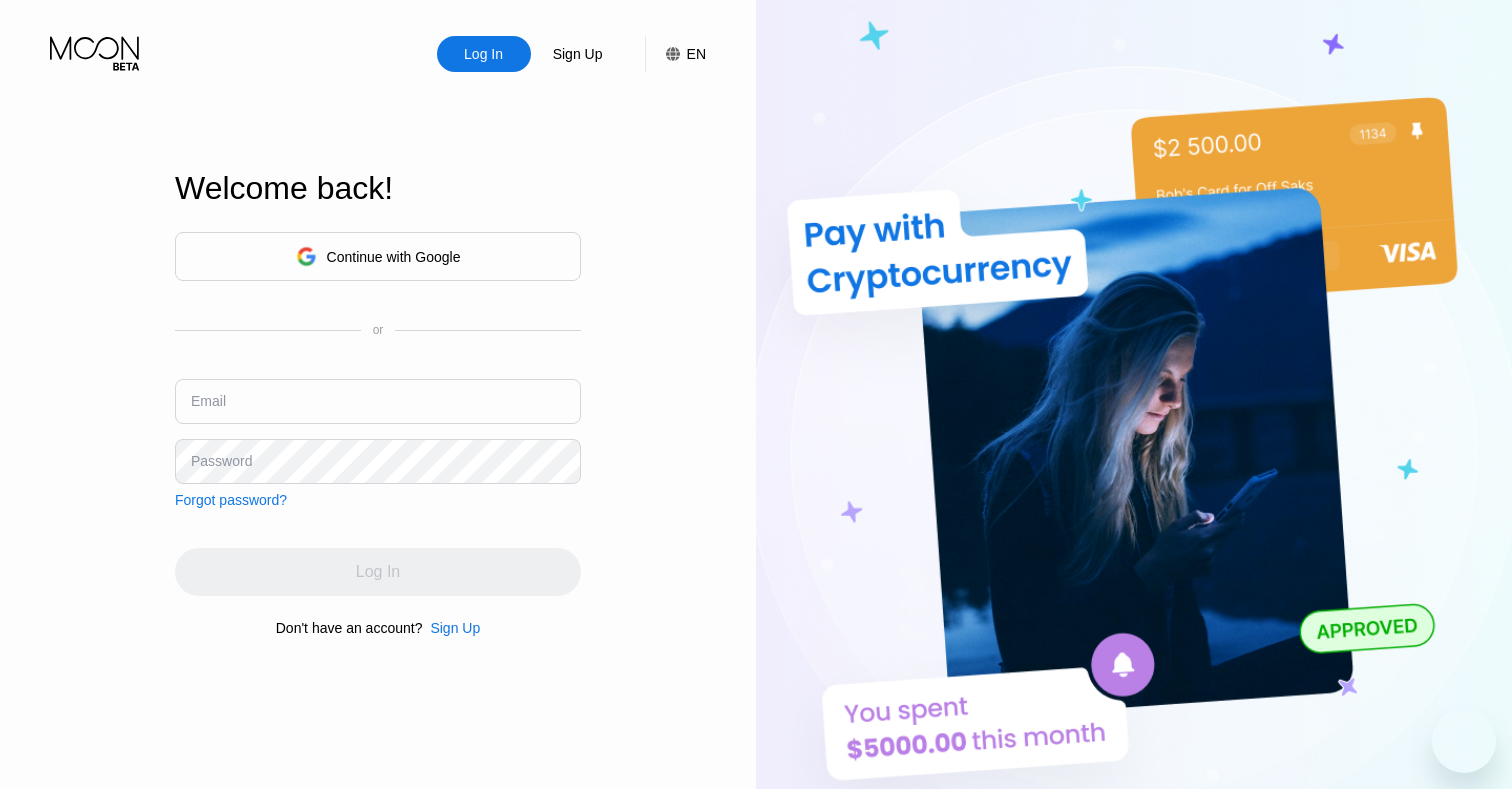 scroll, scrollTop: 0, scrollLeft: 0, axis: both 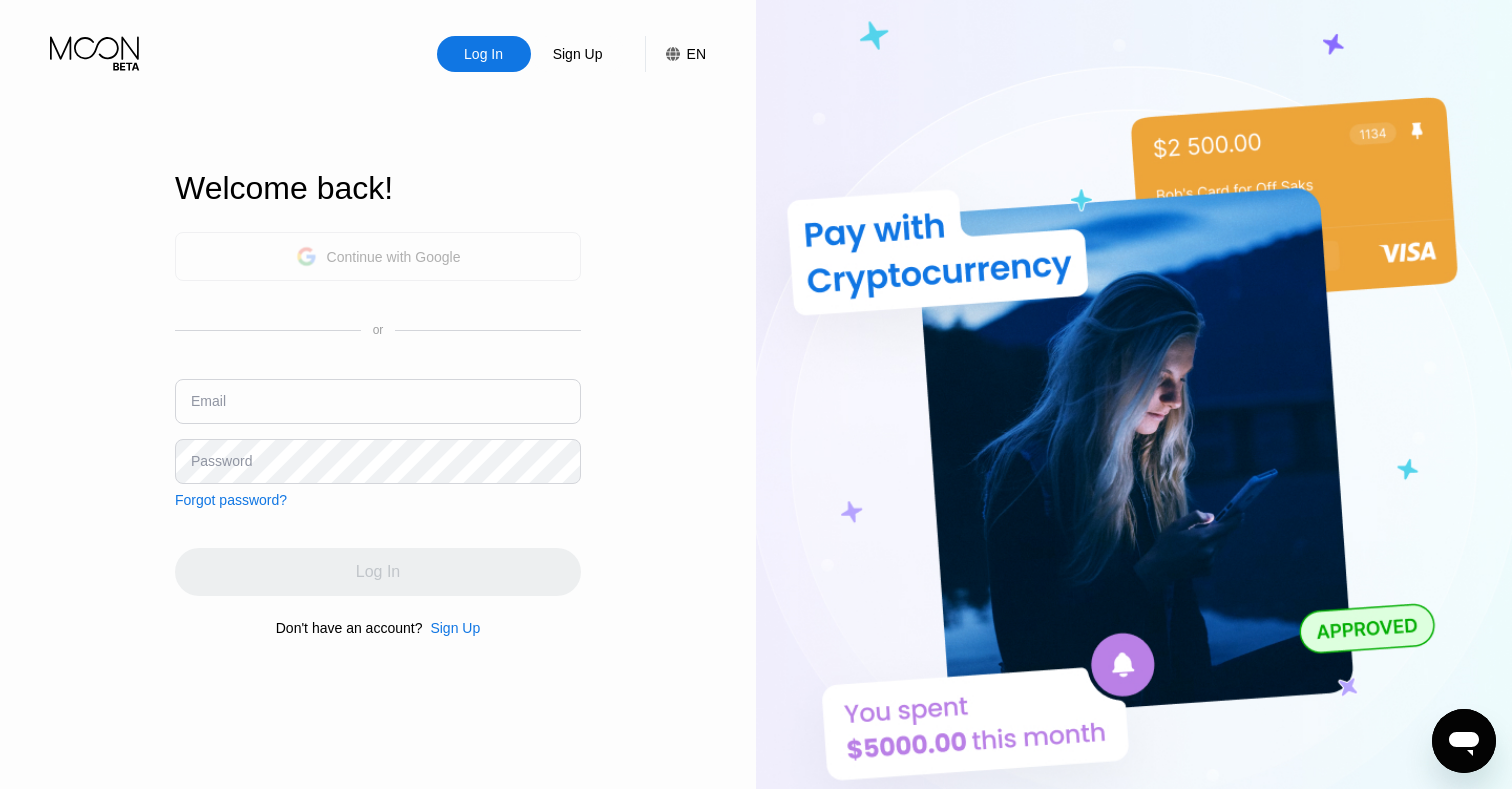 click on "Continue with Google" at bounding box center [378, 256] 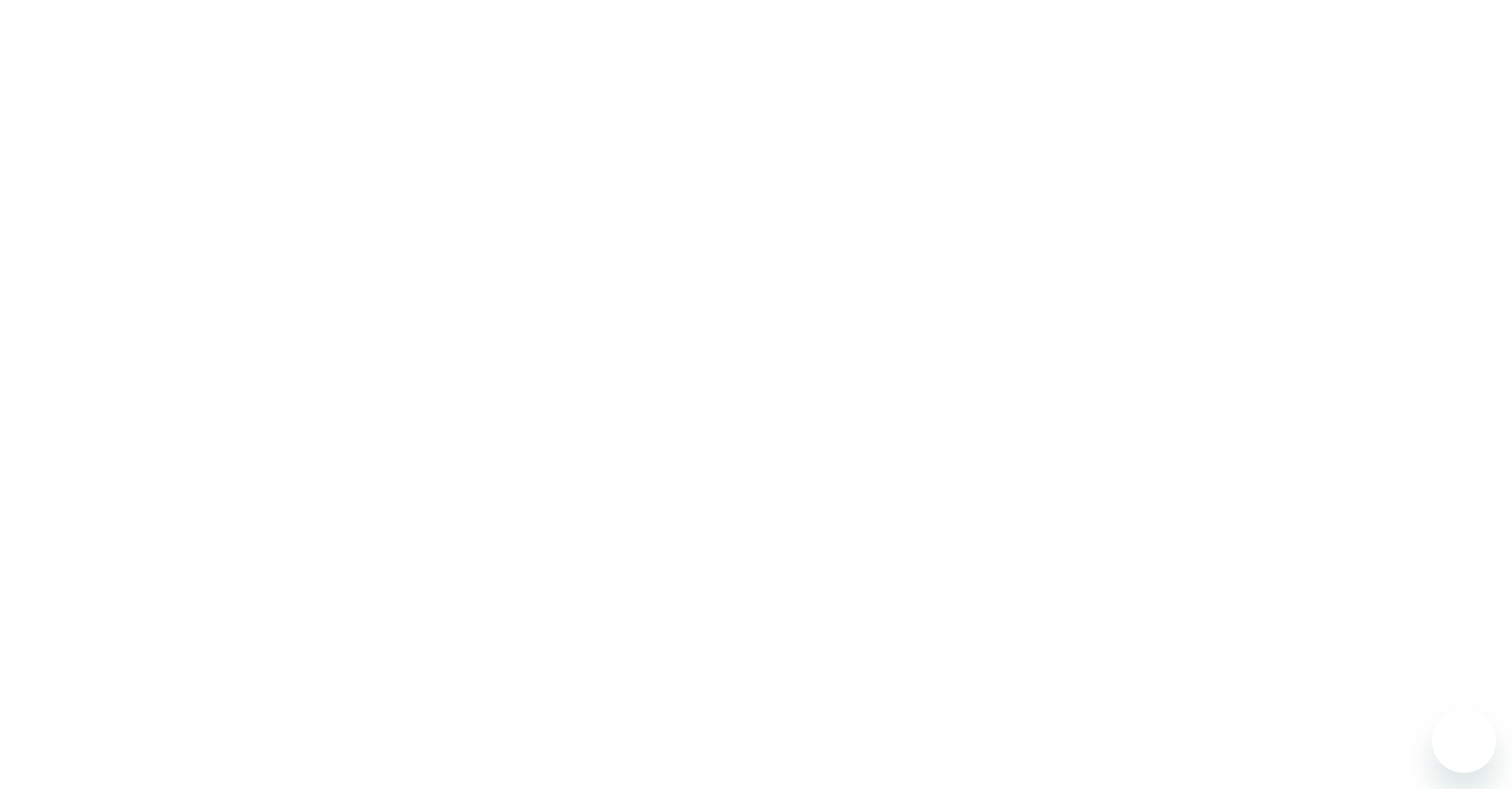 scroll, scrollTop: 0, scrollLeft: 0, axis: both 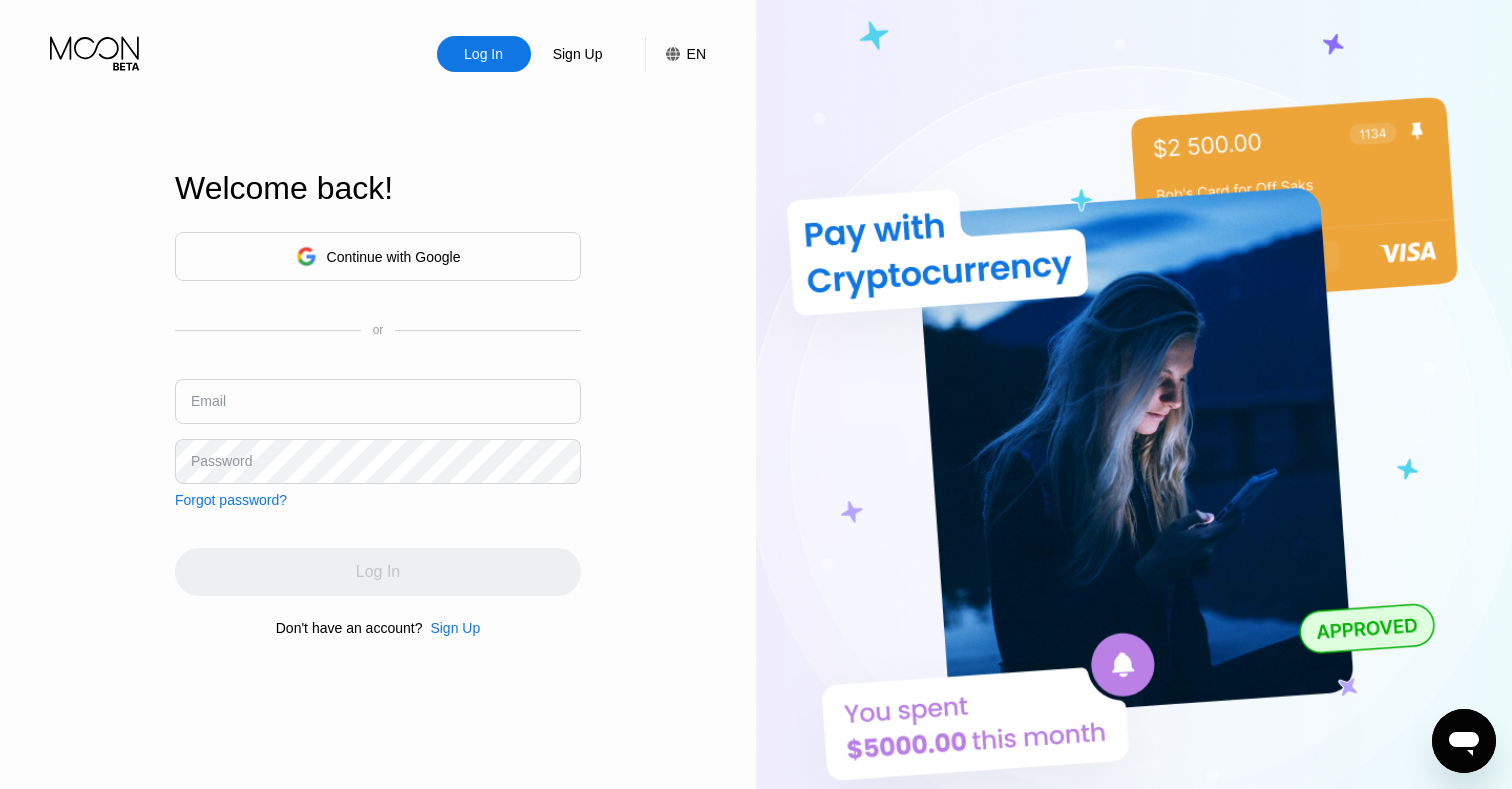 click 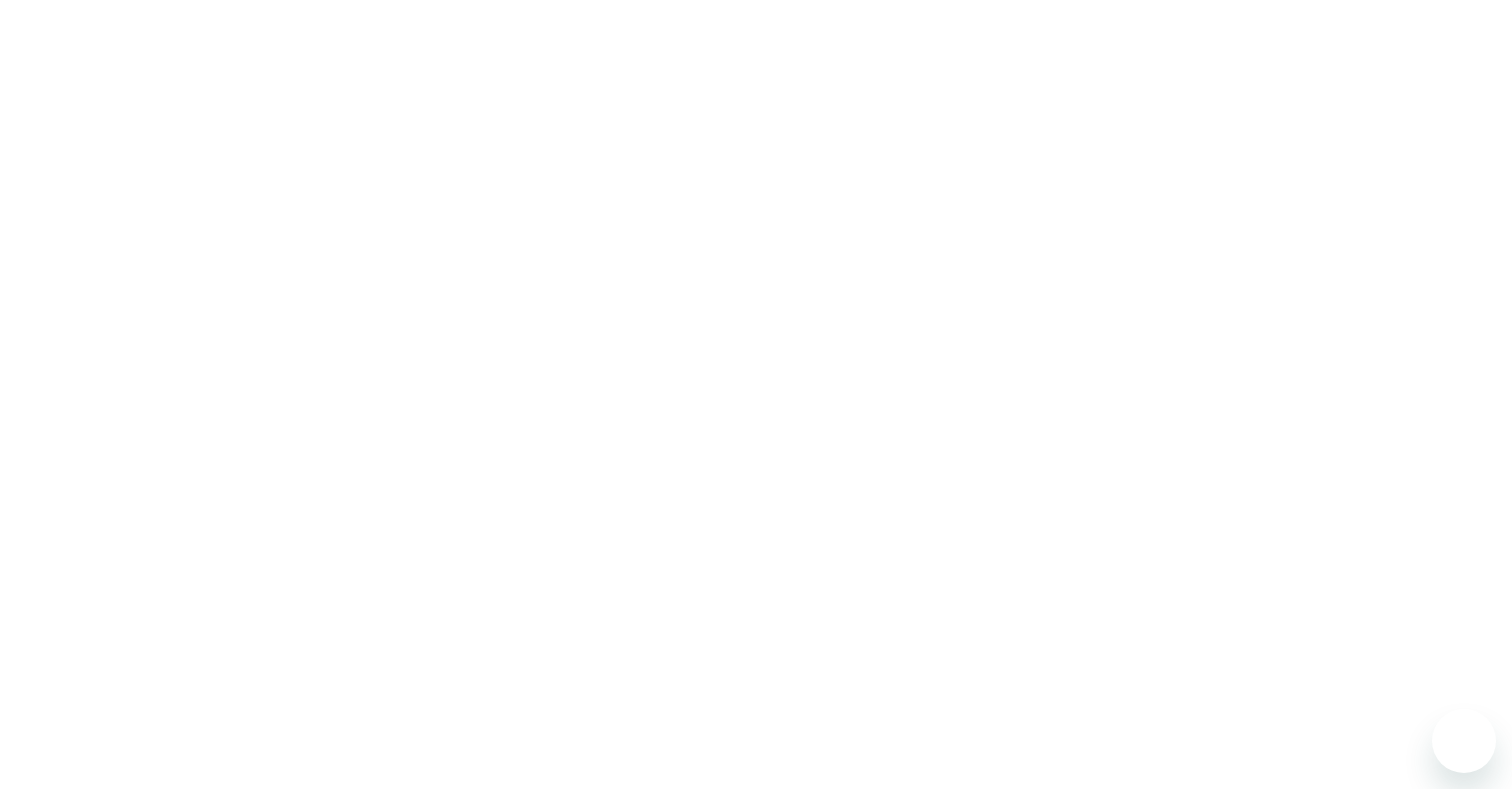 scroll, scrollTop: 0, scrollLeft: 0, axis: both 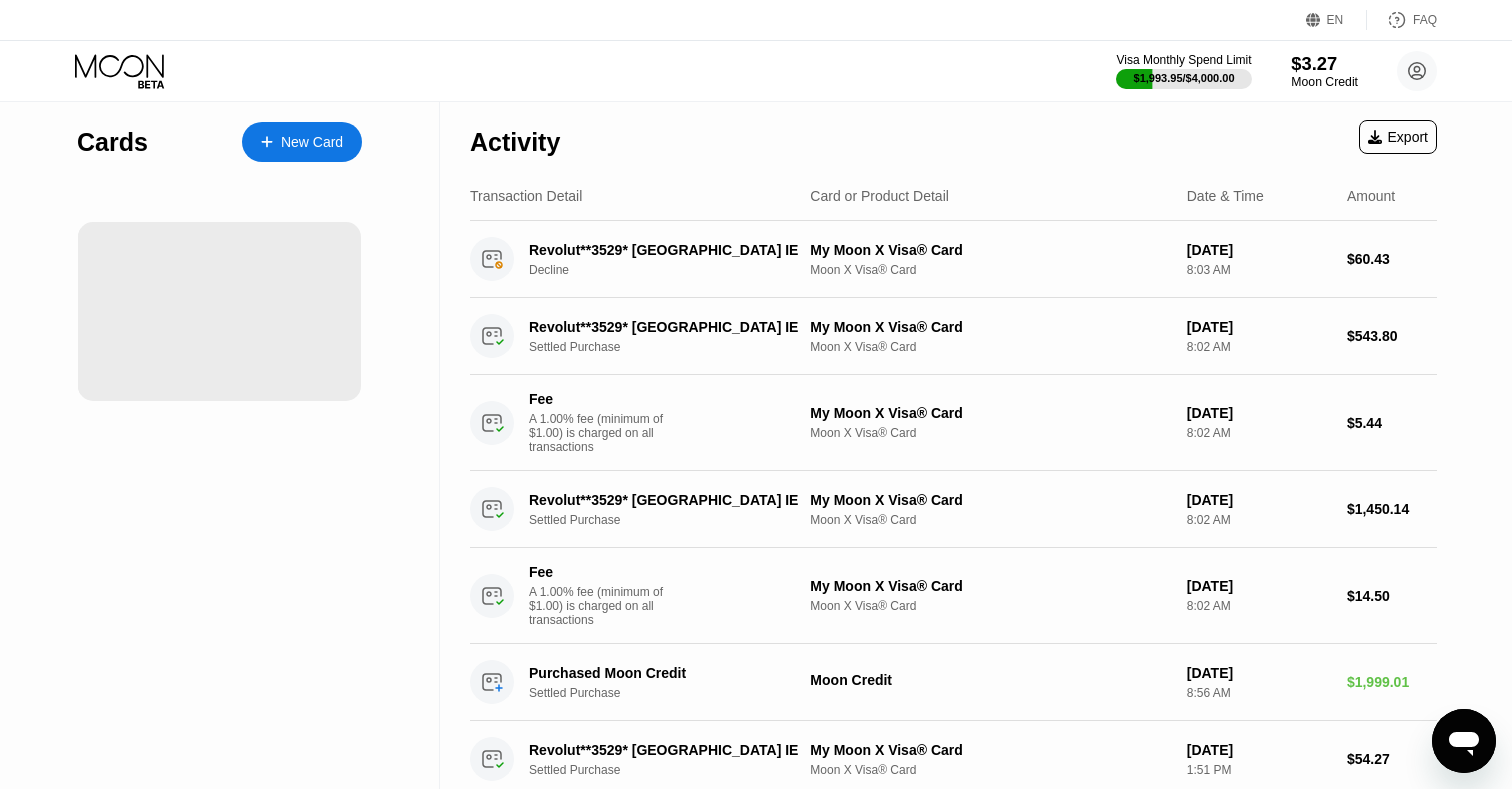 click on "$3.27" at bounding box center (1324, 63) 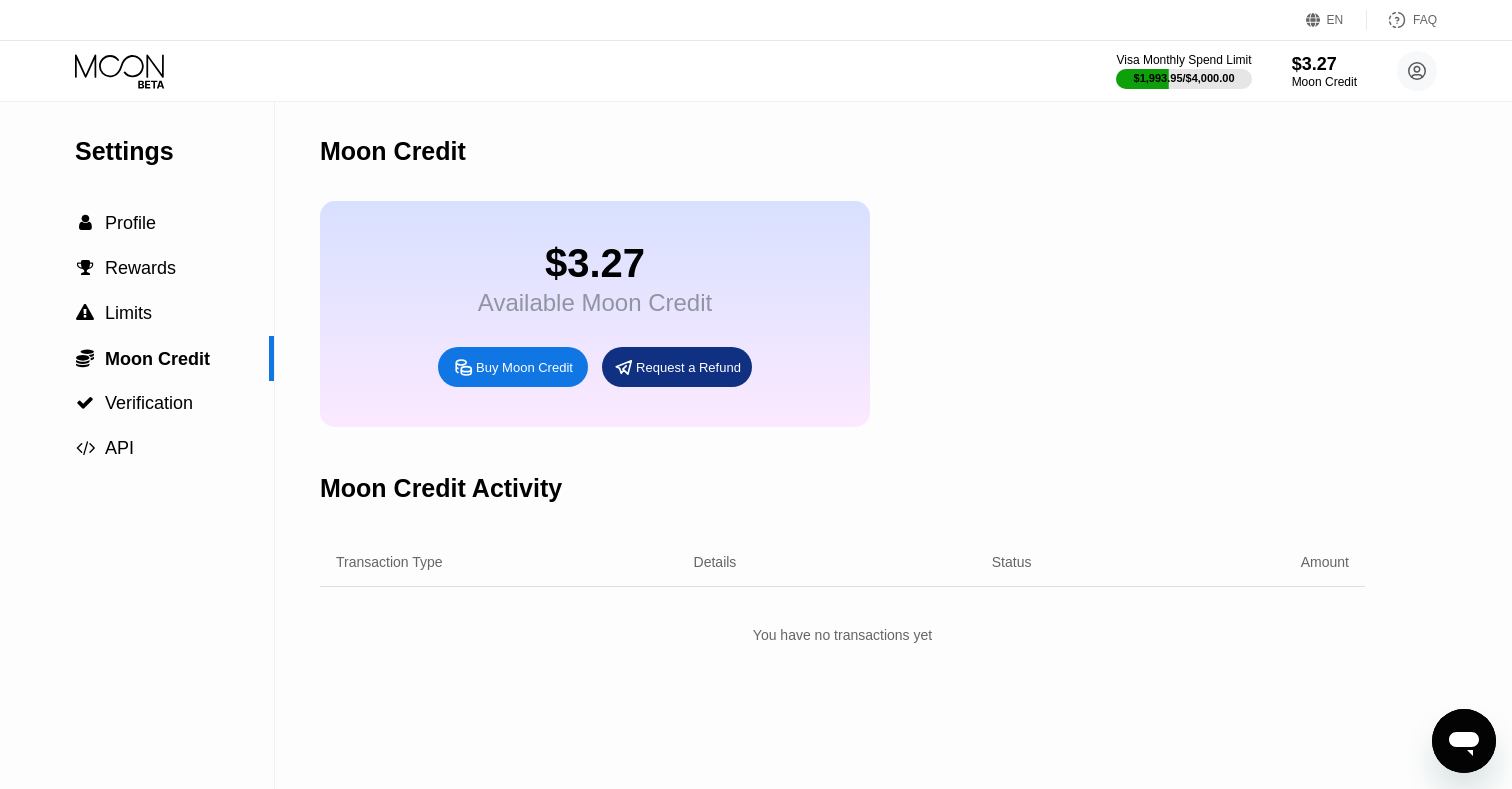 click on "$3.27 Available Moon Credit Buy Moon Credit Request a Refund" at bounding box center [595, 314] 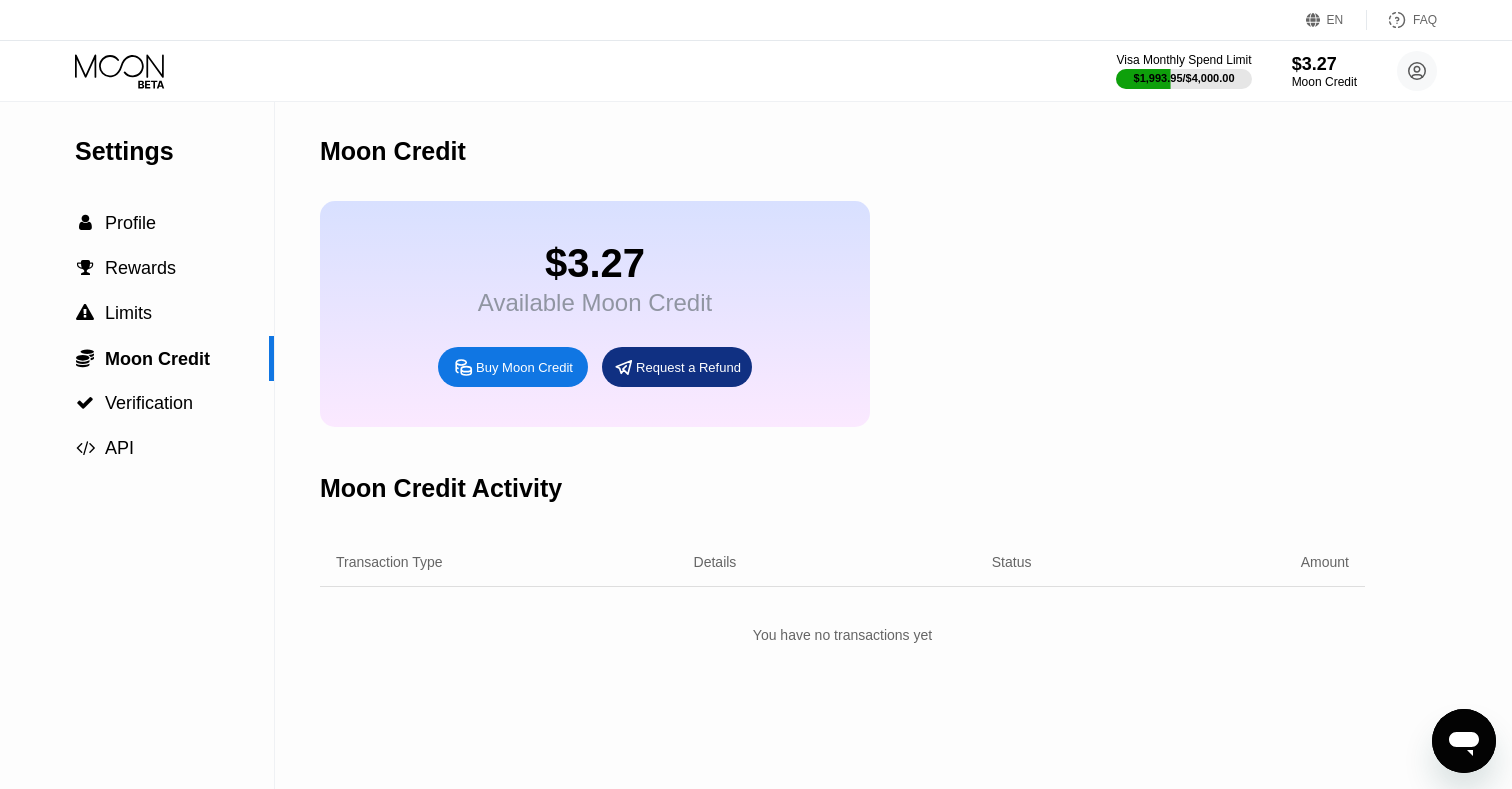 click on "Buy Moon Credit" at bounding box center [513, 367] 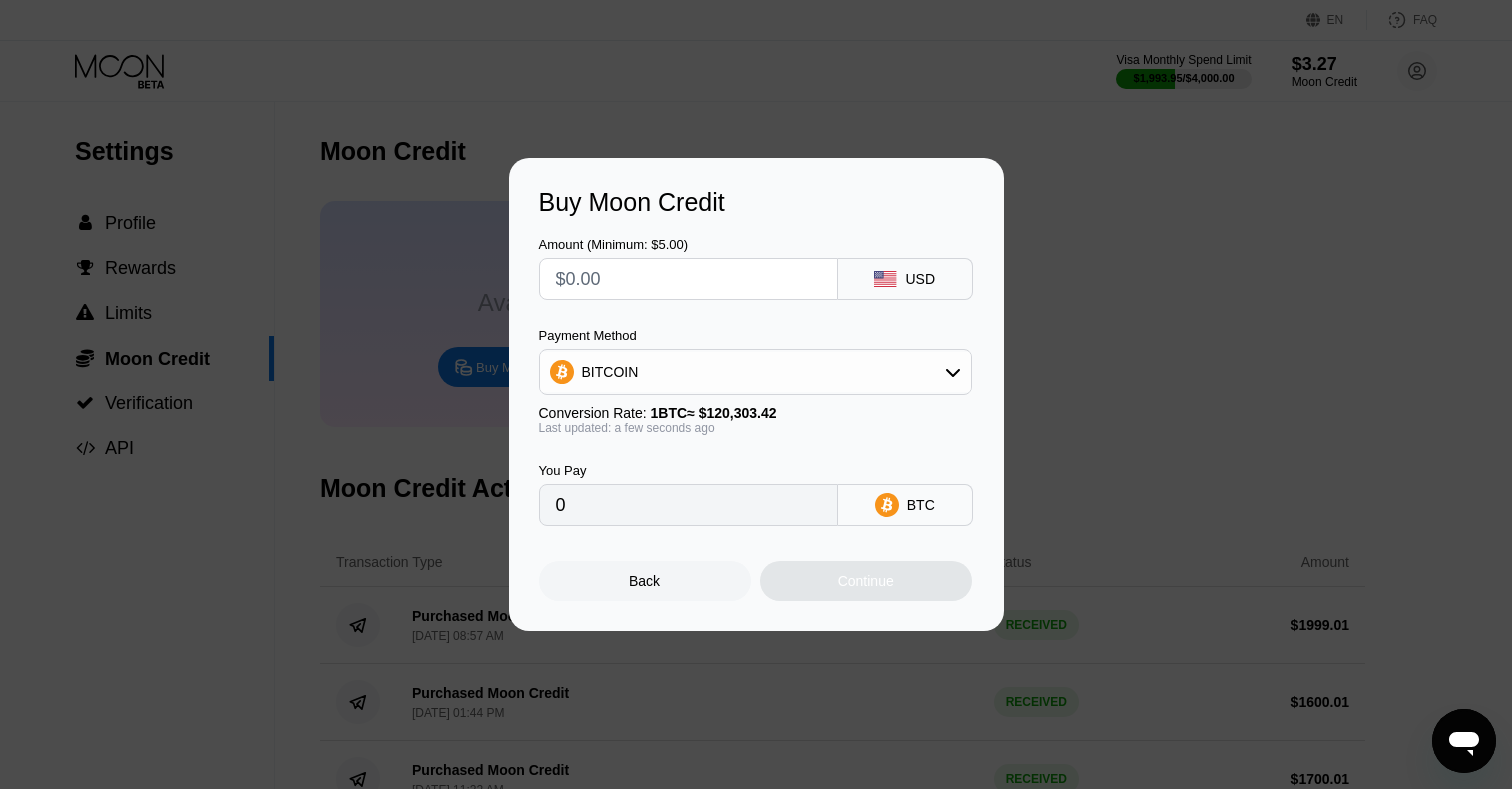 click at bounding box center [688, 279] 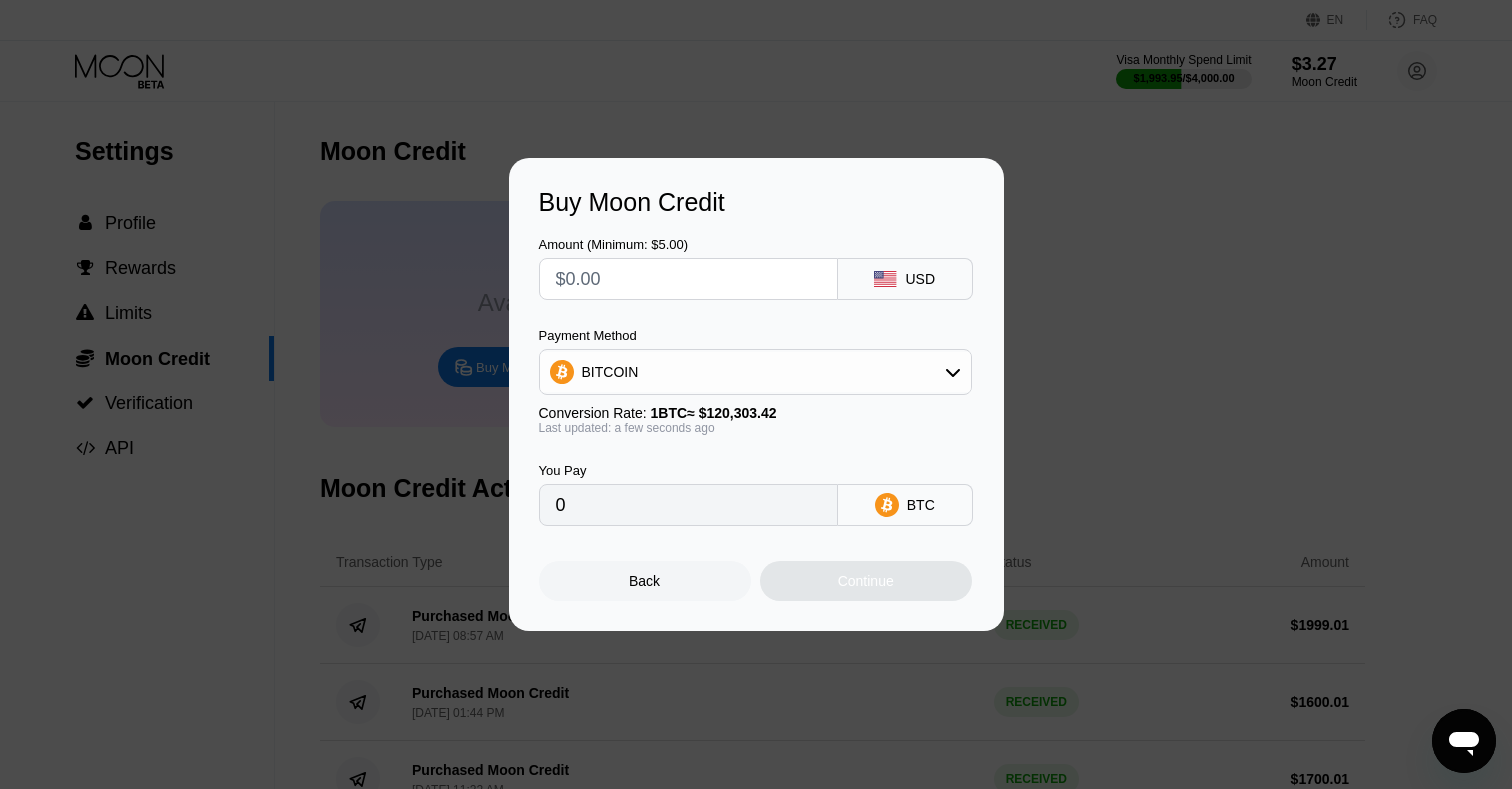 type on "$1" 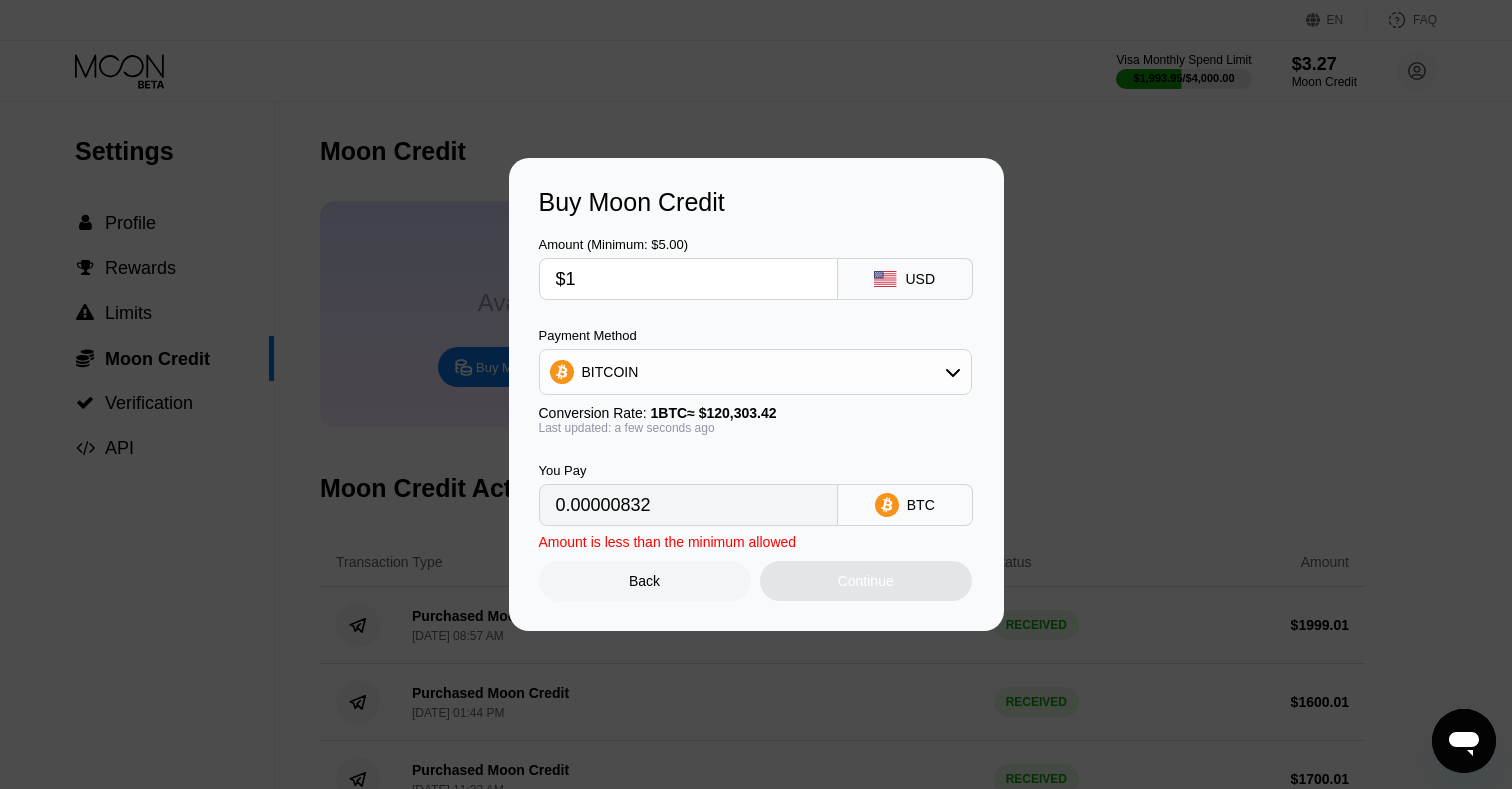 type on "0.00000832" 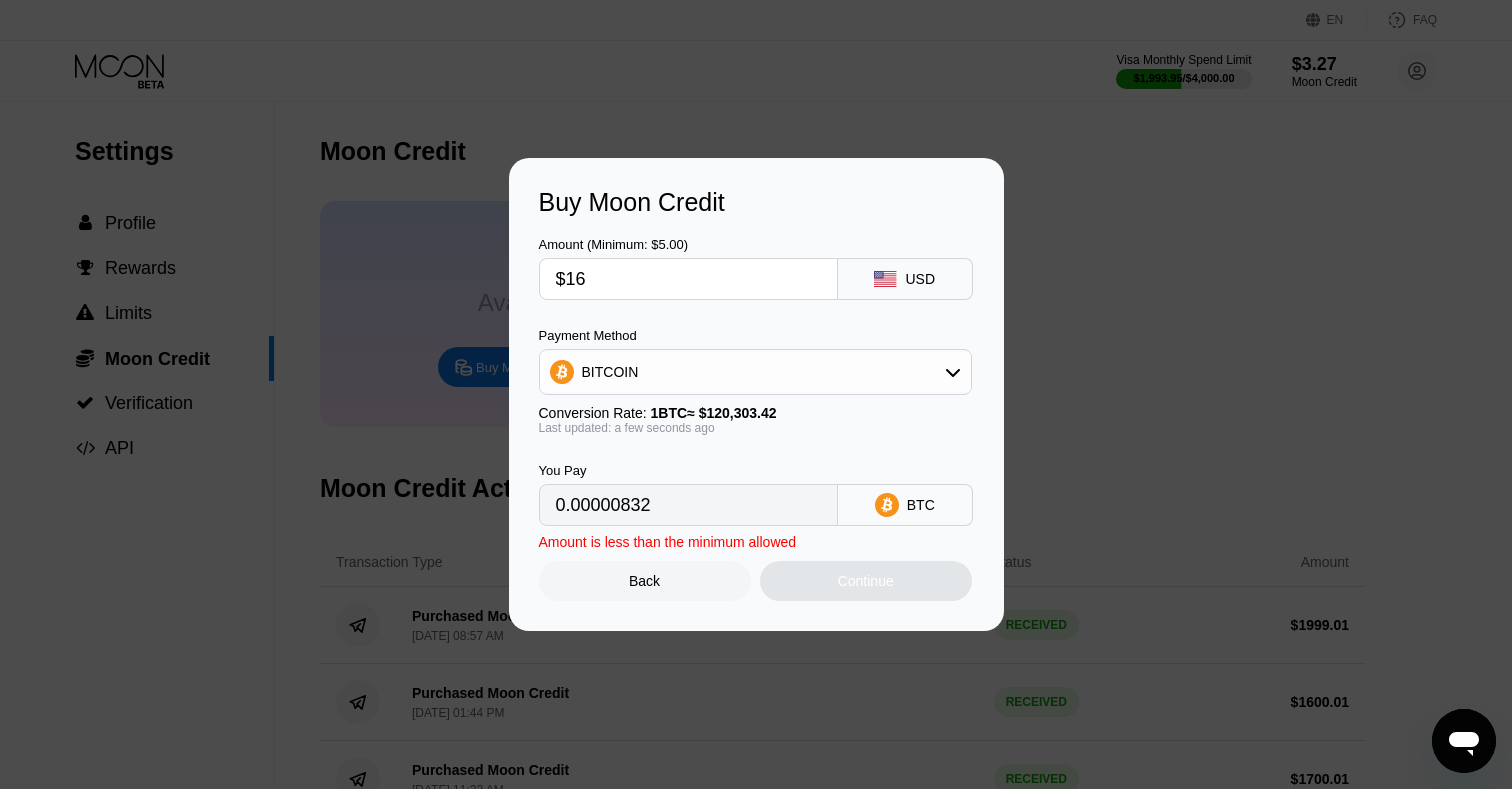 type on "0.00013300" 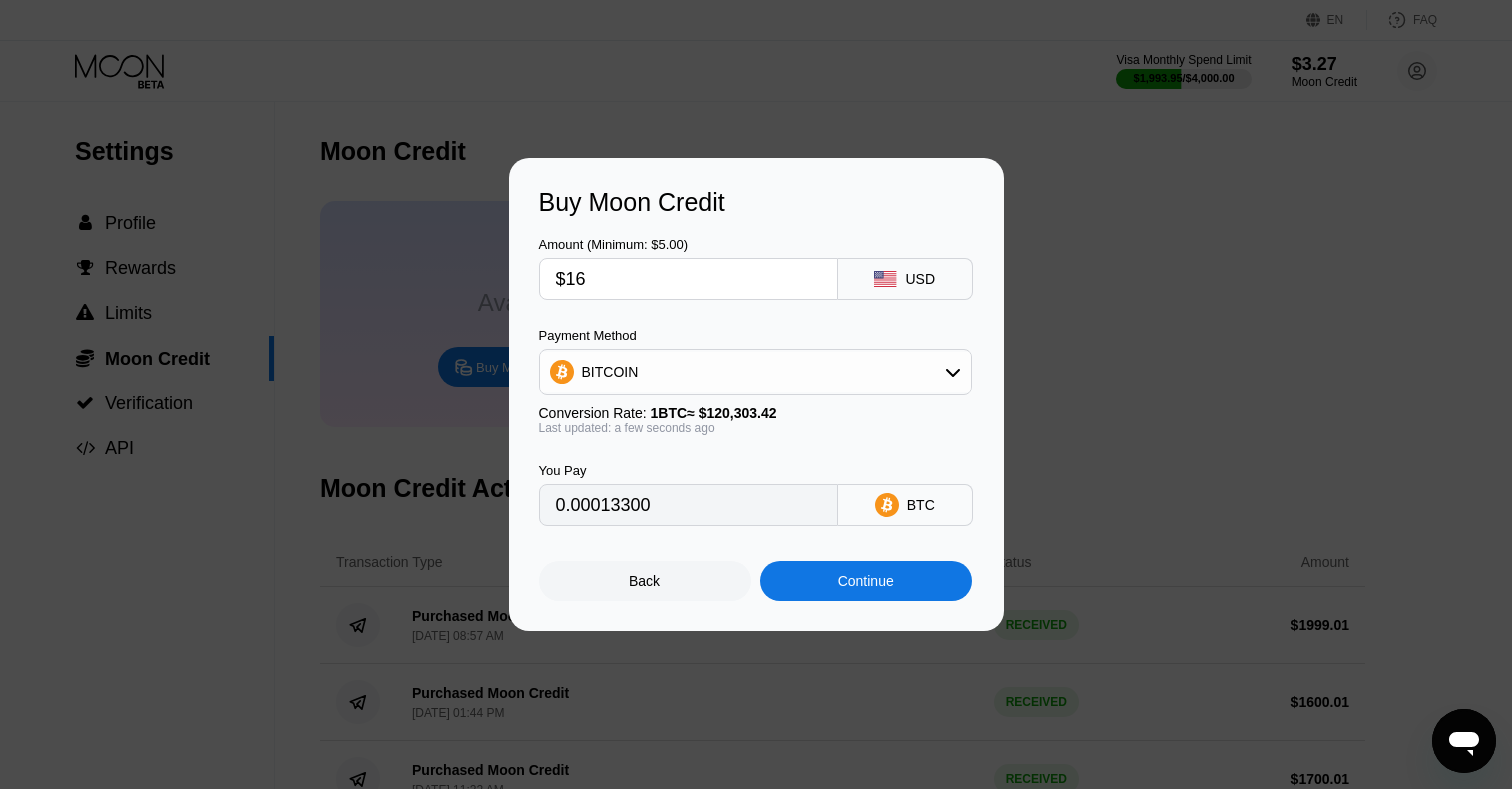 type on "$160" 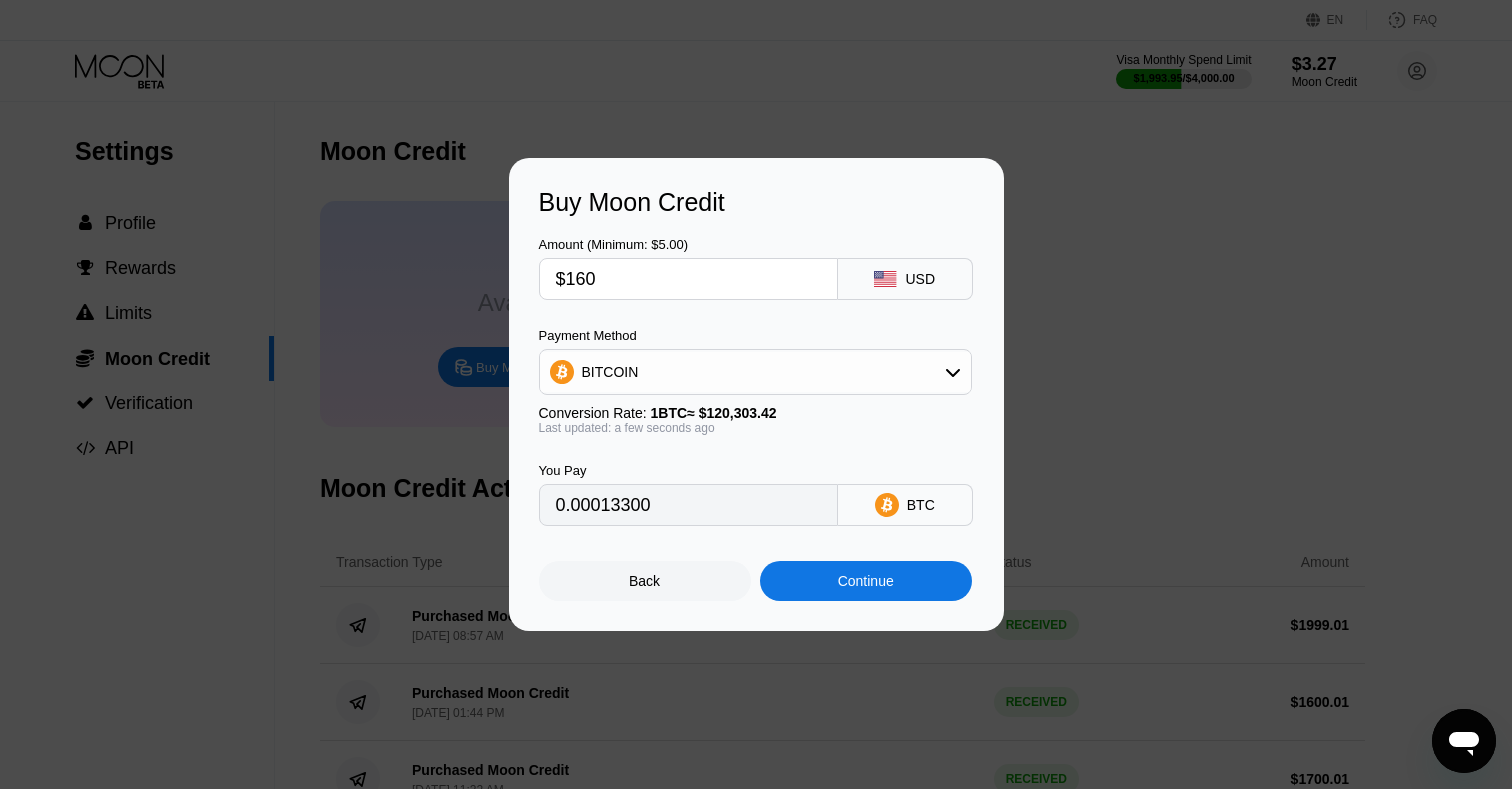 type on "0.00132998" 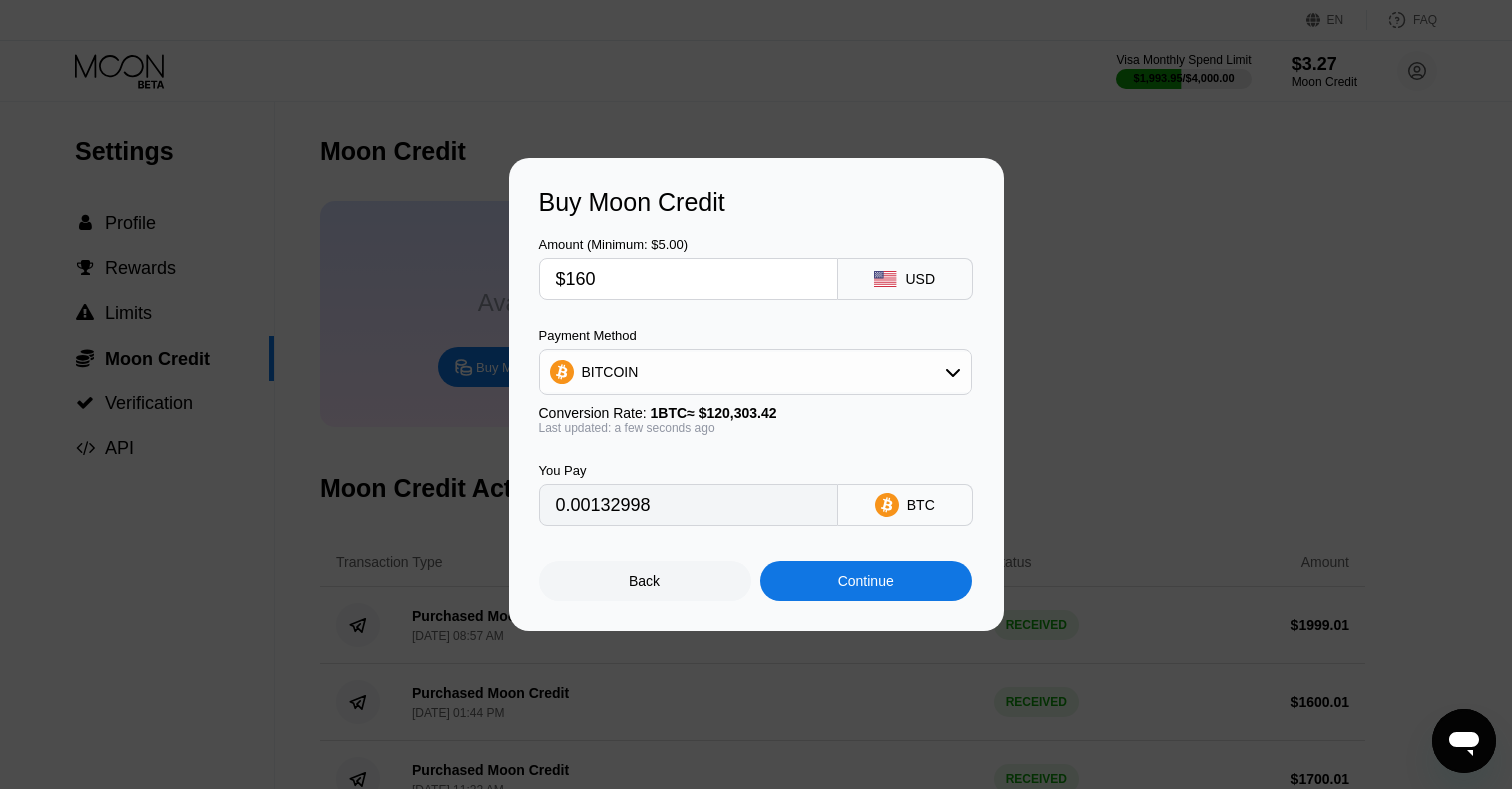 type on "$1600" 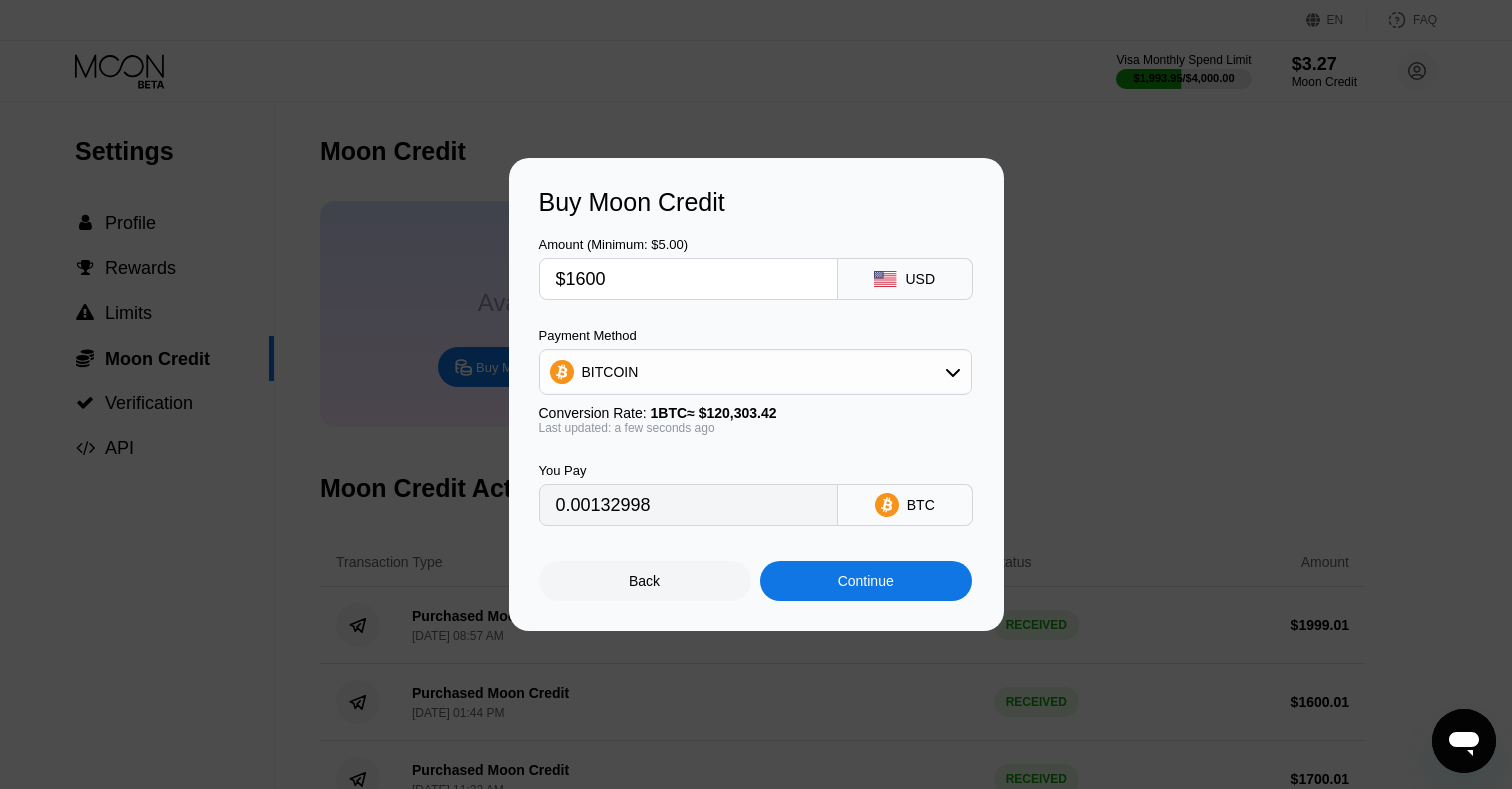 type on "0.01329971" 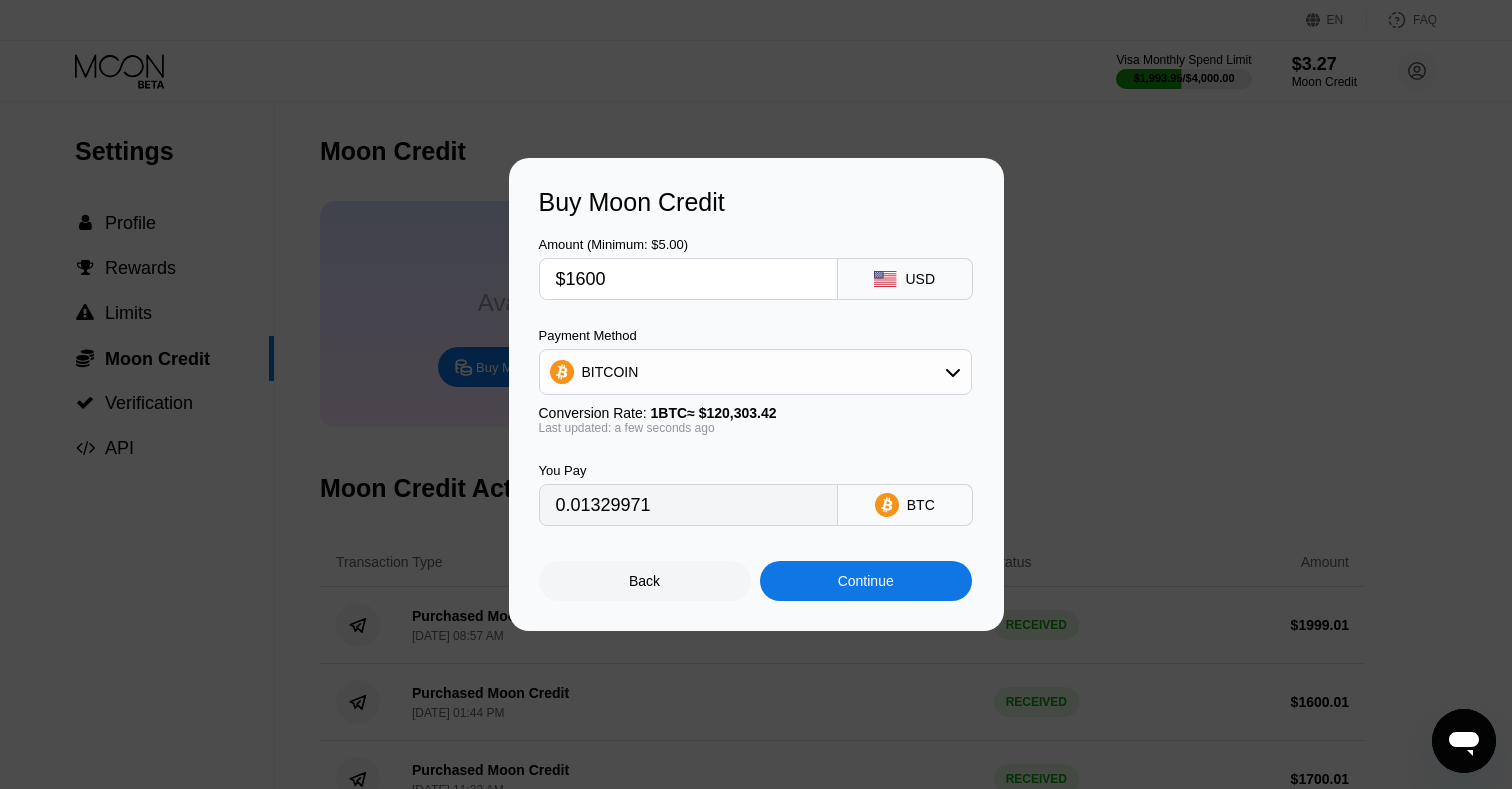 type on "$1600" 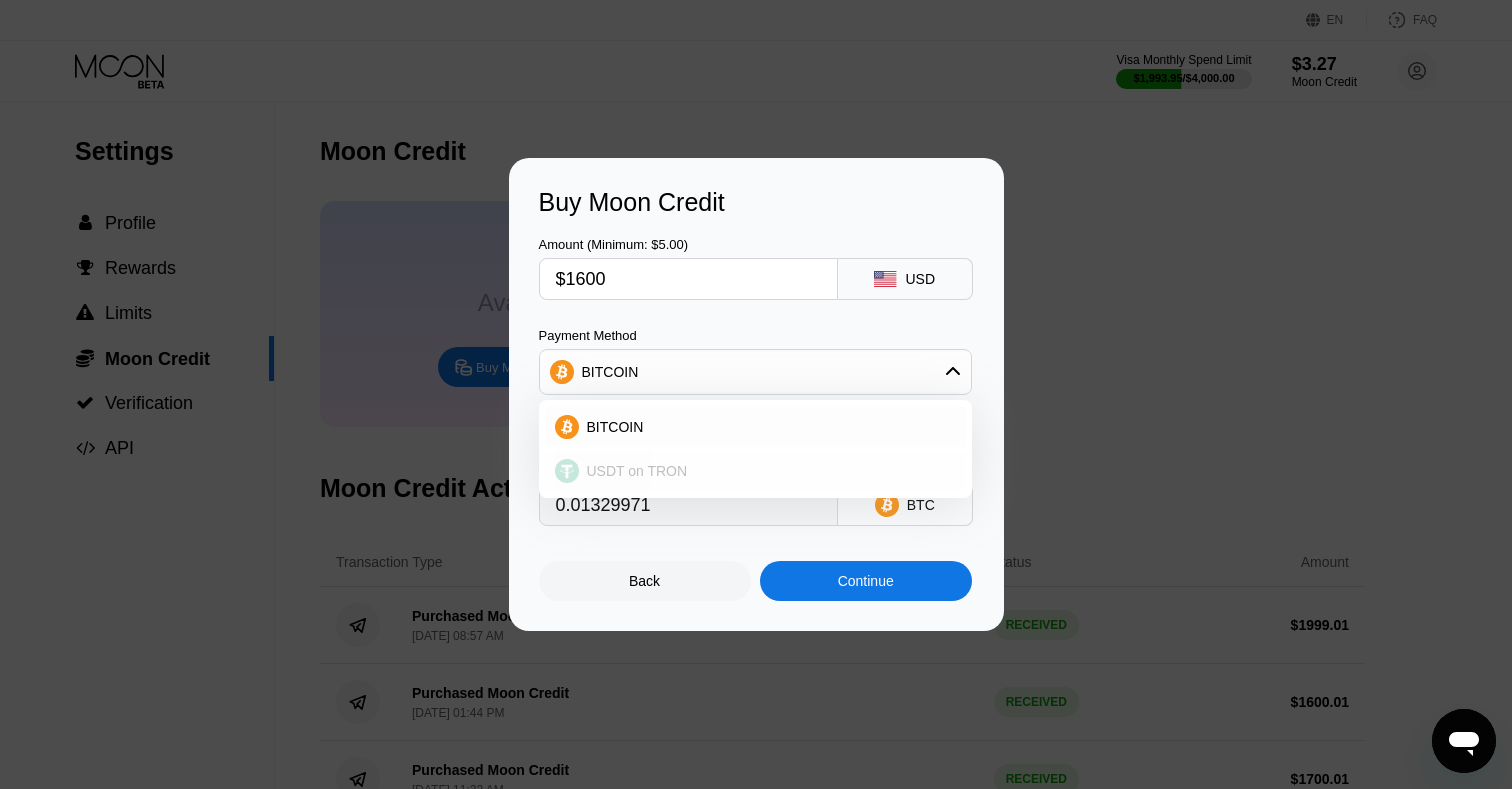 drag, startPoint x: 638, startPoint y: 462, endPoint x: 883, endPoint y: 594, distance: 278.2966 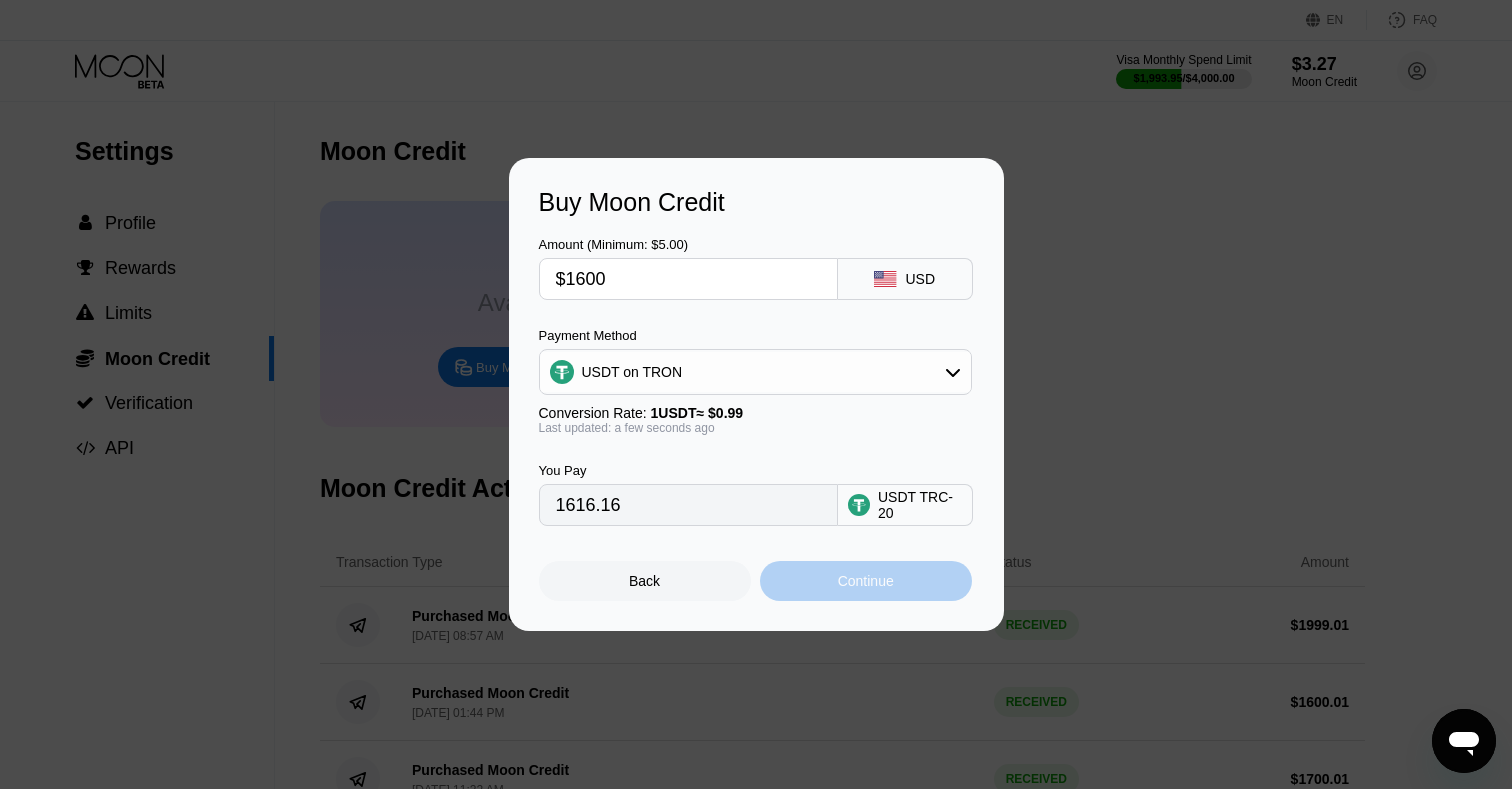 click on "Continue" at bounding box center [866, 581] 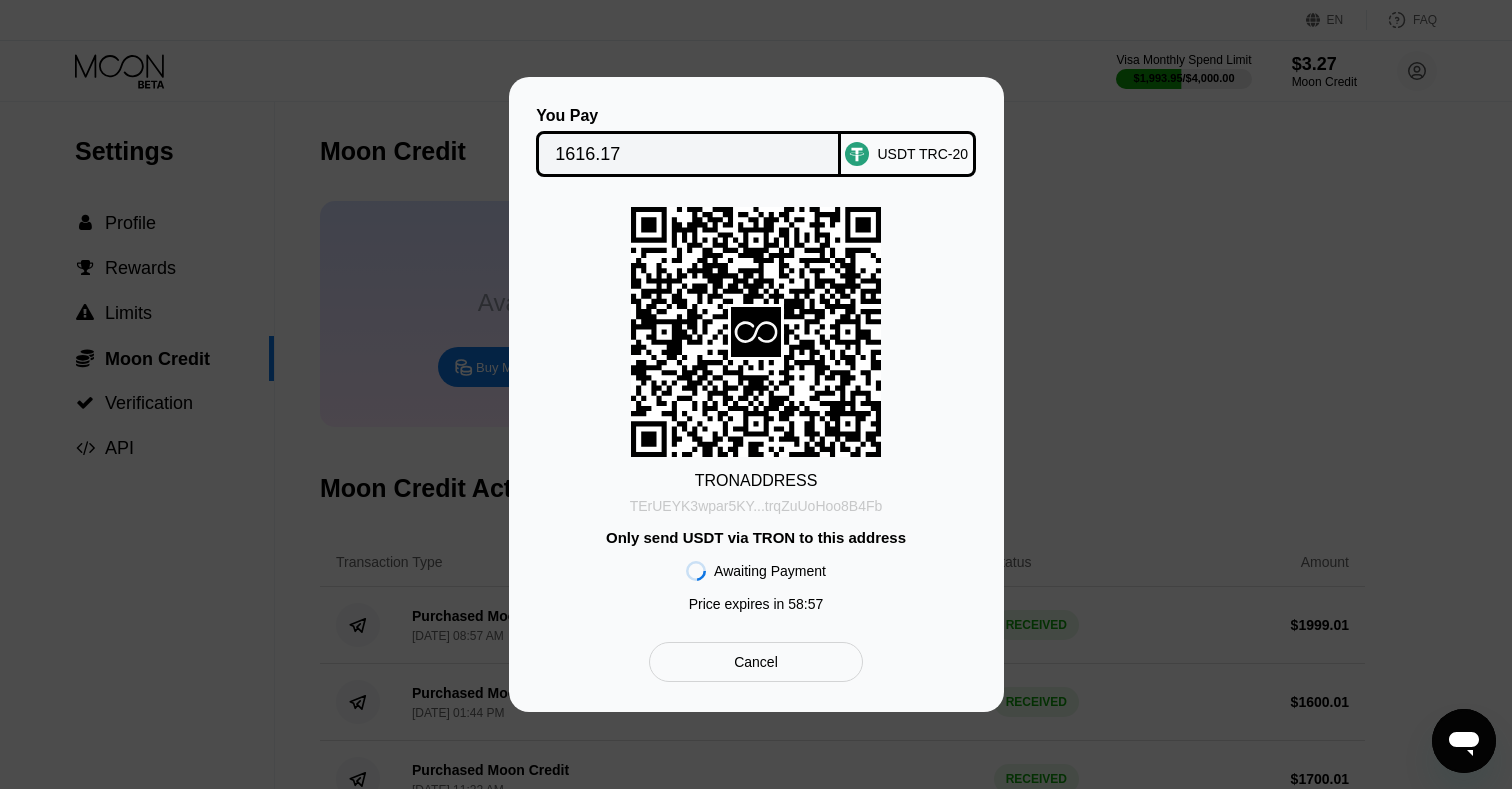 click on "TErUEYK3wpar5KY...trqZuUoHoo8B4Fb" at bounding box center [756, 506] 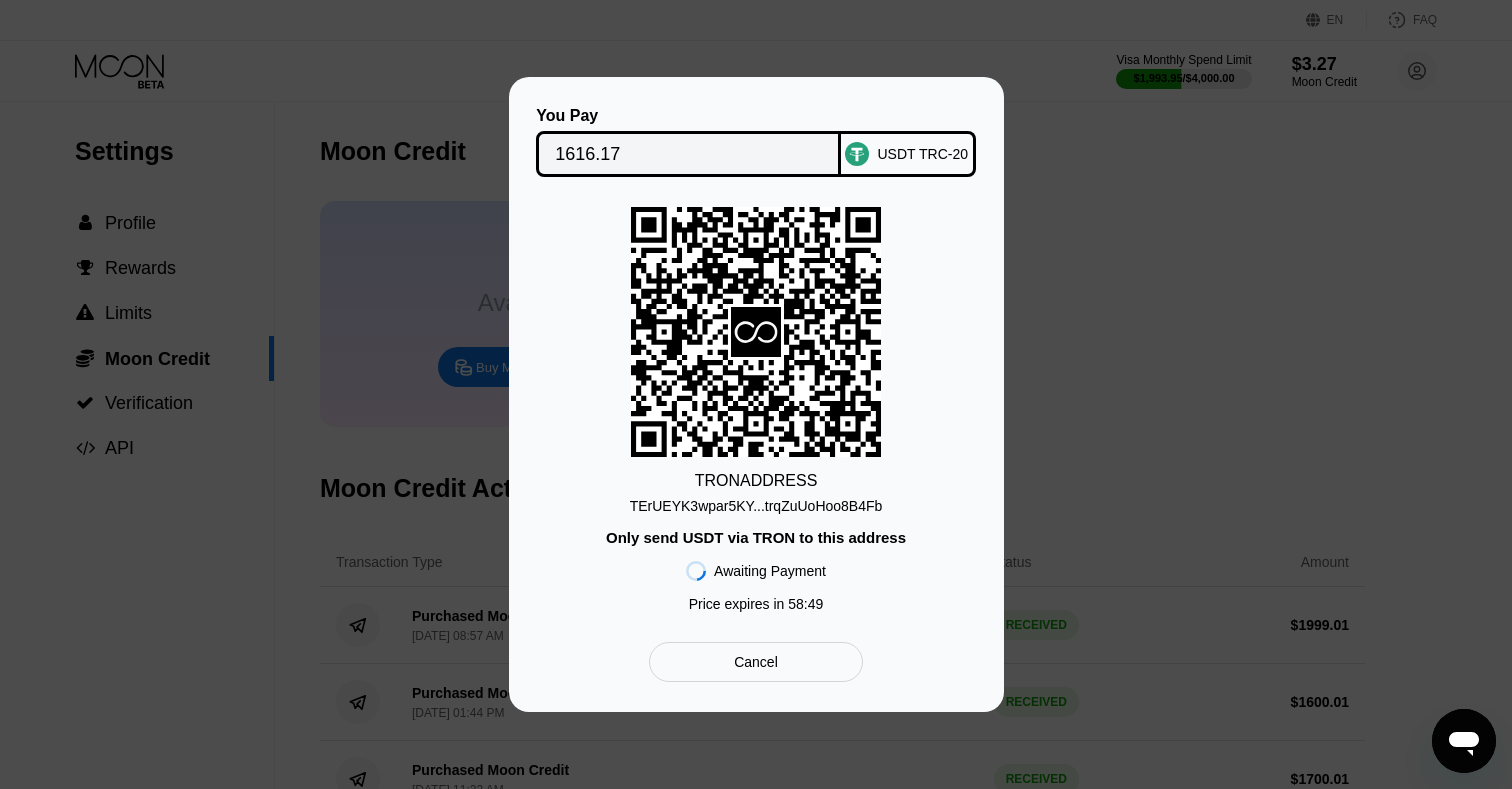 click on "1616.17" at bounding box center (688, 154) 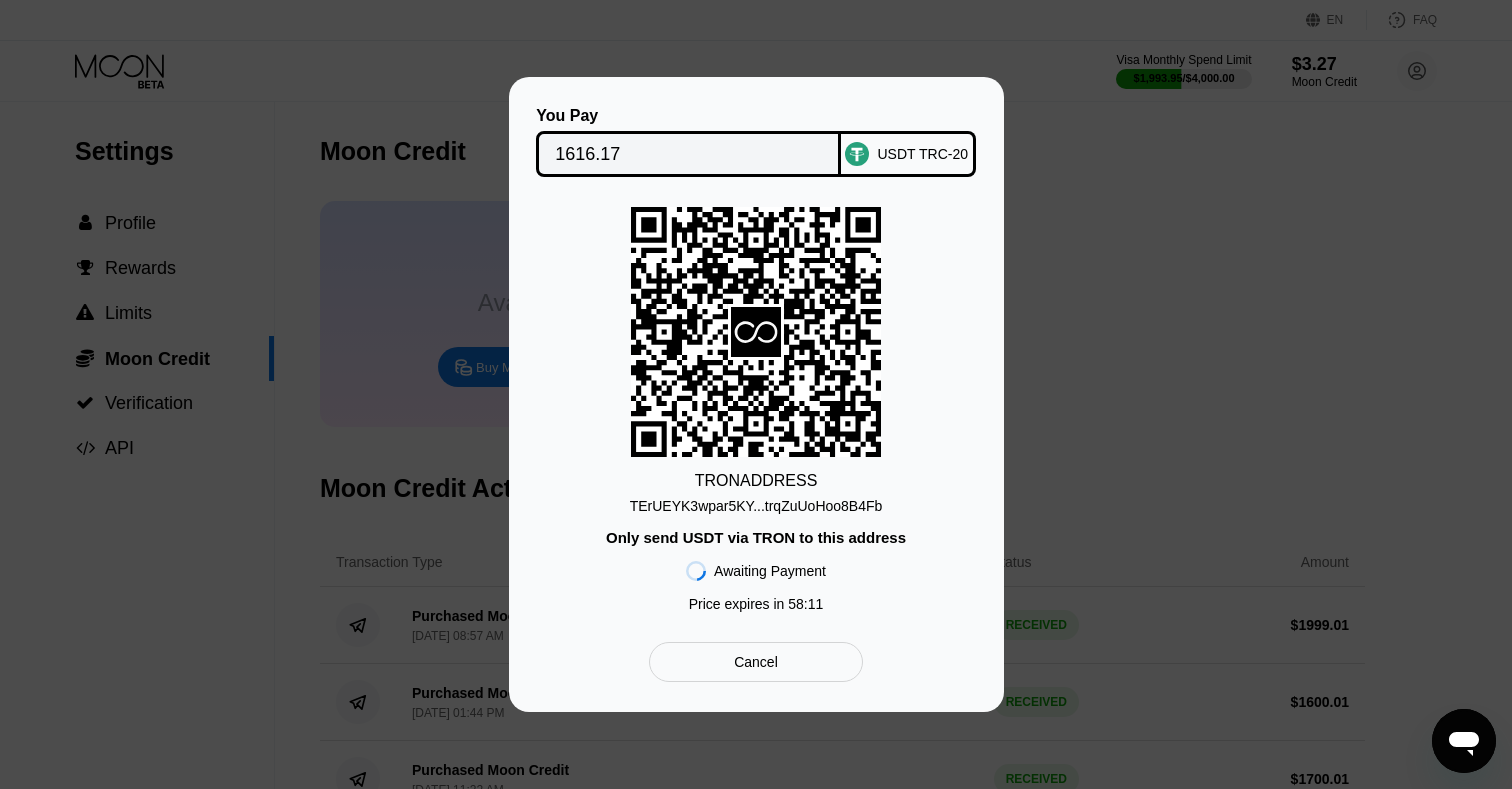 click on "TRON  ADDRESS TErUEYK3wpar5KY...trqZuUoHoo8B4Fb Only send USDT via TRON to this address Awaiting Payment Price expires in   58 : 11" at bounding box center [756, 414] 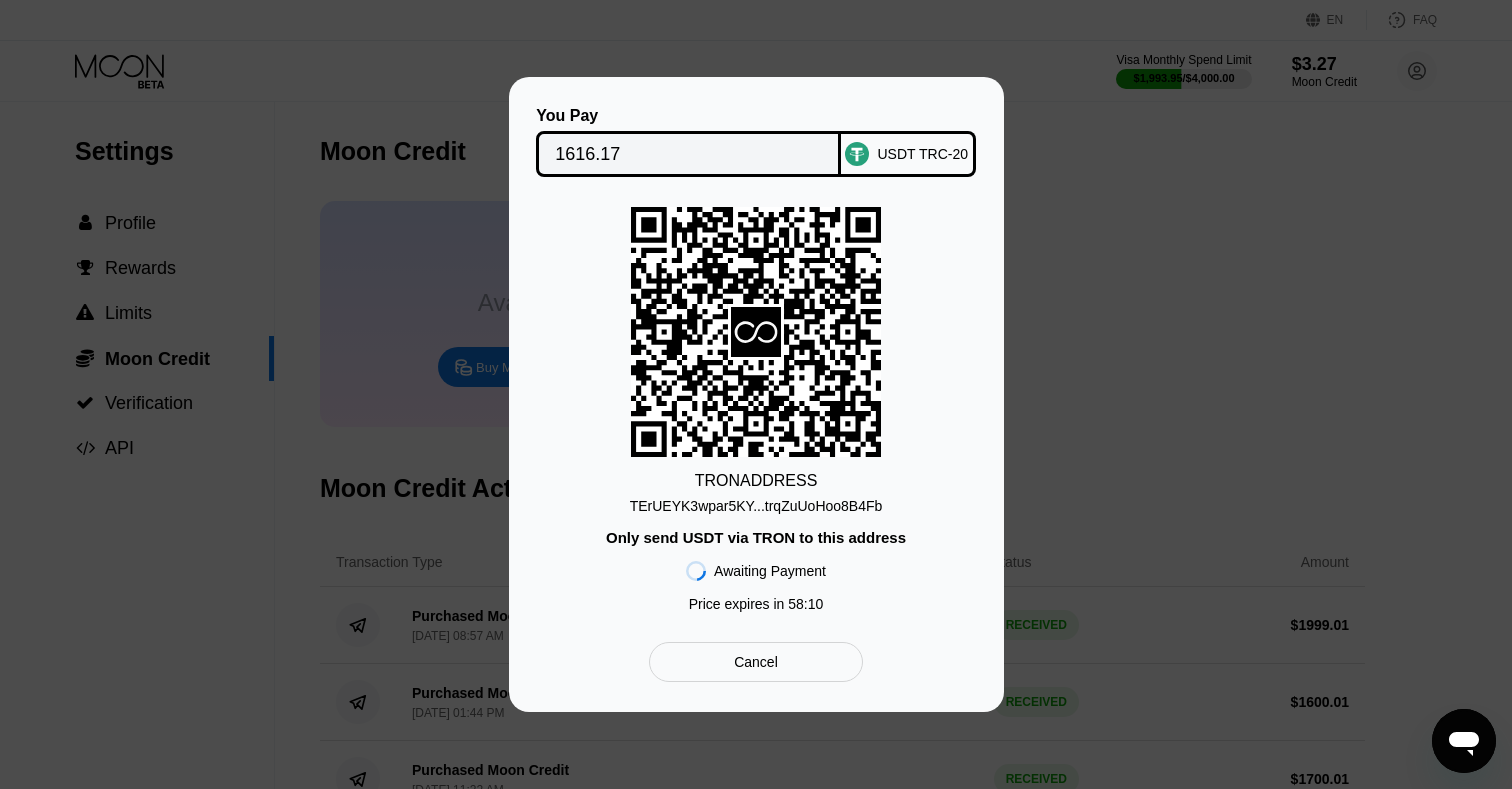 click on "TErUEYK3wpar5KY...trqZuUoHoo8B4Fb" at bounding box center [756, 506] 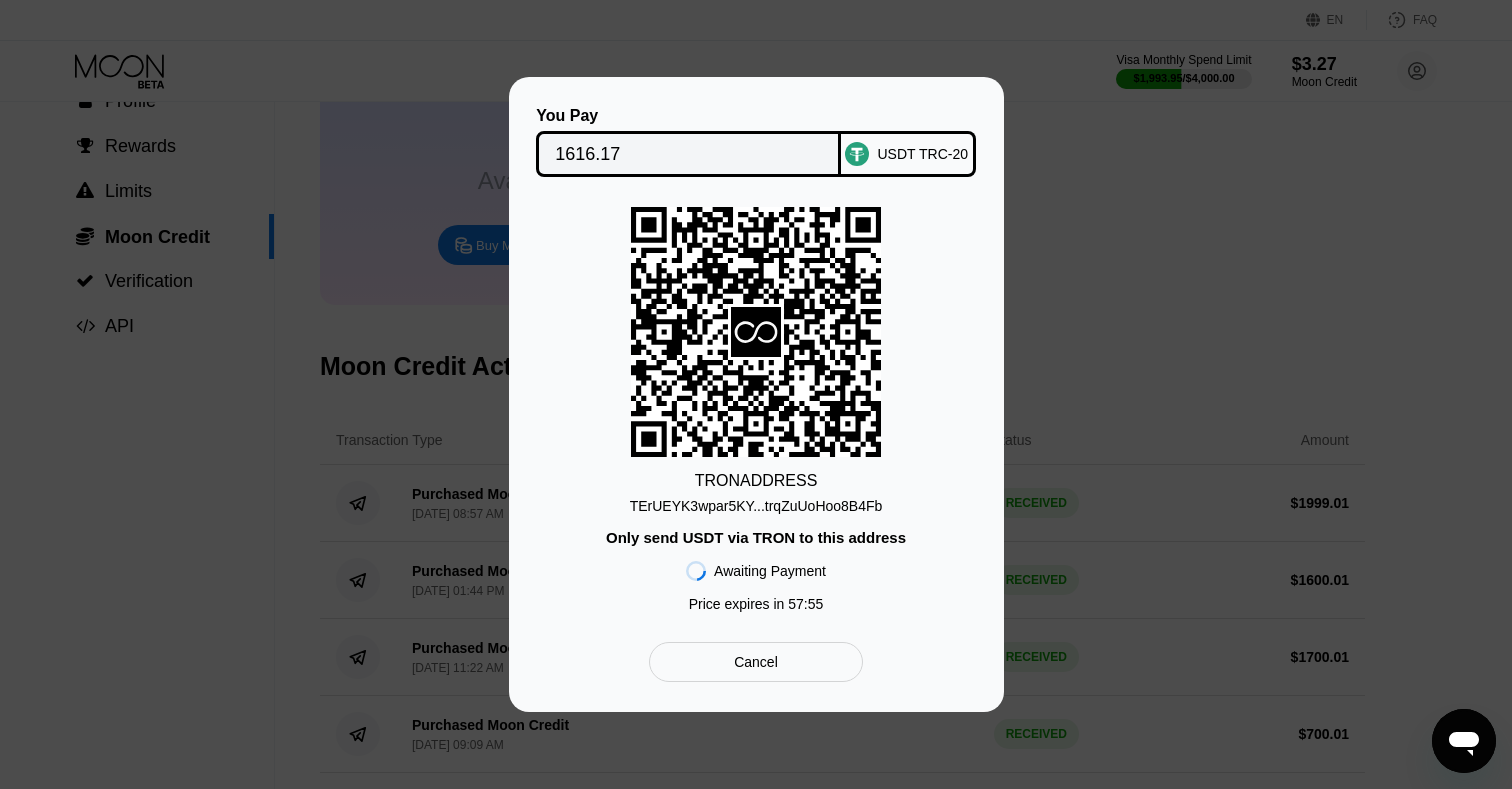 scroll, scrollTop: 0, scrollLeft: 0, axis: both 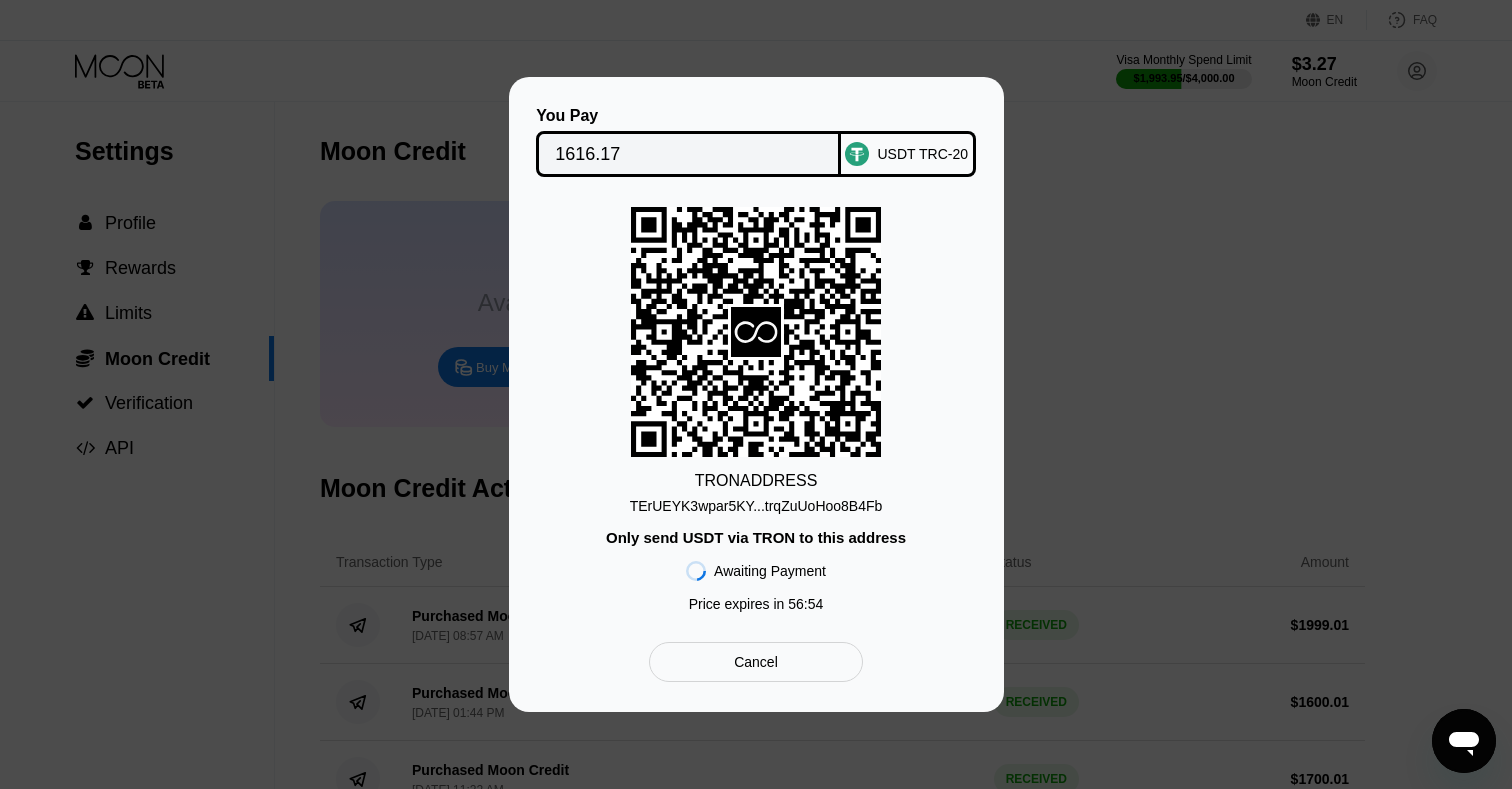 click 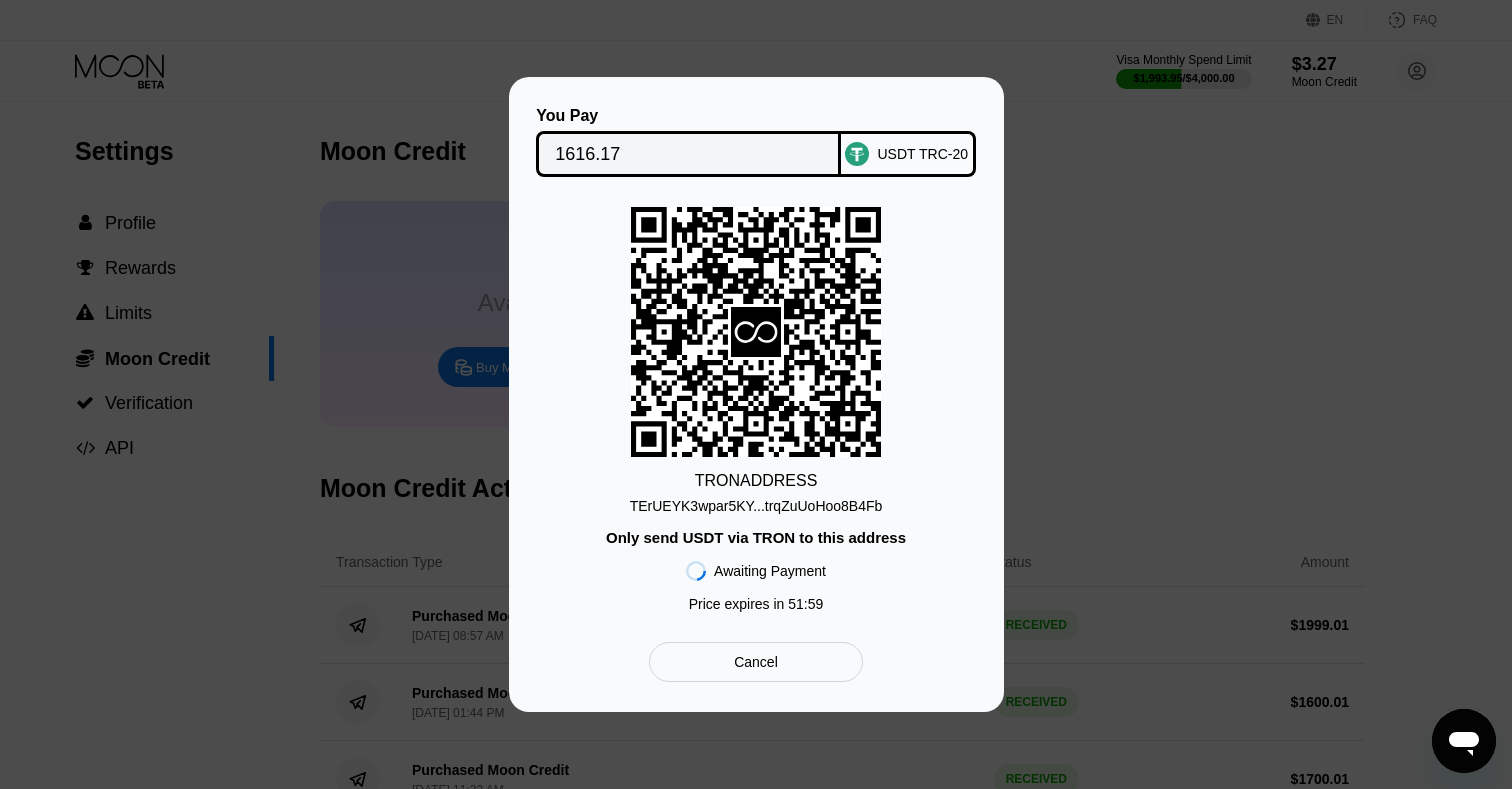 click at bounding box center (1464, 741) 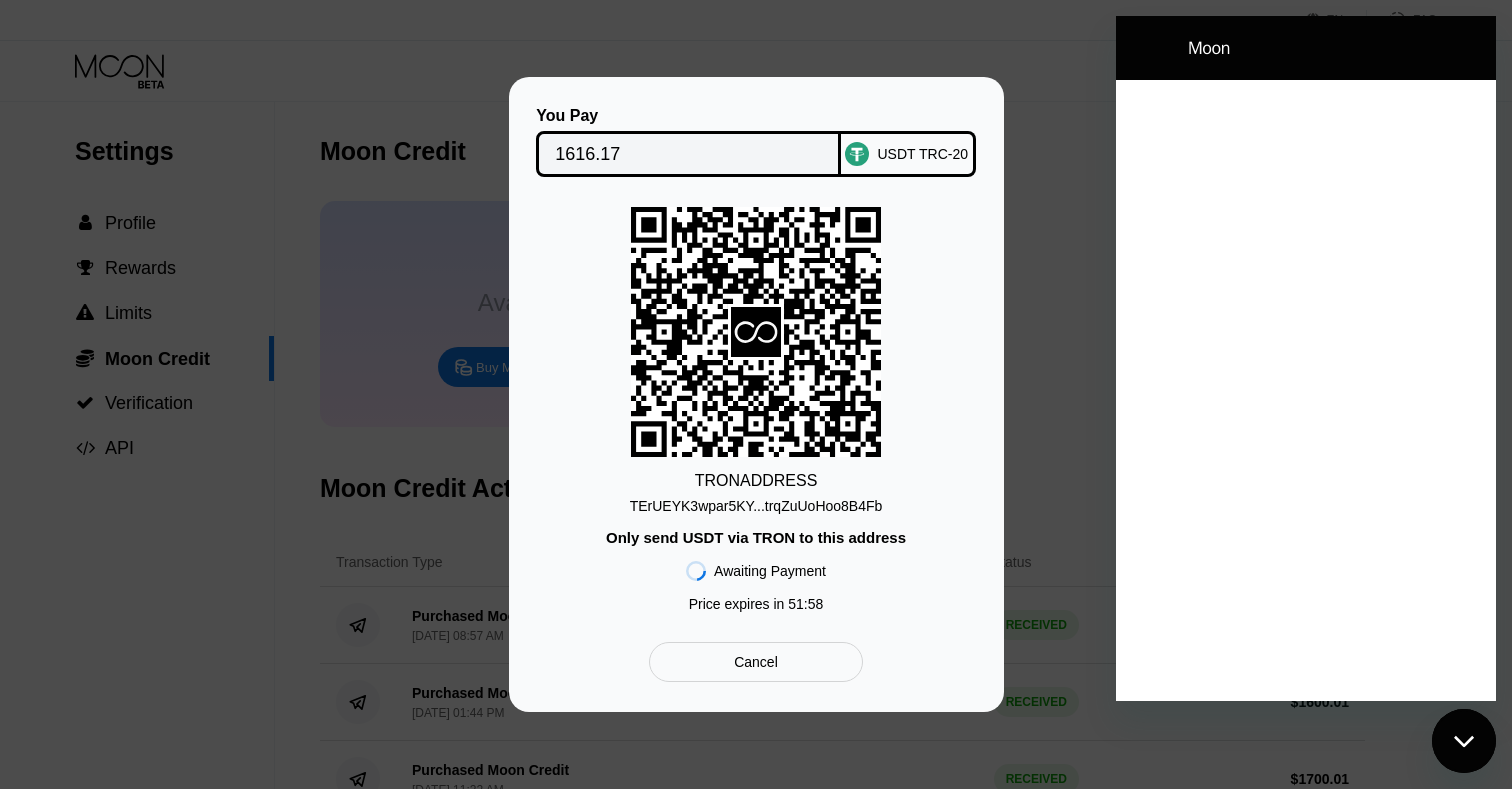 scroll, scrollTop: 0, scrollLeft: 0, axis: both 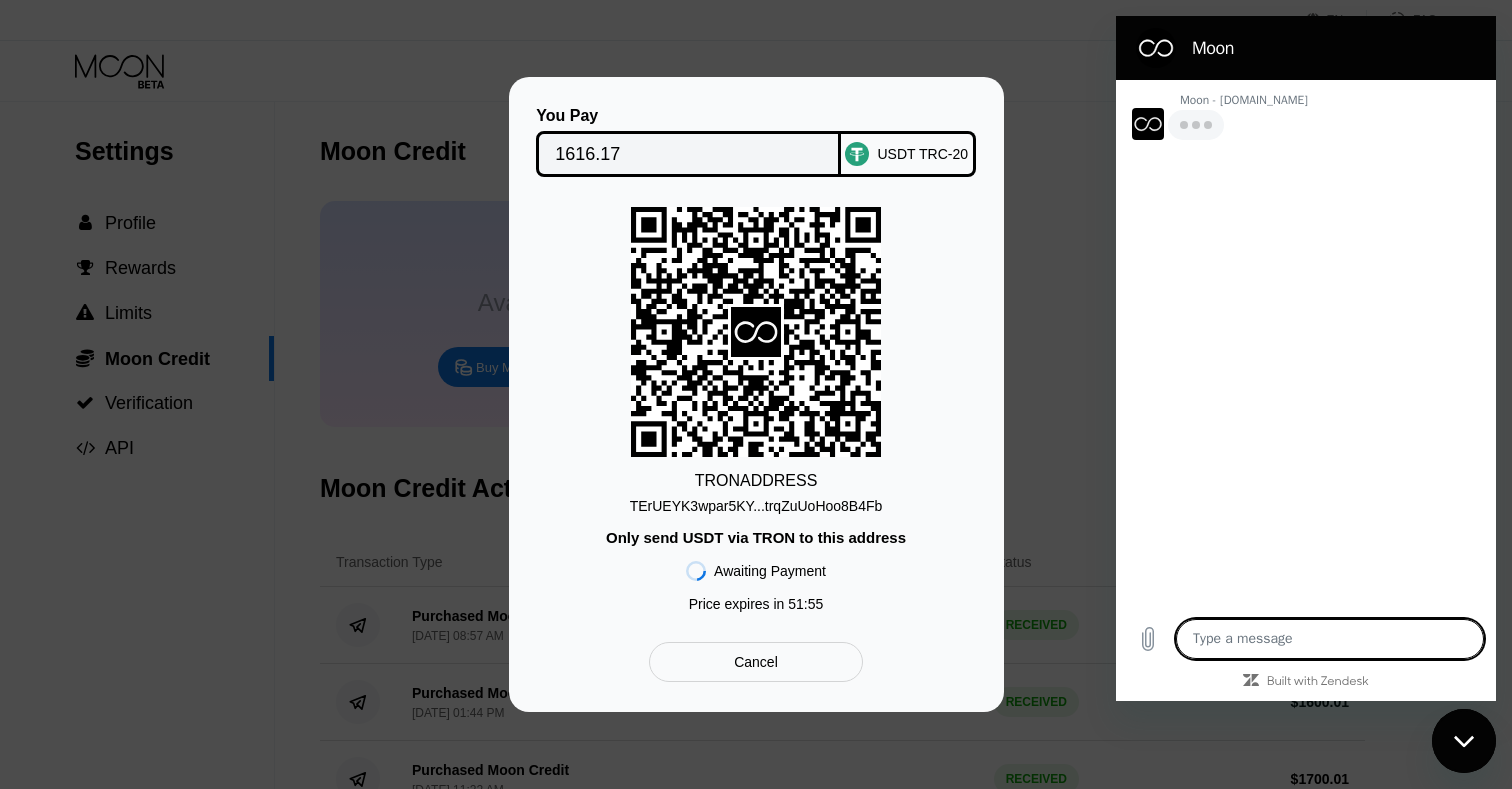 click at bounding box center [1330, 639] 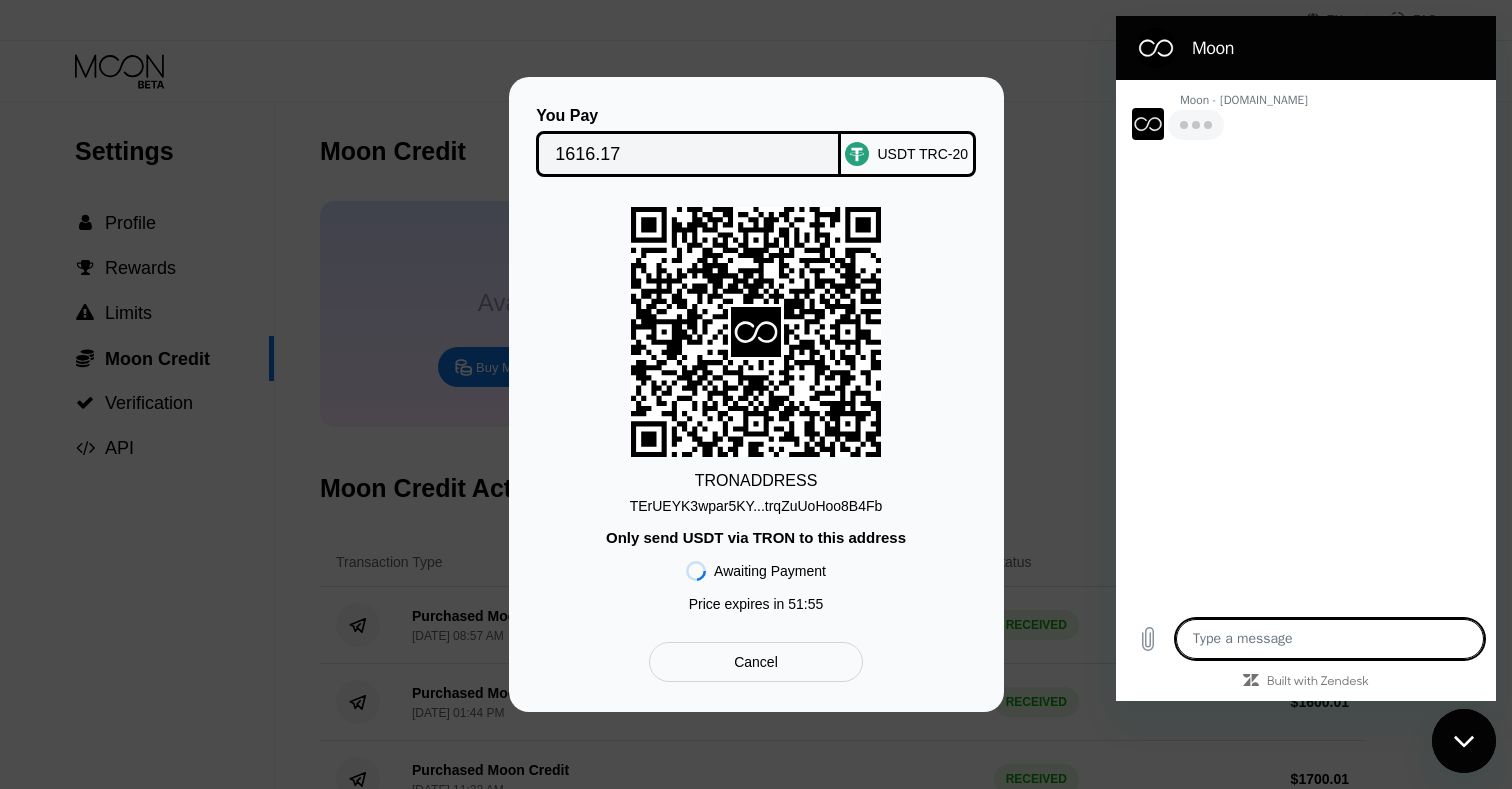 type on "x" 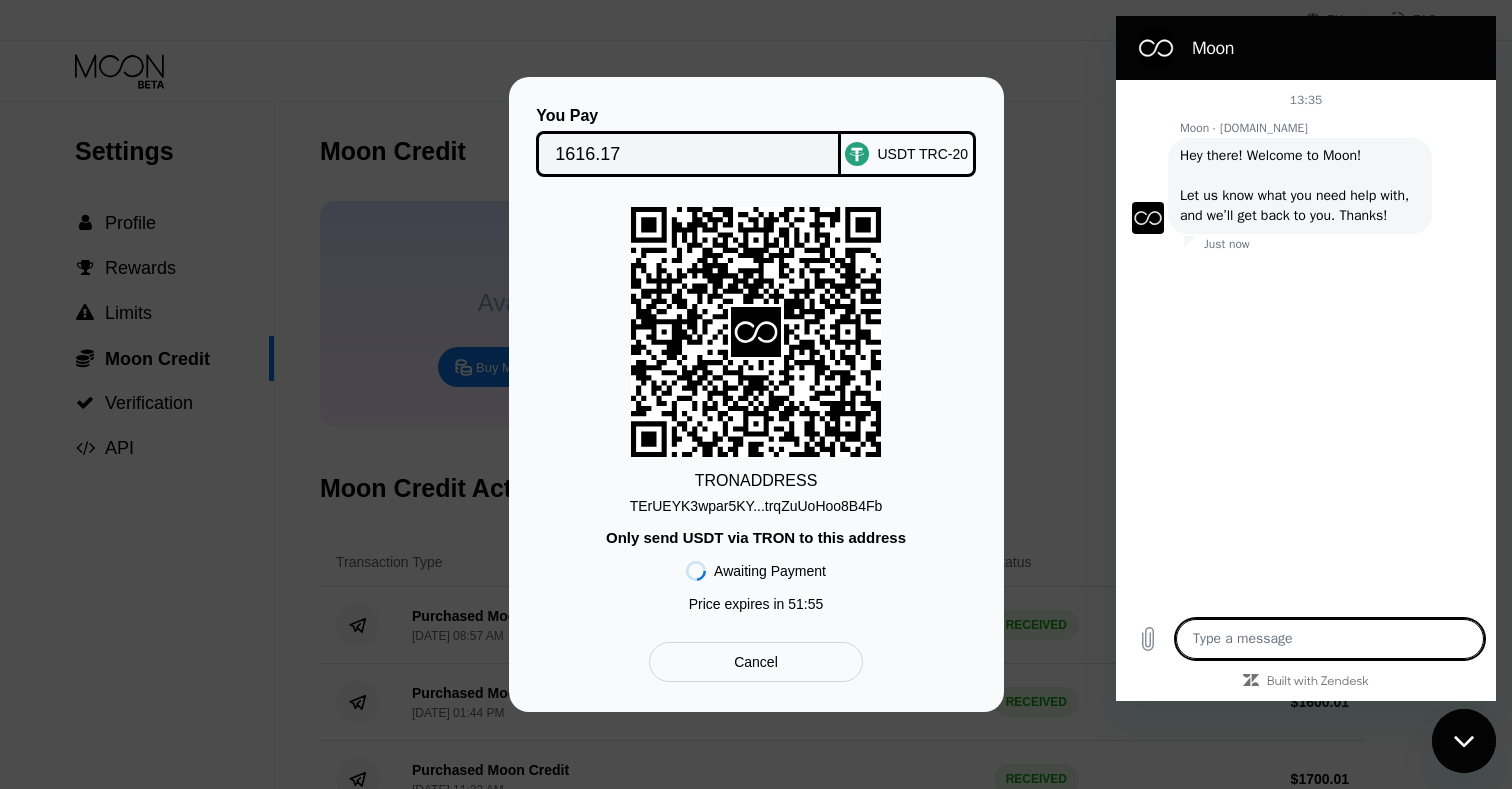 type on "hi i've sent the funds but the moon credit still hasnt' applied to my balacne it still says awaiting for payment receiver address:
TK7DpANtL8LkR2LR1cPWnnt9RjS1QibL58" 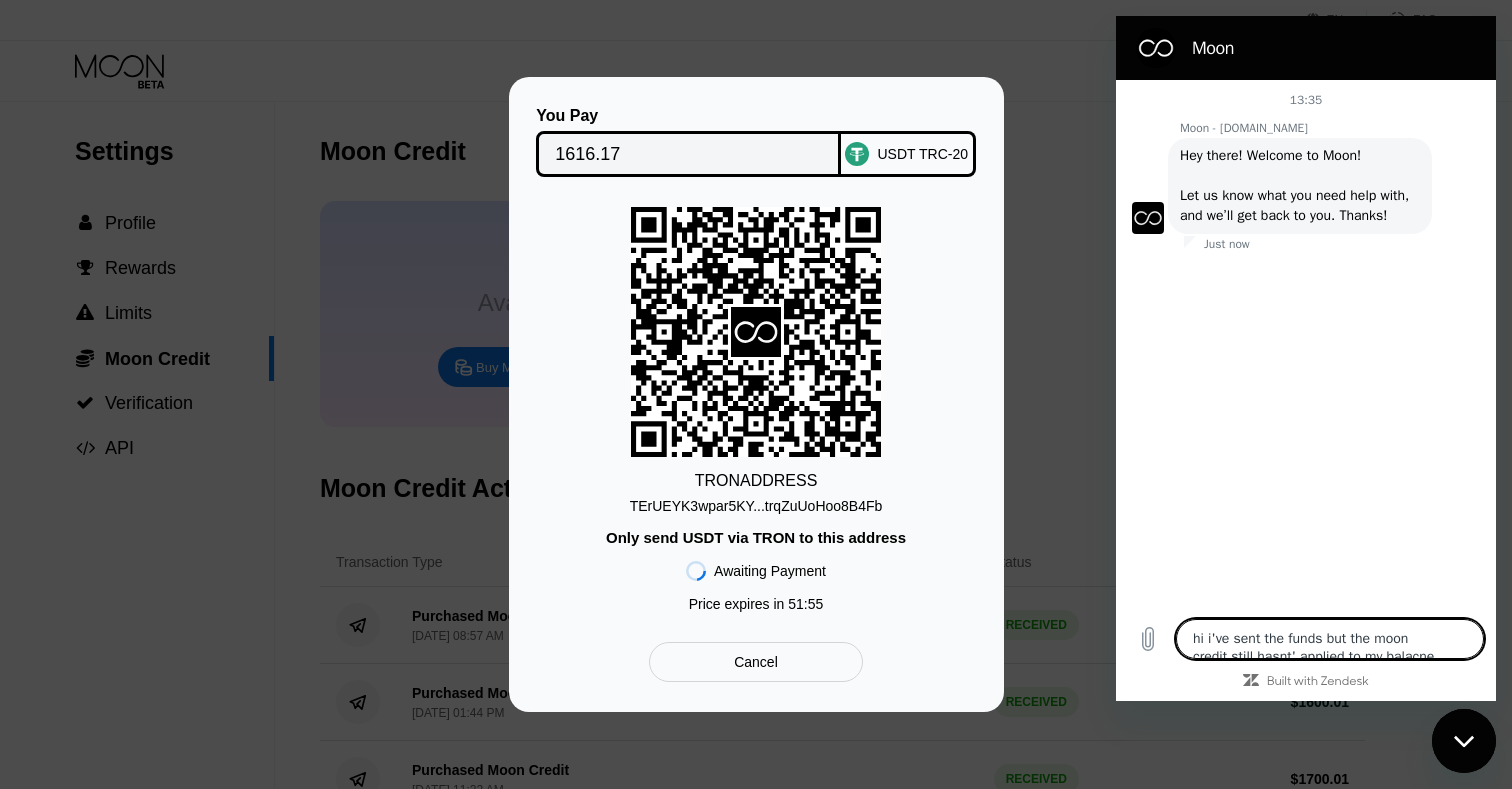 scroll, scrollTop: 7, scrollLeft: 0, axis: vertical 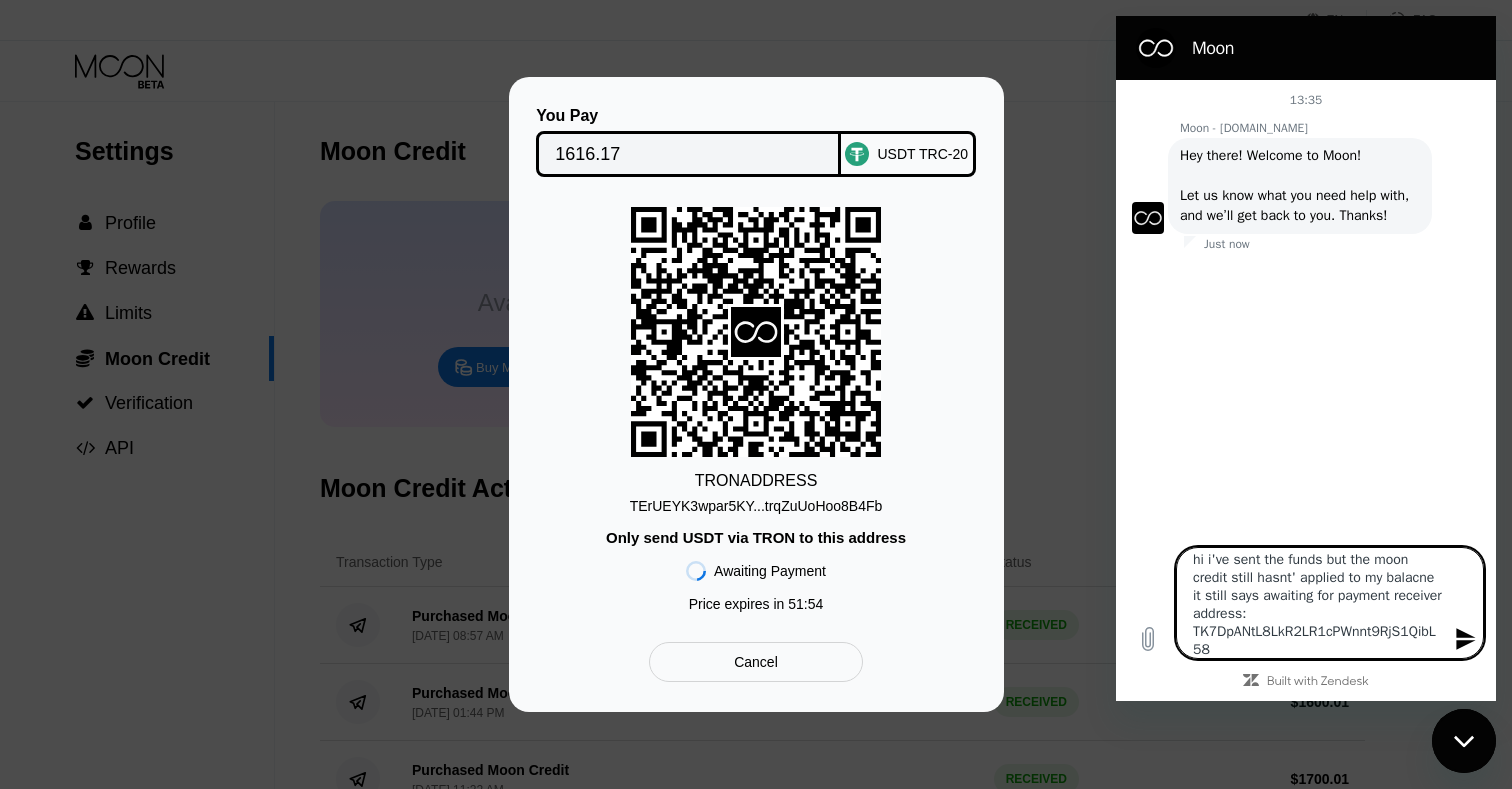 type on "hi i've sent the funds but the moon credit still hasnt' applied to my balacne it still says awaiting for payment receiver address:
TK7DpANtL8LkR2LR1cPWnnt9RjS1QibL58" 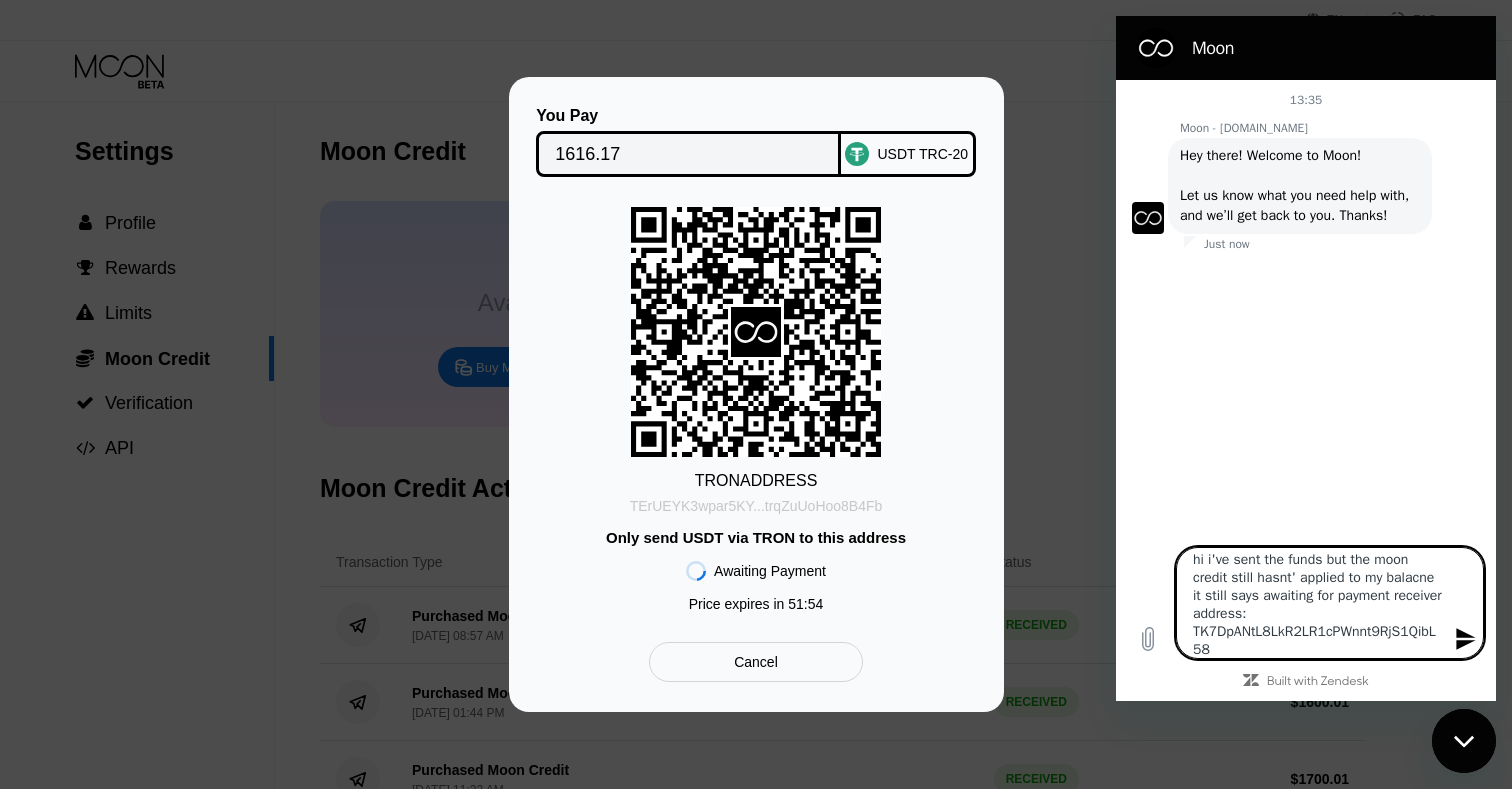click on "TErUEYK3wpar5KY...trqZuUoHoo8B4Fb" at bounding box center [756, 506] 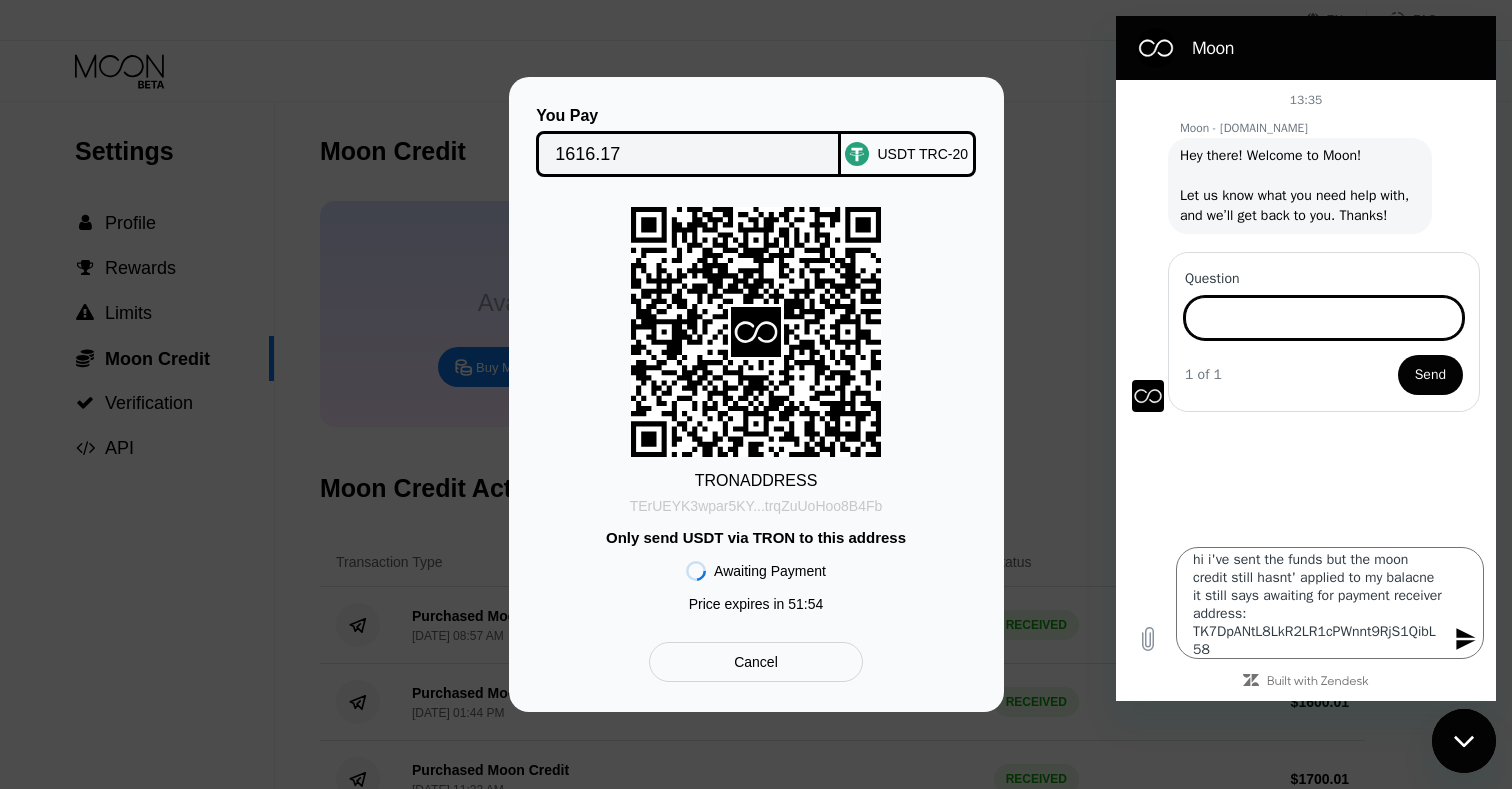 type on "x" 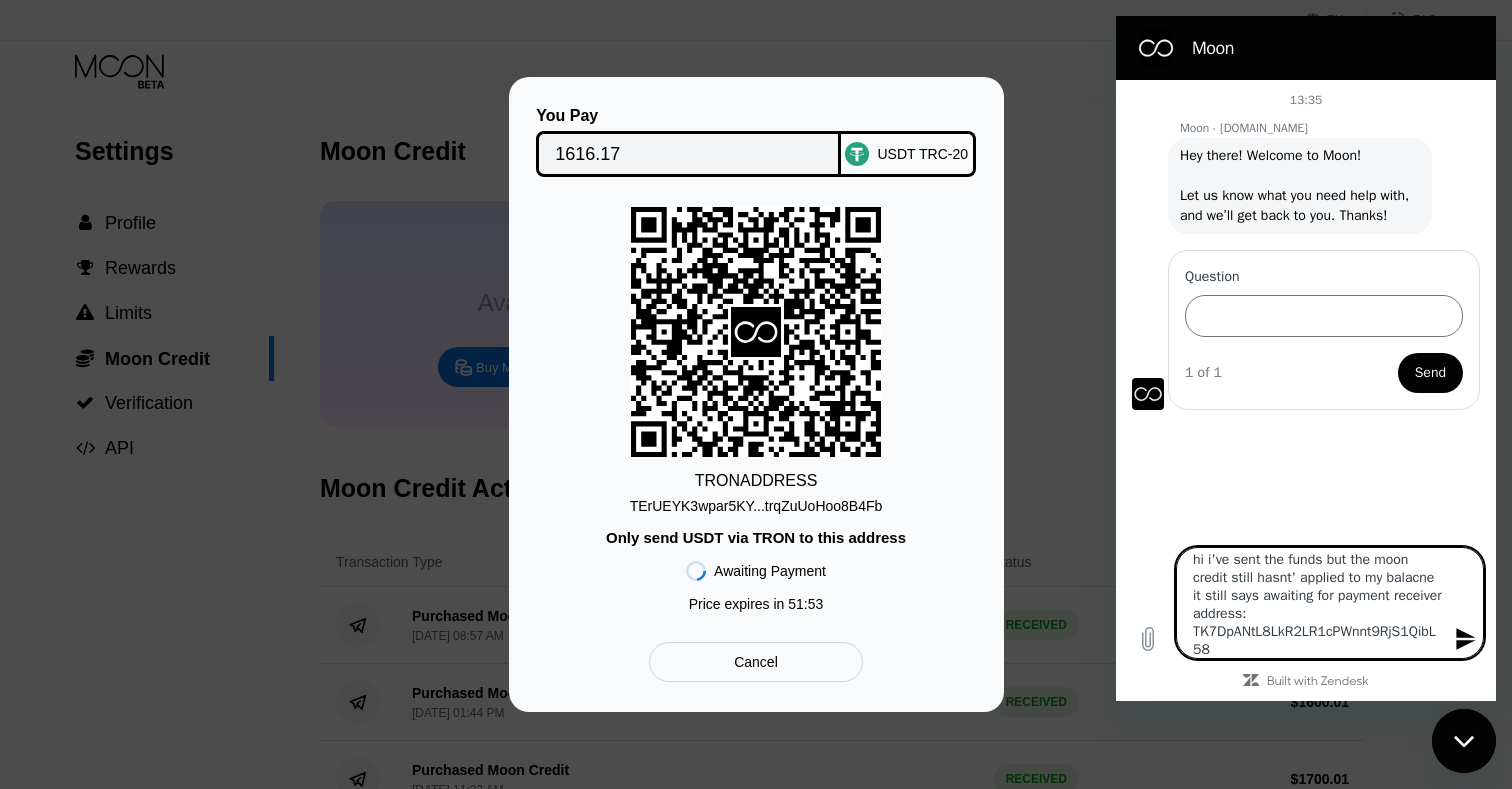 click on "hi i've sent the funds but the moon credit still hasnt' applied to my balacne it still says awaiting for payment receiver address:
TK7DpANtL8LkR2LR1cPWnnt9RjS1QibL58" at bounding box center (1330, 603) 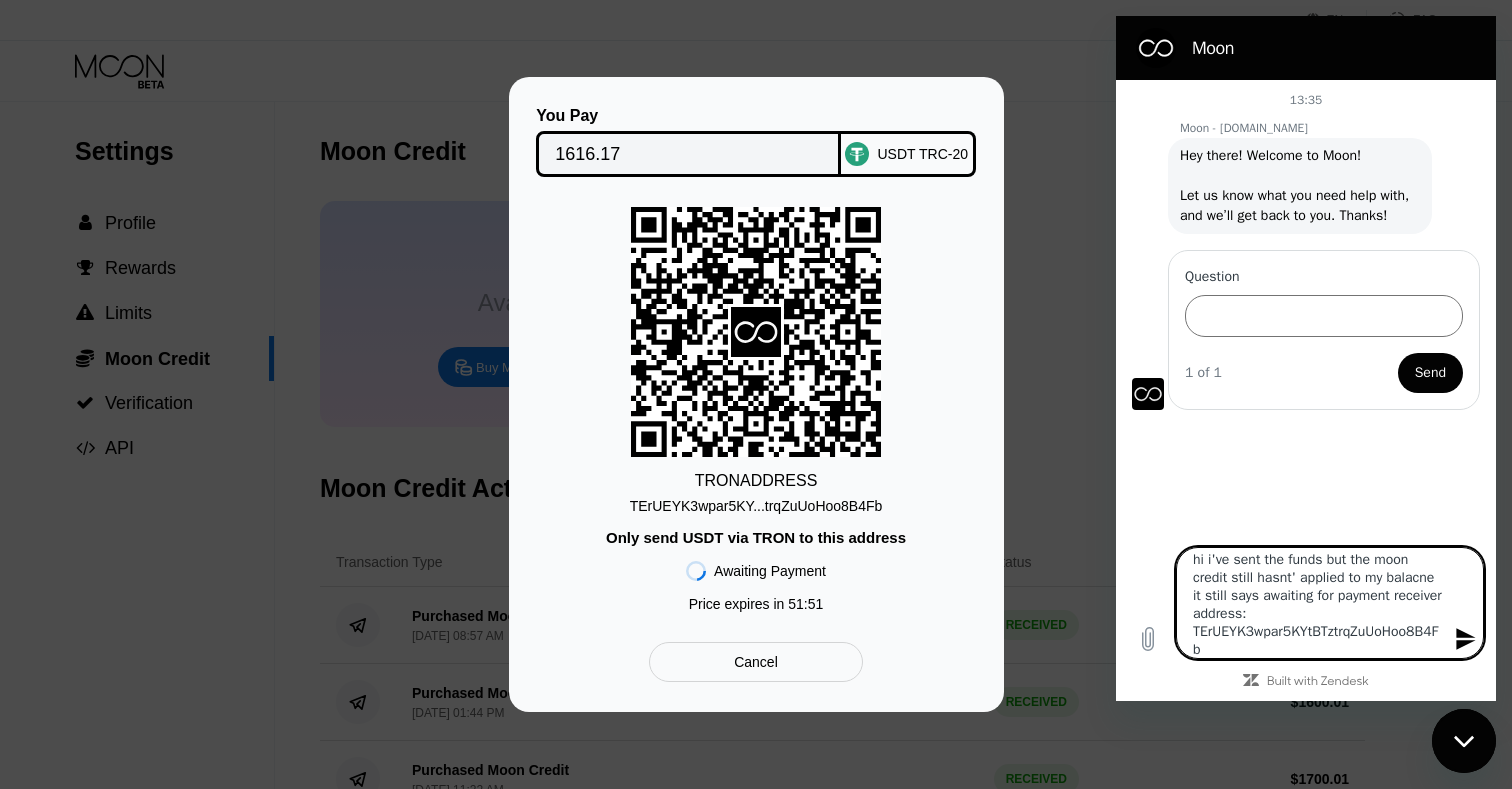 click on "hi i've sent the funds but the moon credit still hasnt' applied to my balacne it still says awaiting for payment receiver address:
TErUEYK3wpar5KYtBTztrqZuUoHoo8B4Fb" at bounding box center (1330, 603) 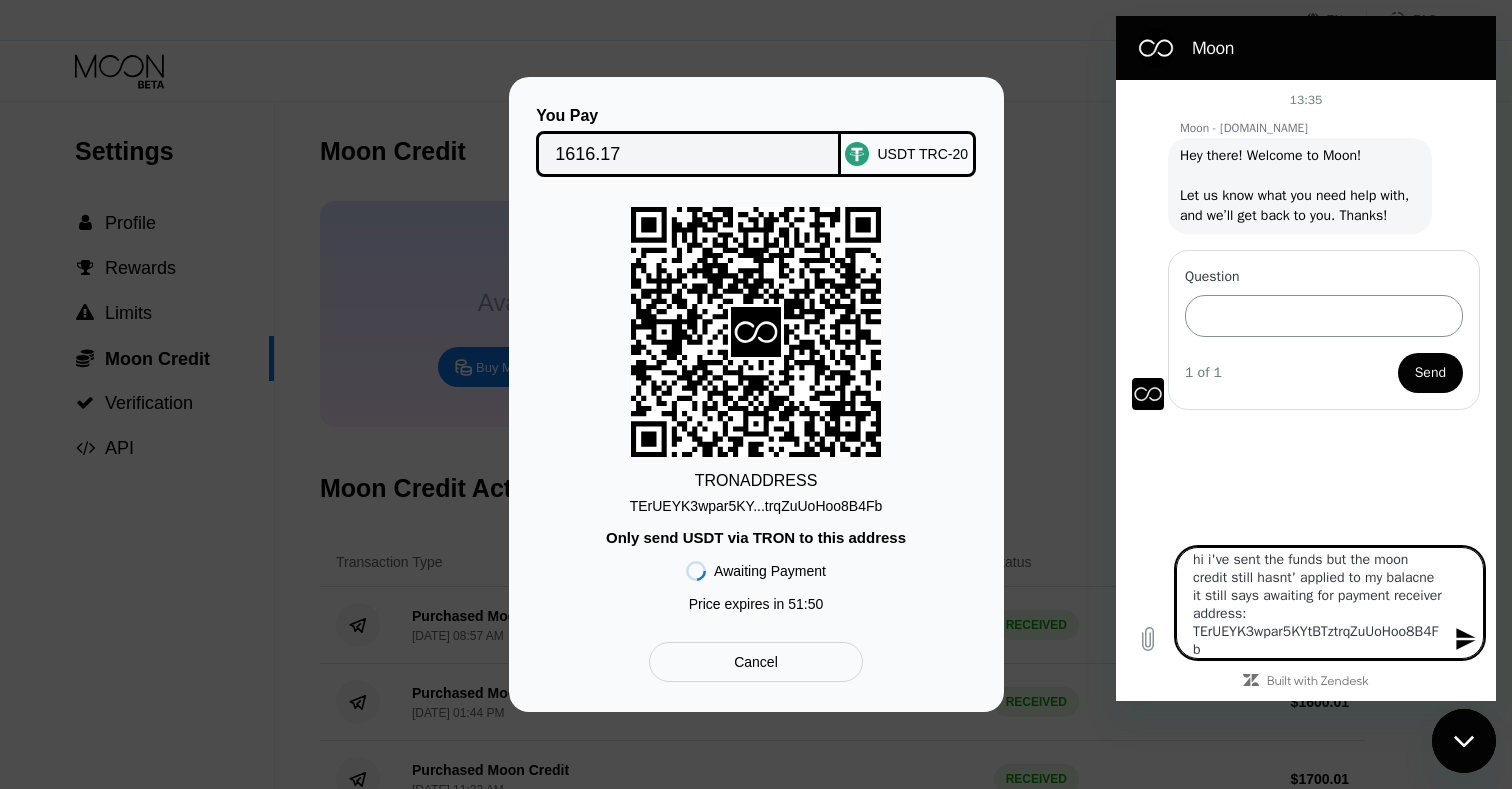 type 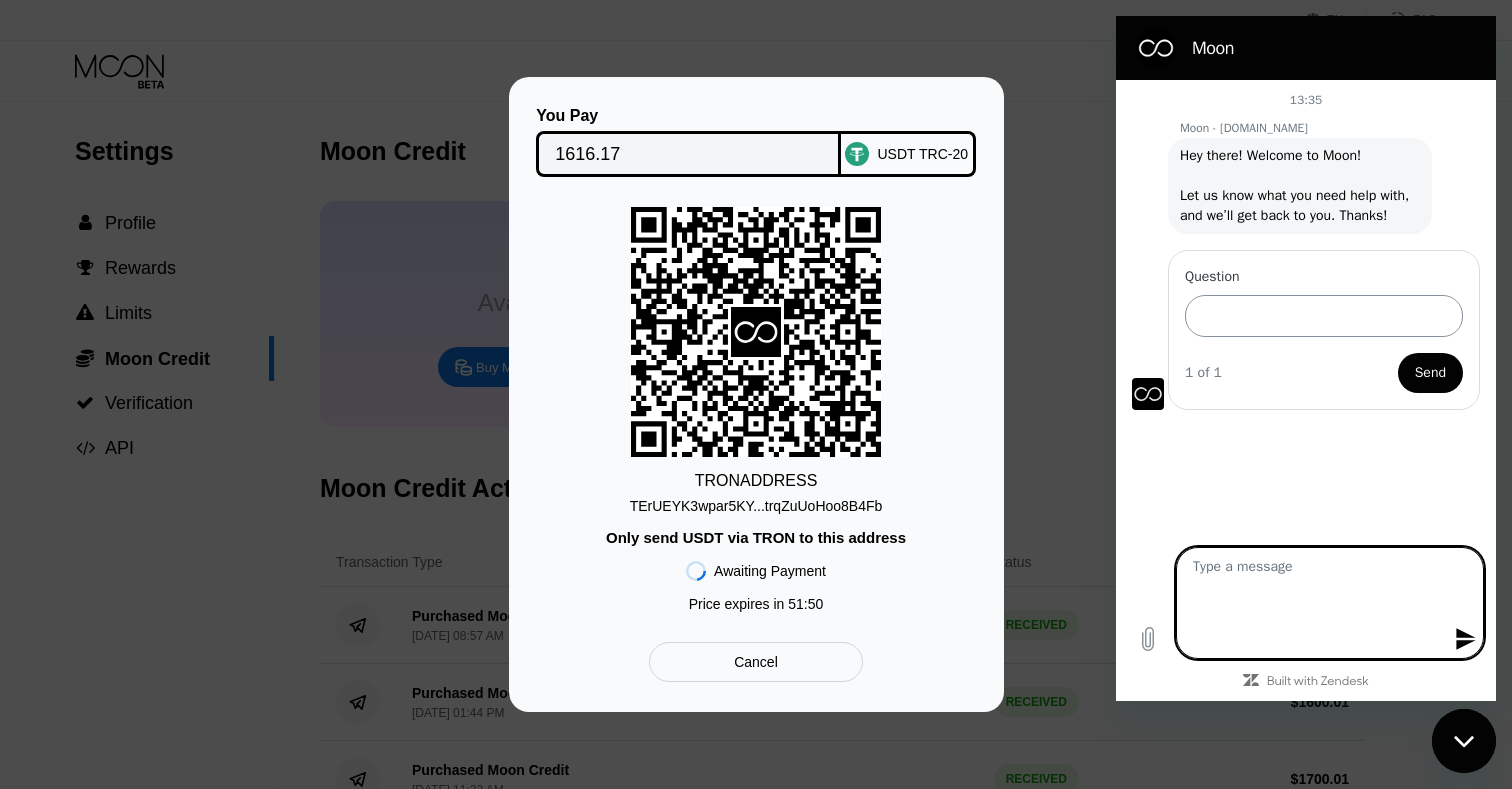 scroll, scrollTop: 0, scrollLeft: 0, axis: both 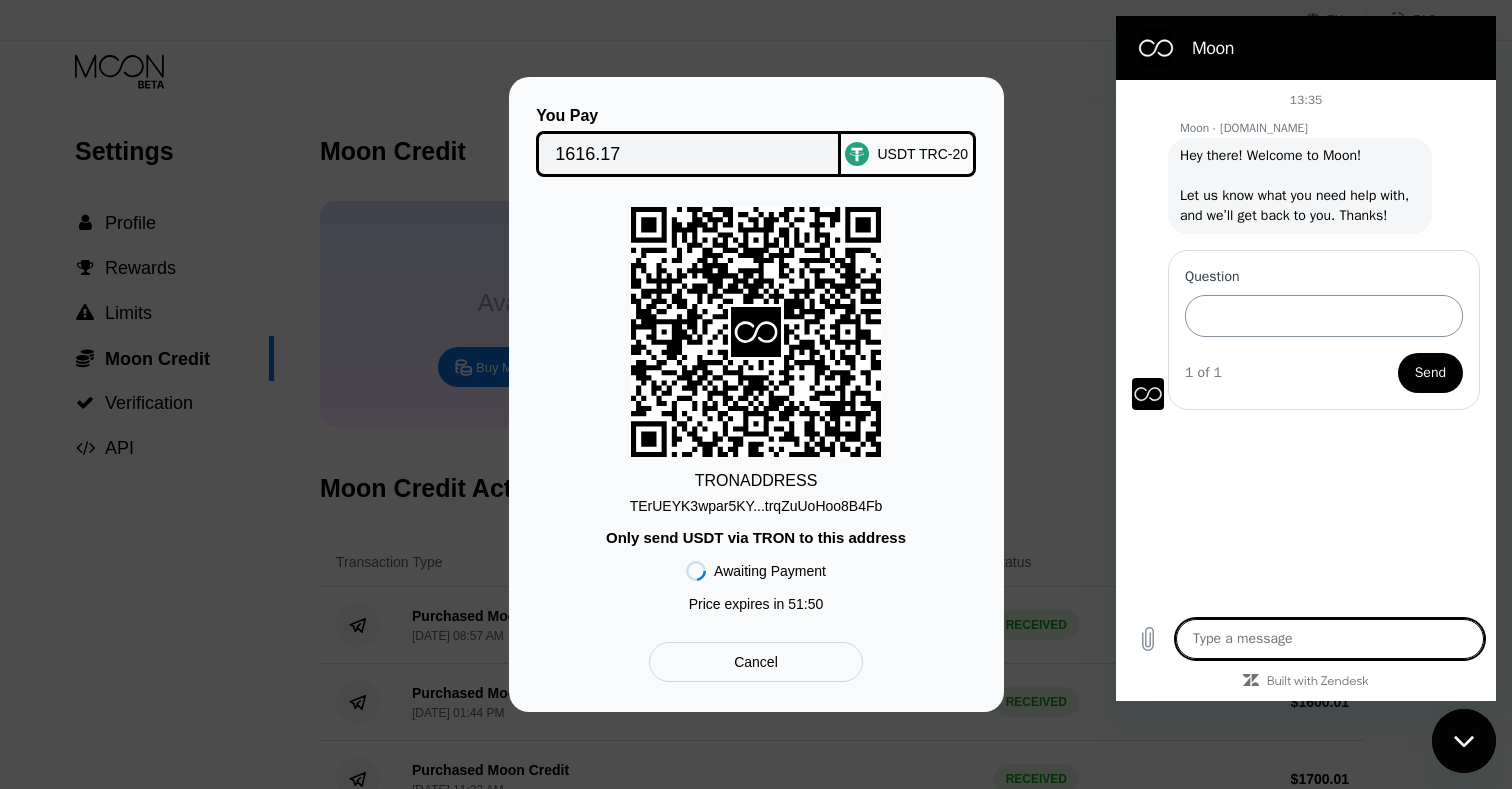 type 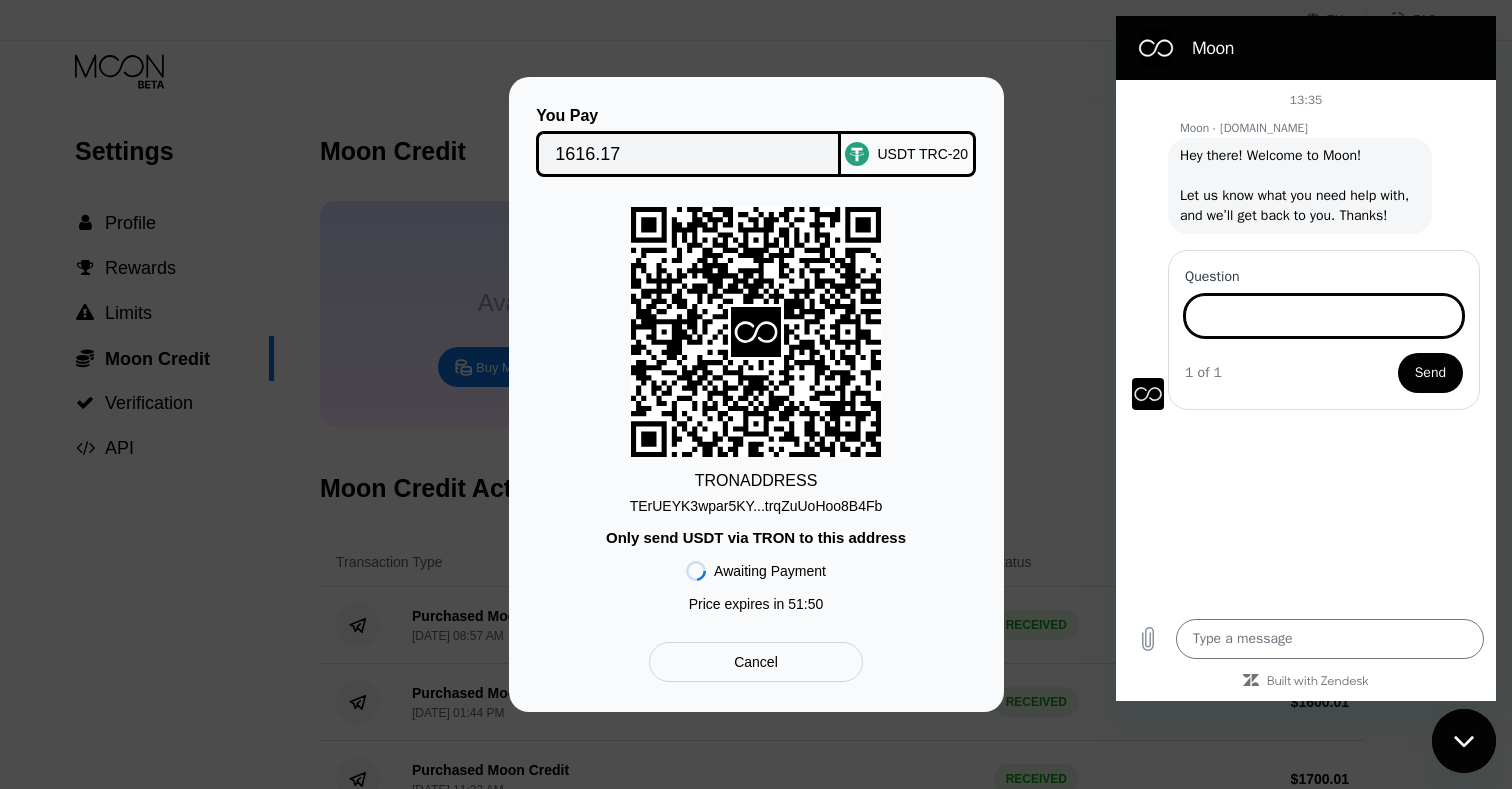 paste on "hi i've sent the funds but the moon credit still hasnt' applied to my balacne it still says awaiting for payment receiver address: TErUEYK3wpar5KYtBTztrqZuUoHoo8B4Fb" 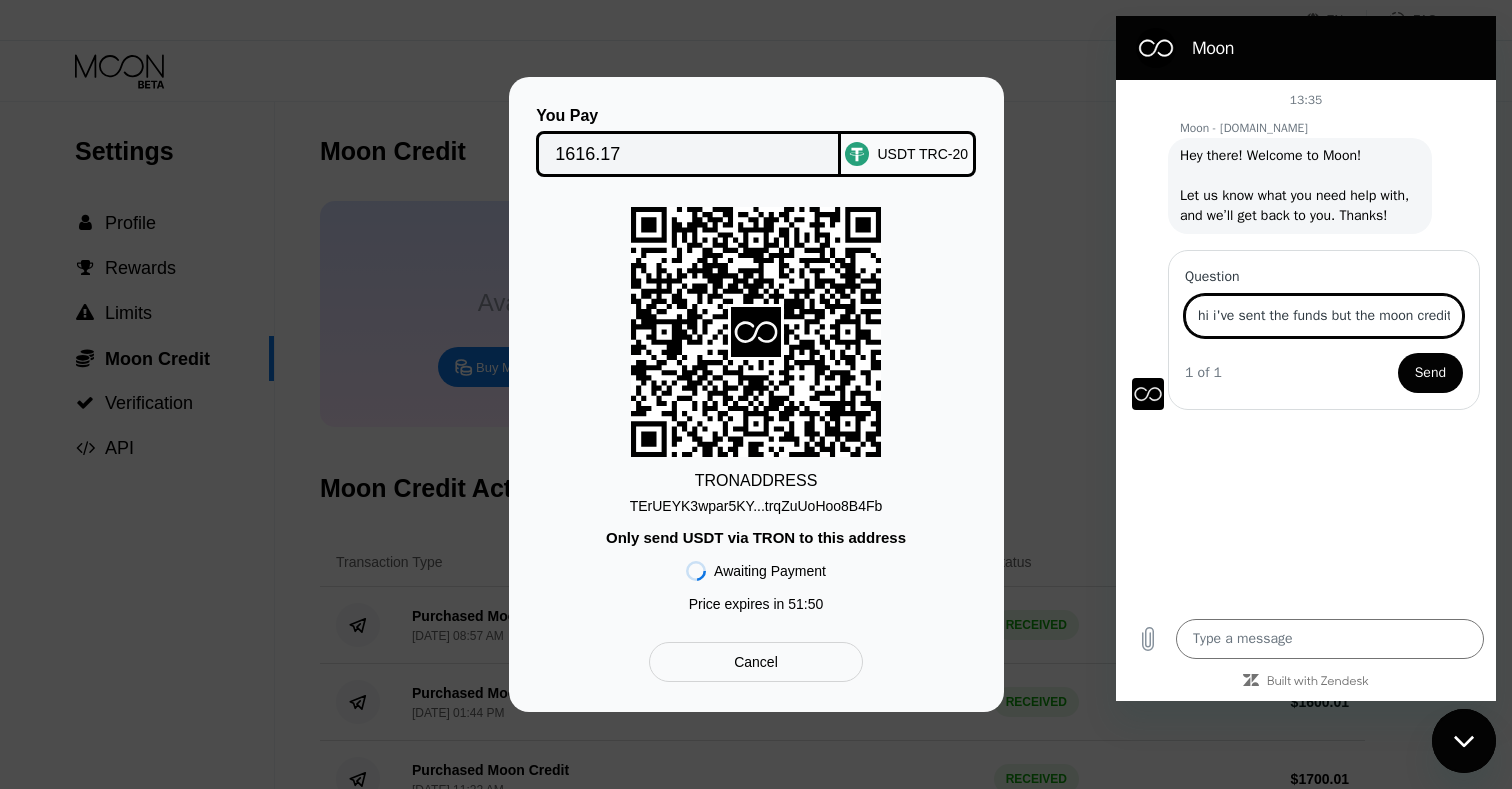 scroll, scrollTop: 0, scrollLeft: 833, axis: horizontal 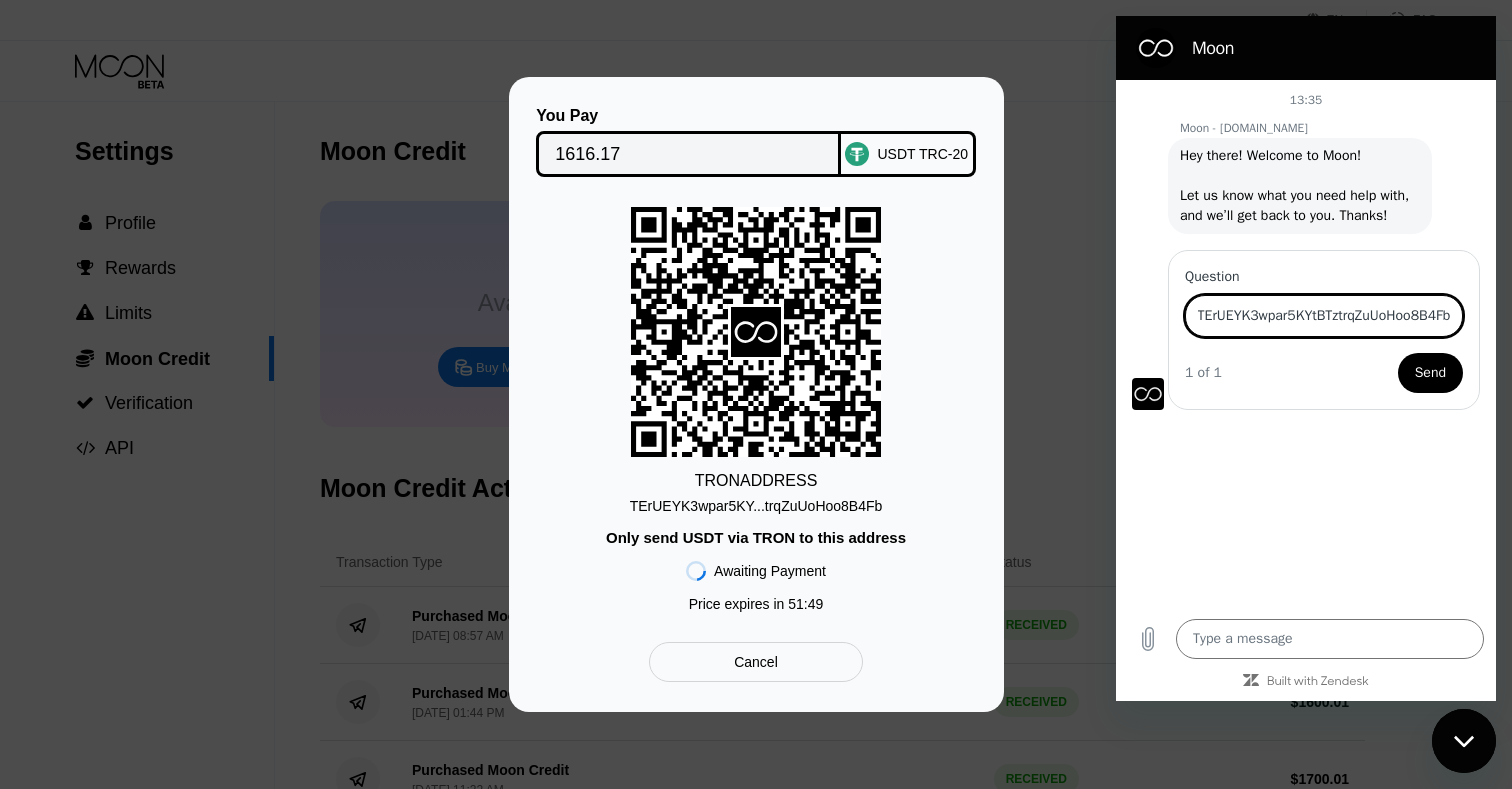 type on "hi i've sent the funds but the moon credit still hasnt' applied to my balacne it still says awaiting for payment receiver address: TErUEYK3wpar5KYtBTztrqZuUoHoo8B4Fb" 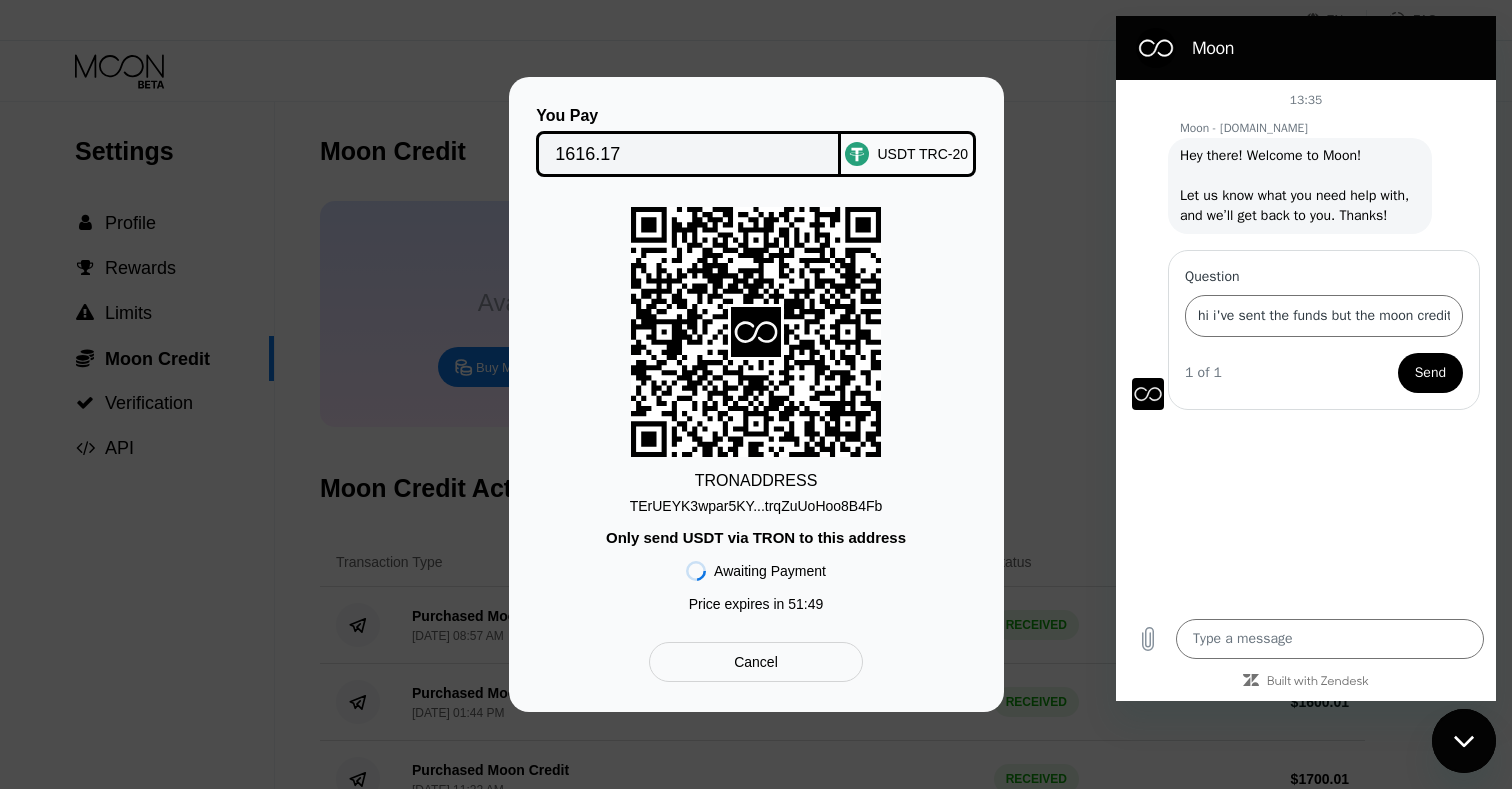 click on "Send" at bounding box center [1430, 373] 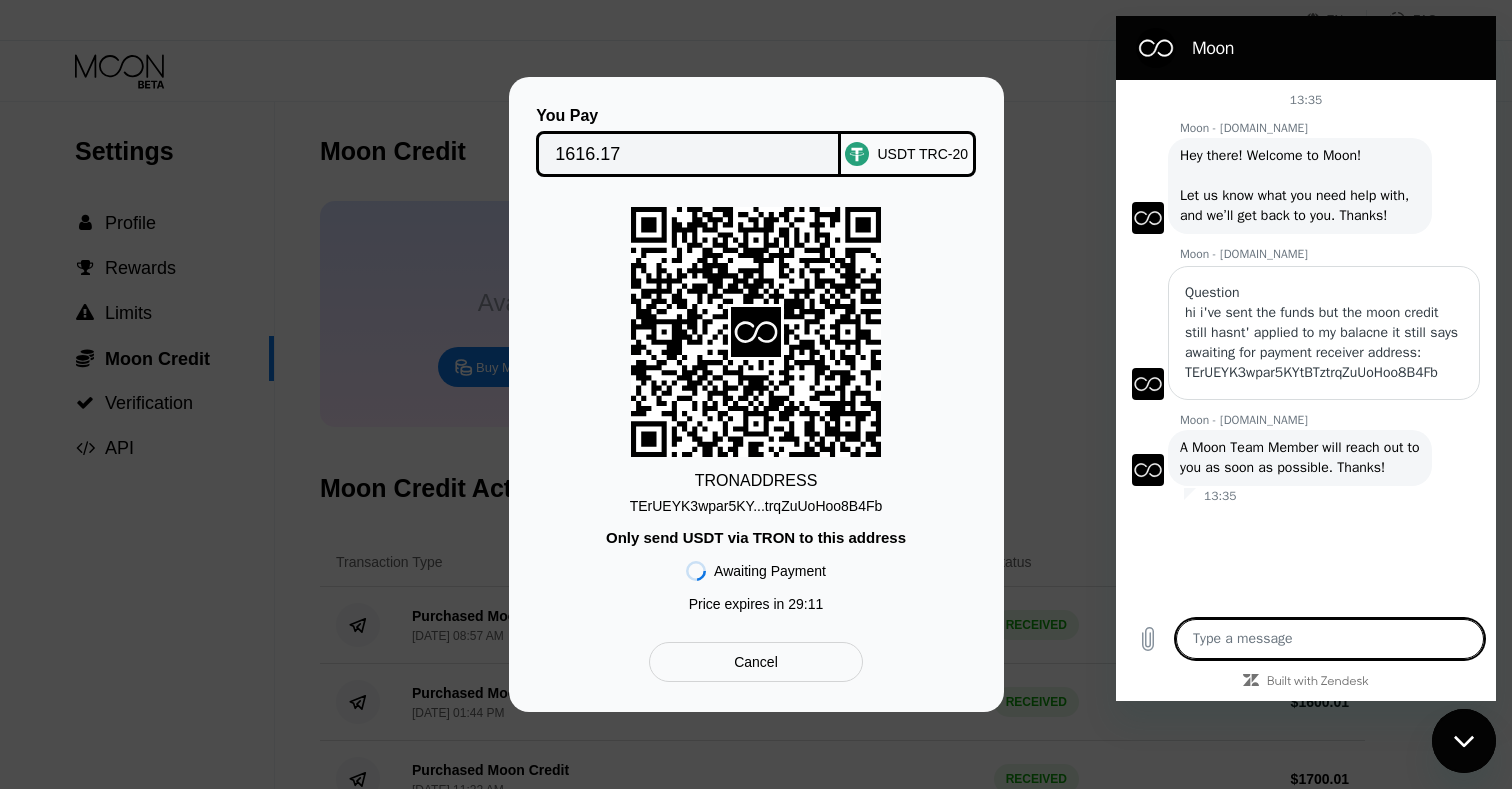 type on "x" 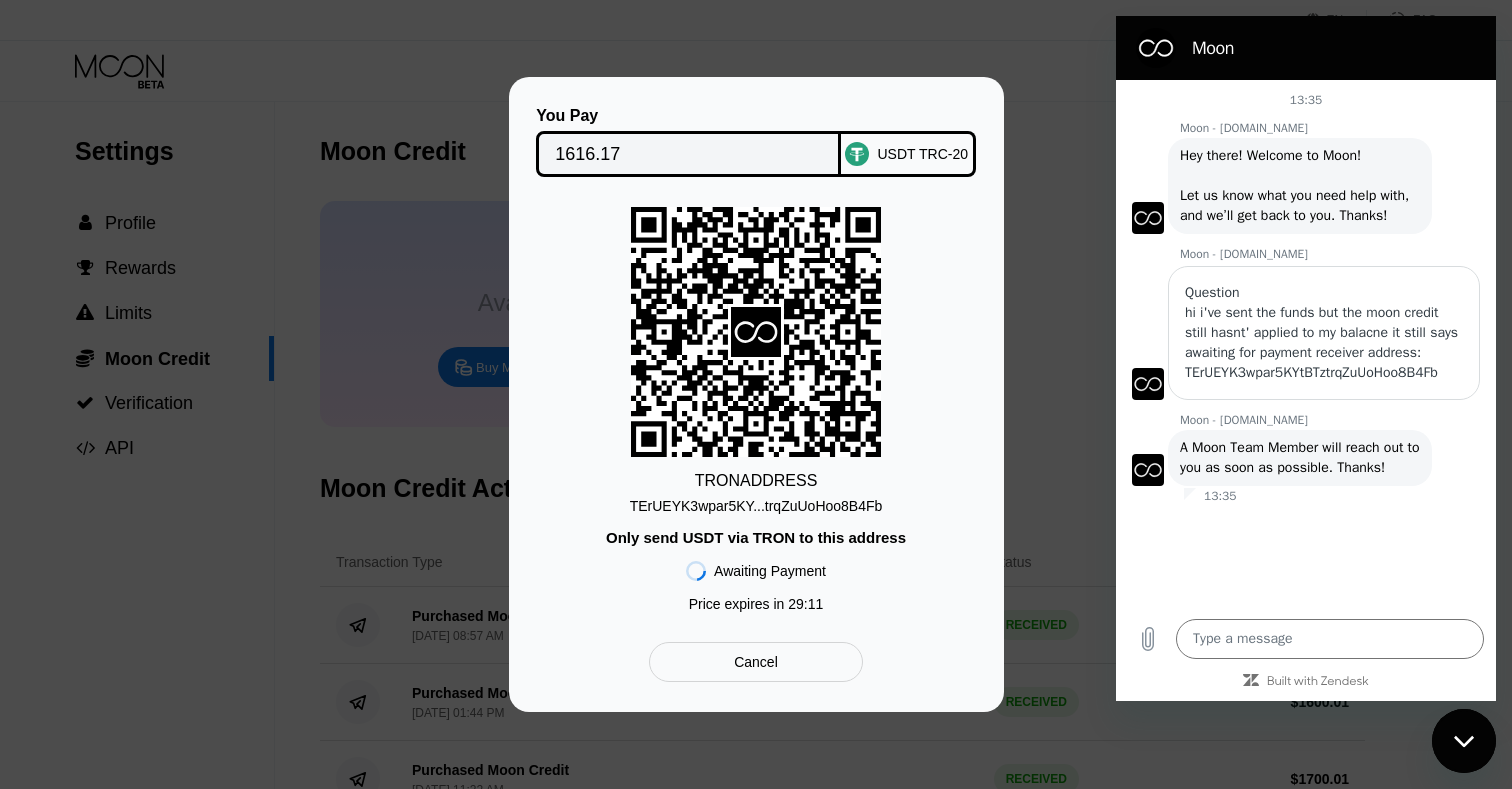 click on "A Moon Team Member will reach out to you as soon as possible. Thanks!" at bounding box center (1302, 457) 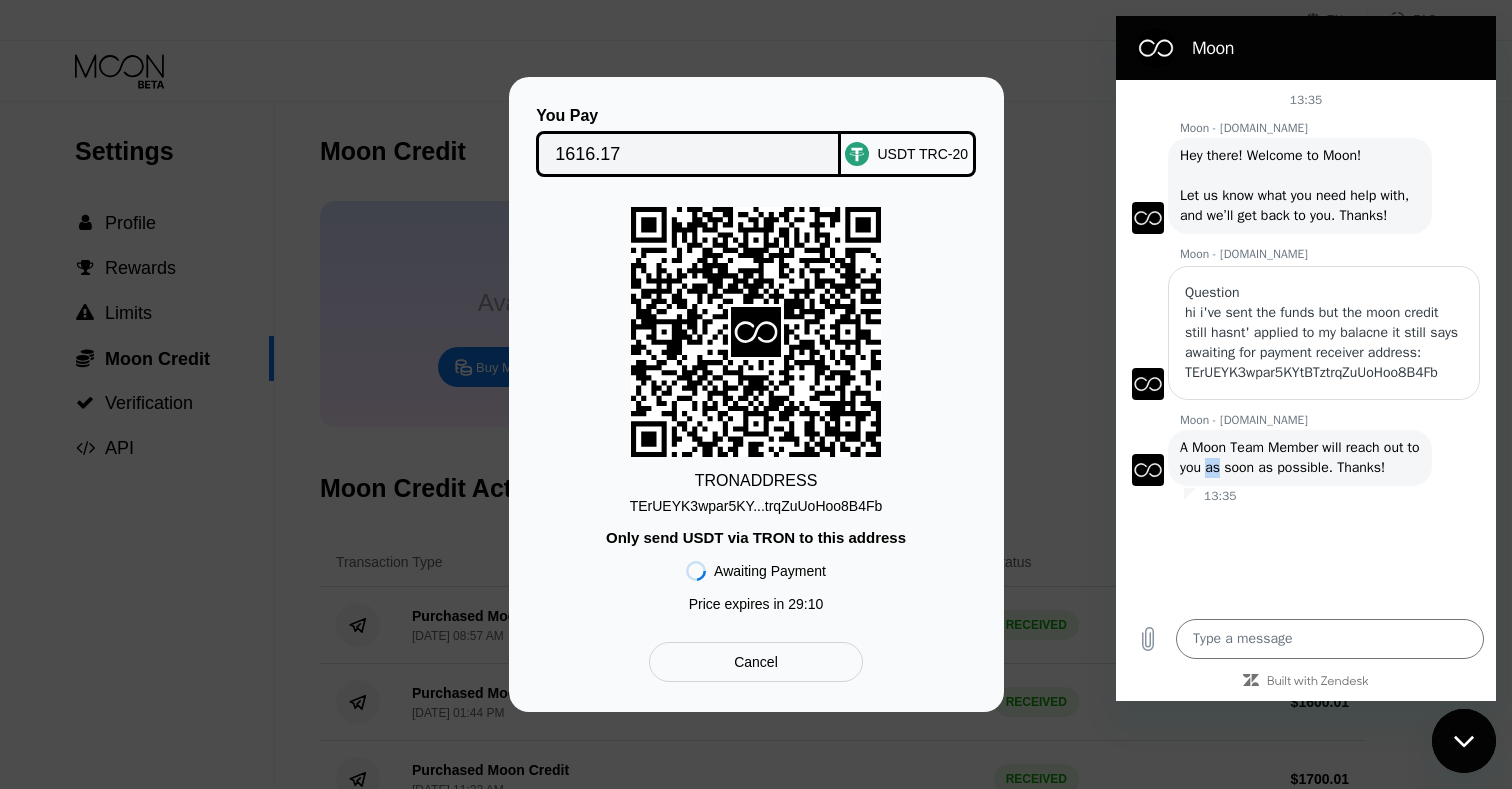 click on "A Moon Team Member will reach out to you as soon as possible. Thanks!" at bounding box center (1302, 457) 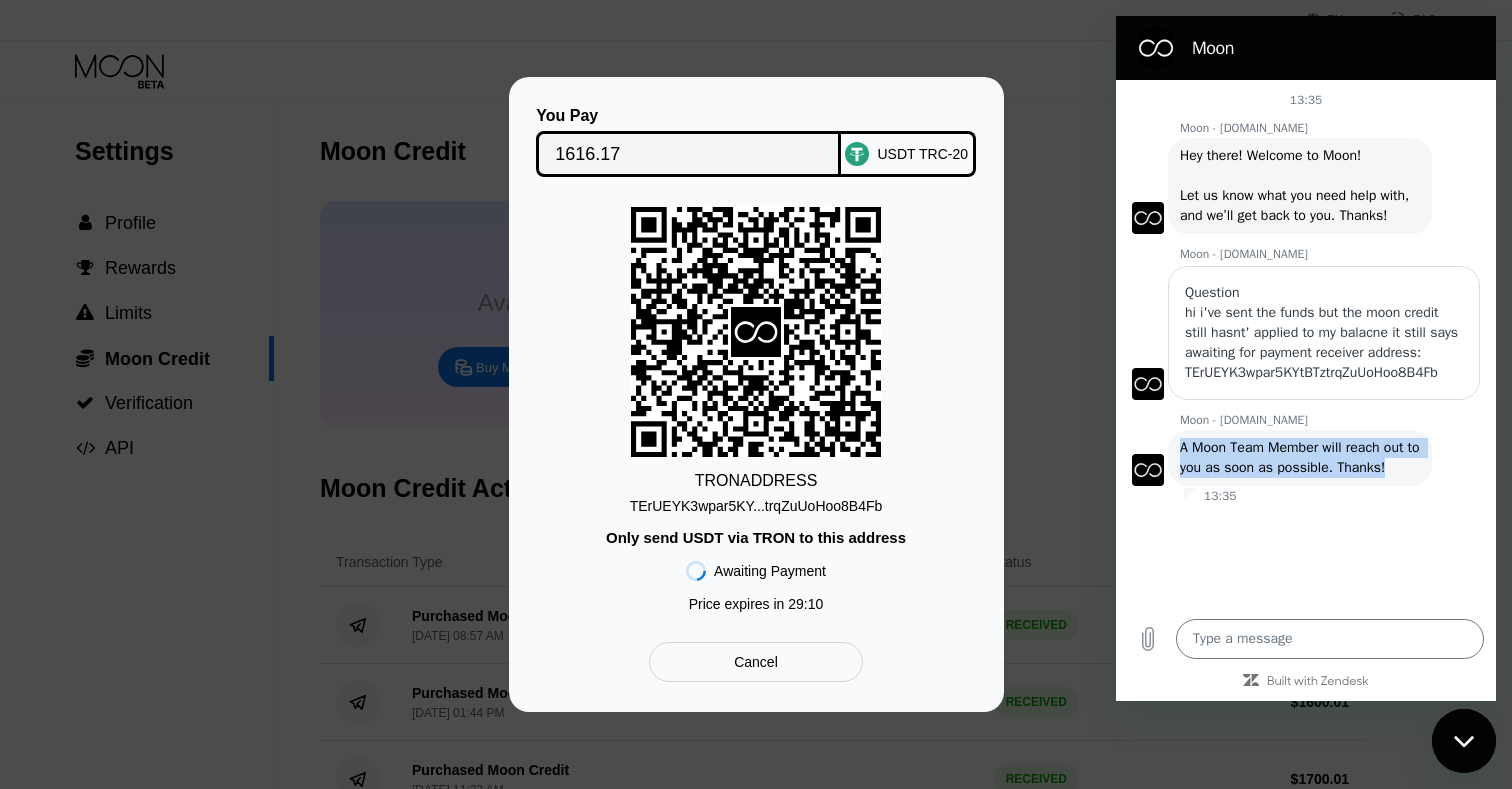click on "A Moon Team Member will reach out to you as soon as possible. Thanks!" at bounding box center [1302, 457] 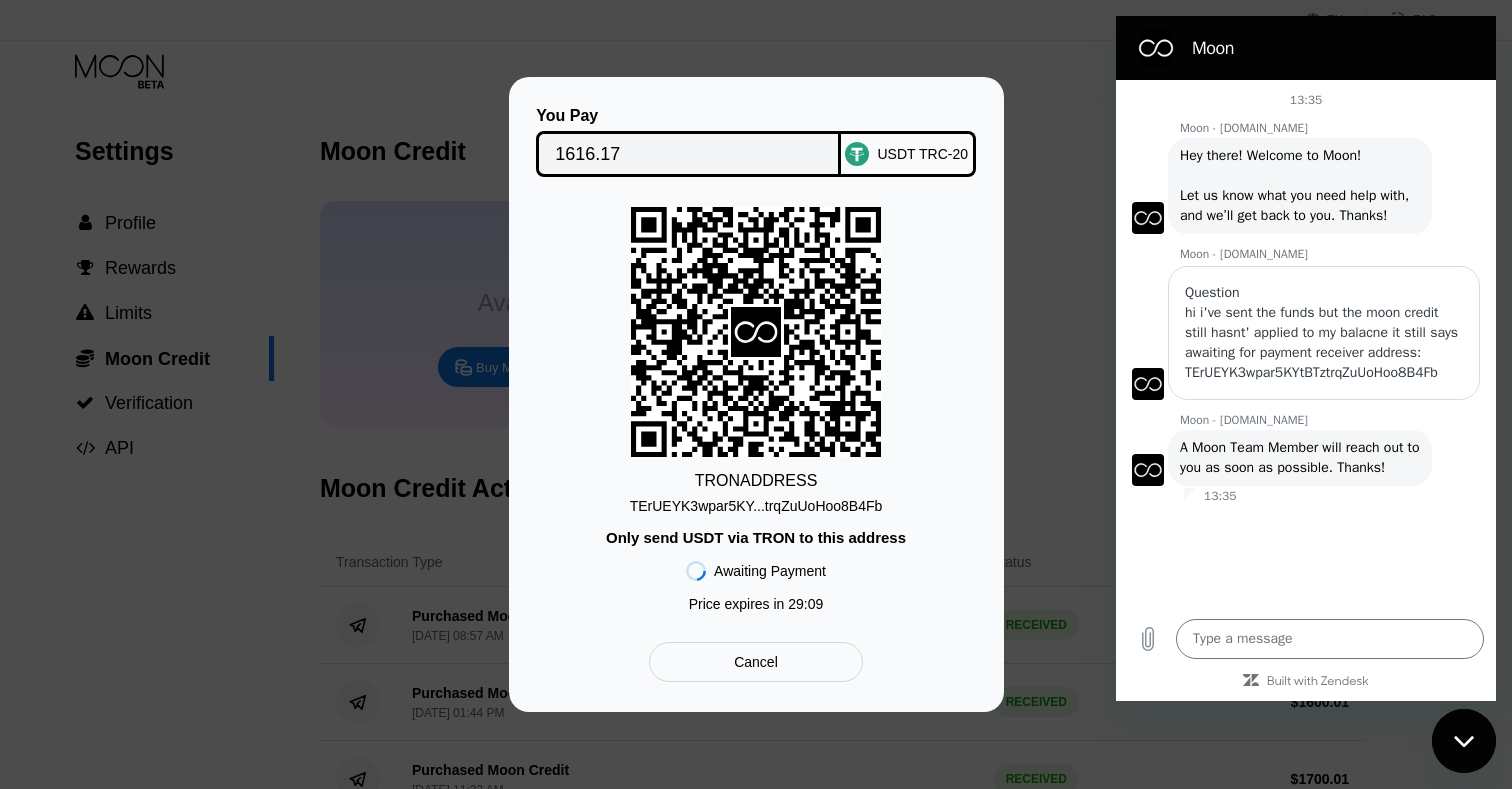 click on "13:35 Moon - paywithmoon.com Moon - paywithmoon.com says:  Hey there! Welcome to Moon!
Let us know what you need help with, and we’ll get back to you. Thanks!  13:35 Moon - paywithmoon.com Question hi i've sent the funds but the moon credit still hasnt' applied to my balacne it still says awaiting for payment receiver address: TErUEYK3wpar5KYtBTztrqZuUoHoo8B4Fb Moon - paywithmoon.com Moon - paywithmoon.com says:  A Moon Team Member will reach out to you as soon as possible. Thanks! 13:35" at bounding box center (1306, 343) 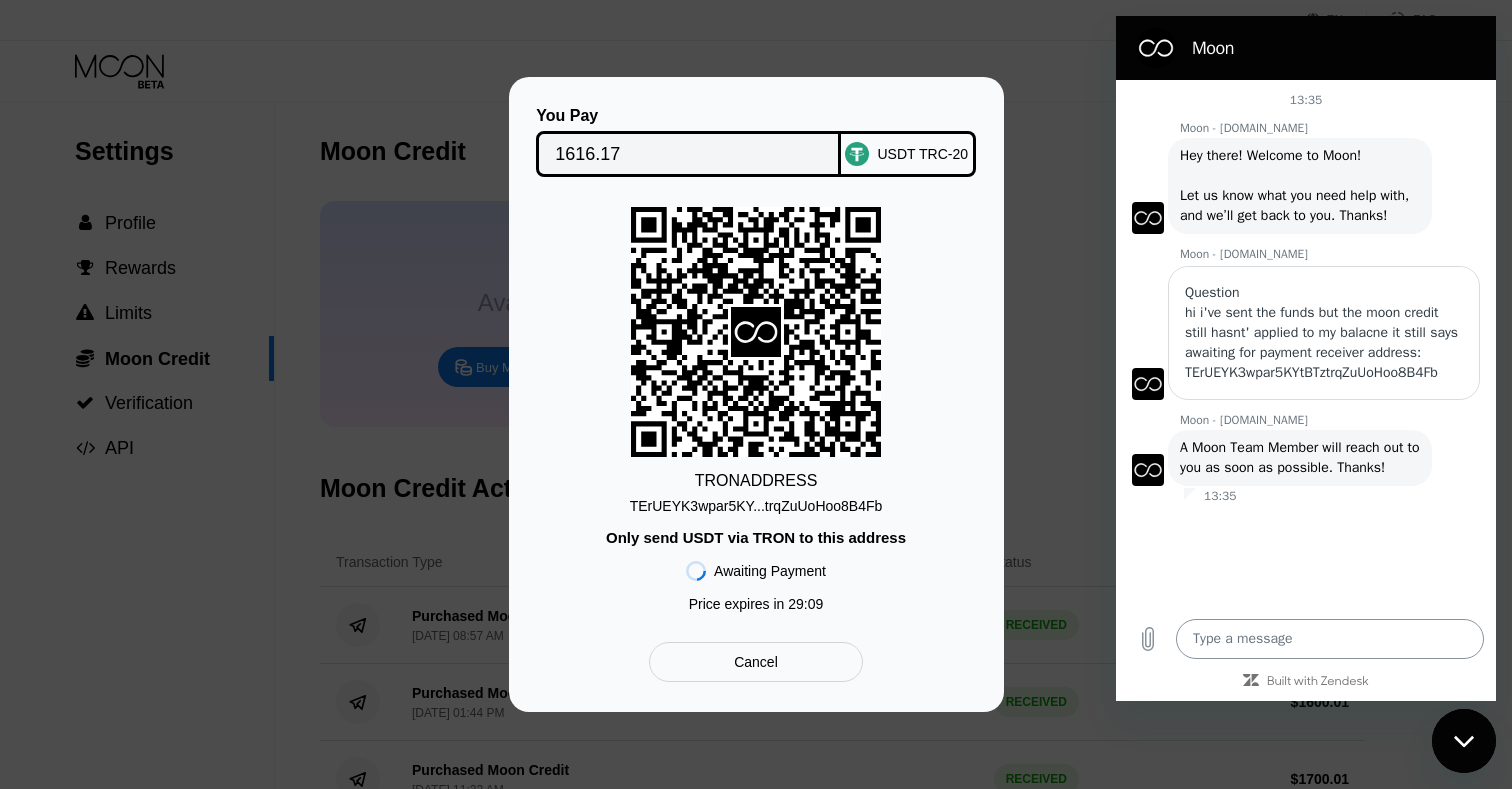click at bounding box center [1330, 639] 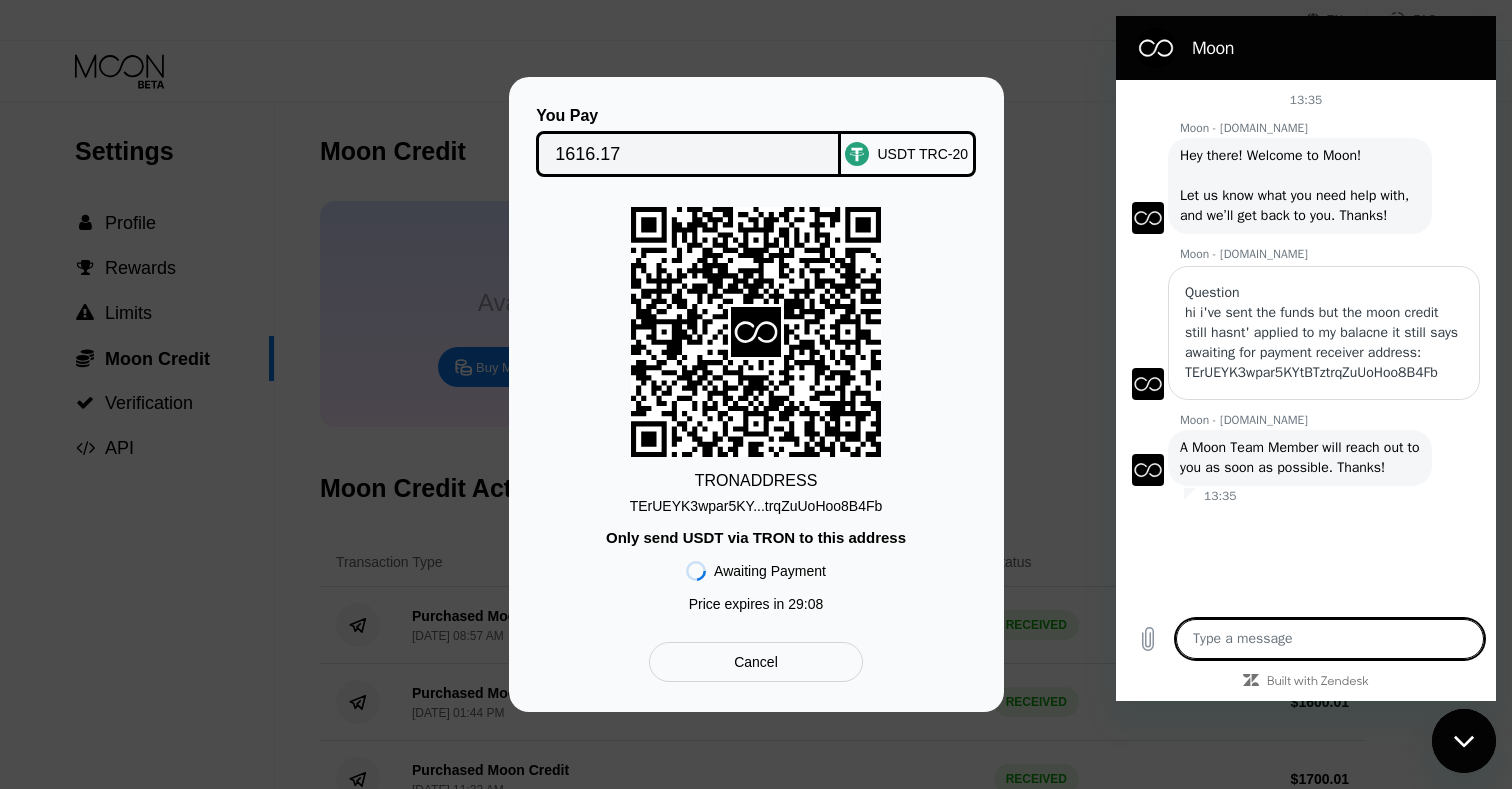type on "3" 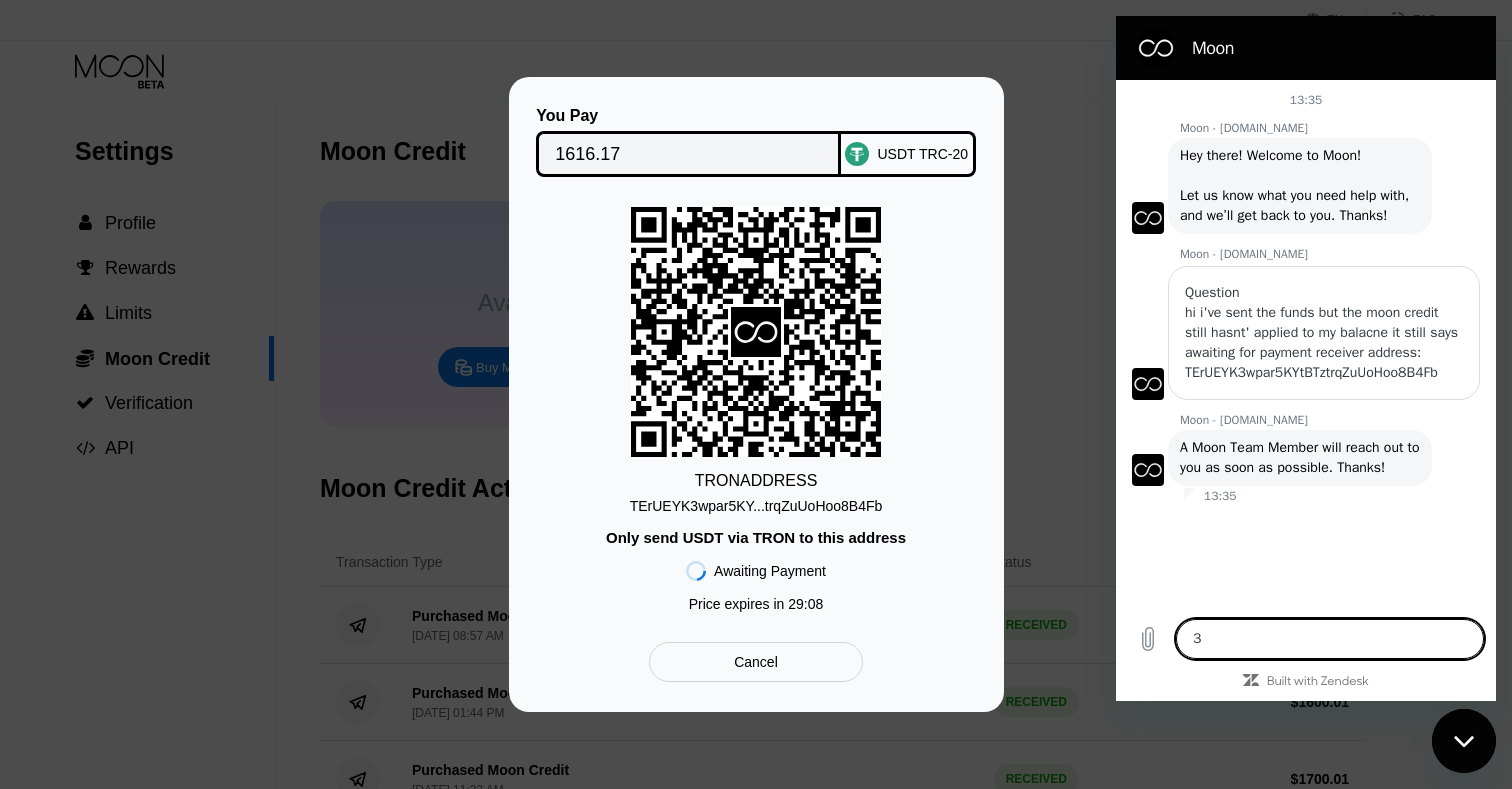 type on "30" 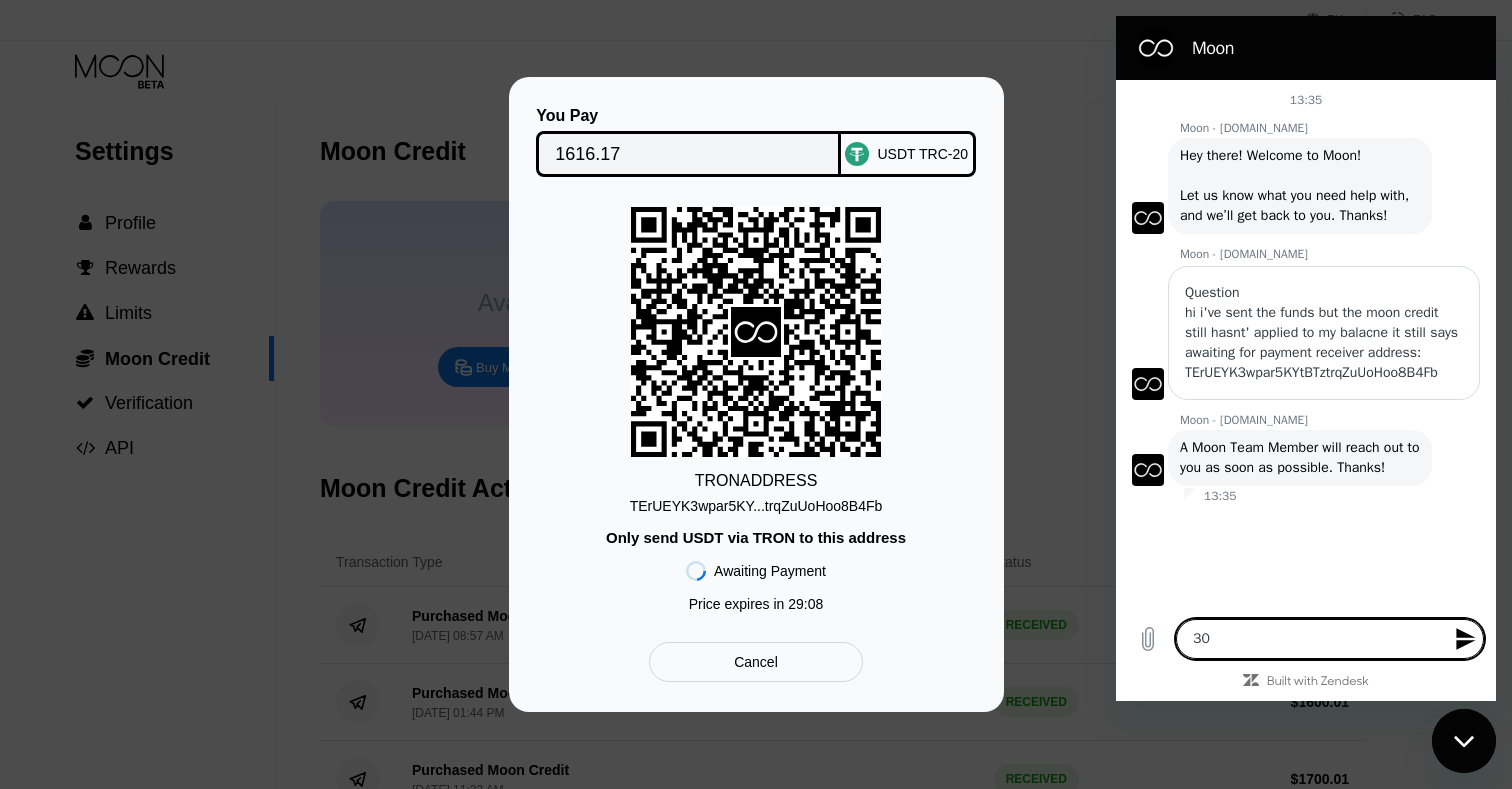 type on "30" 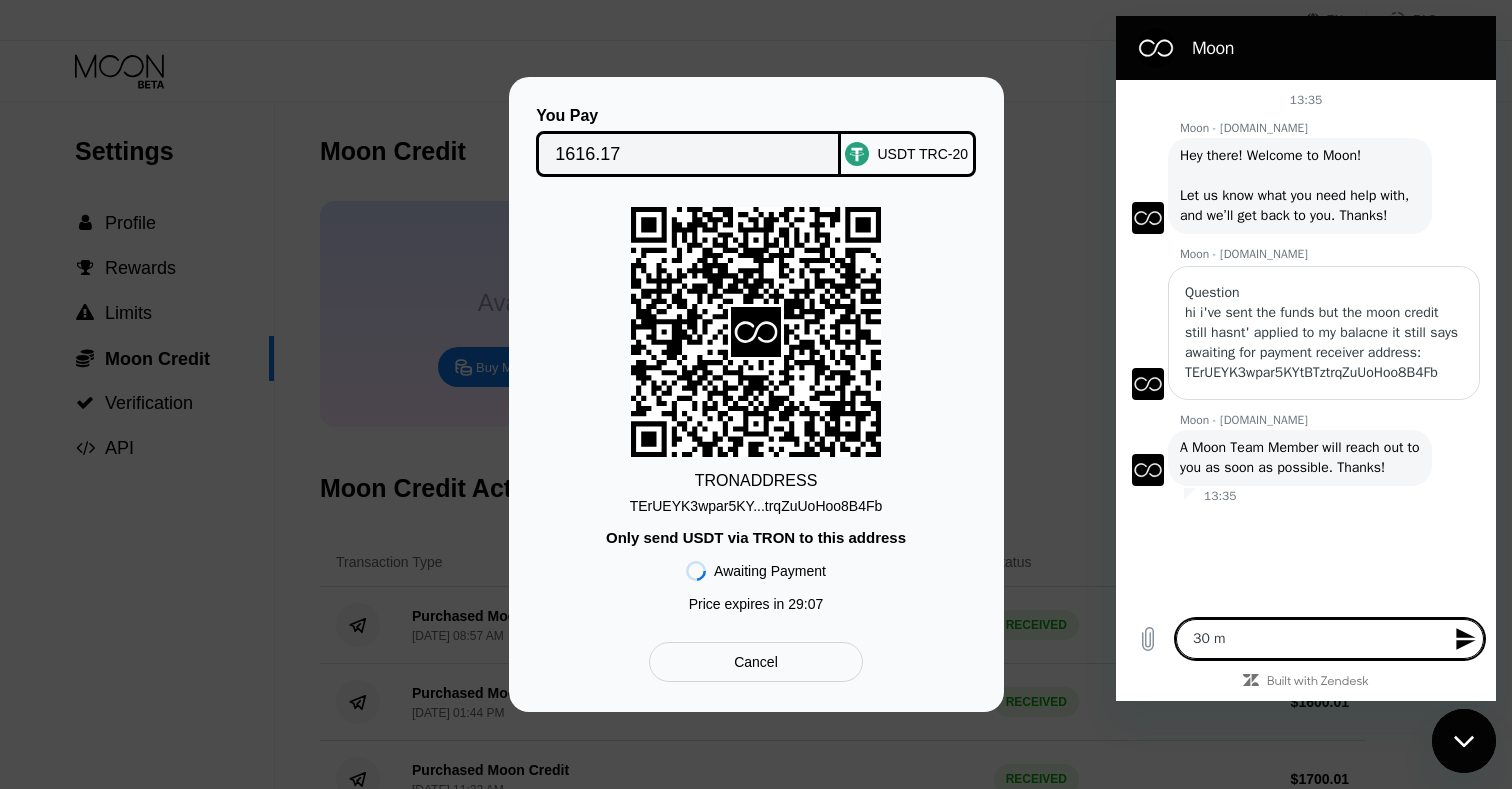 type on "30 mi" 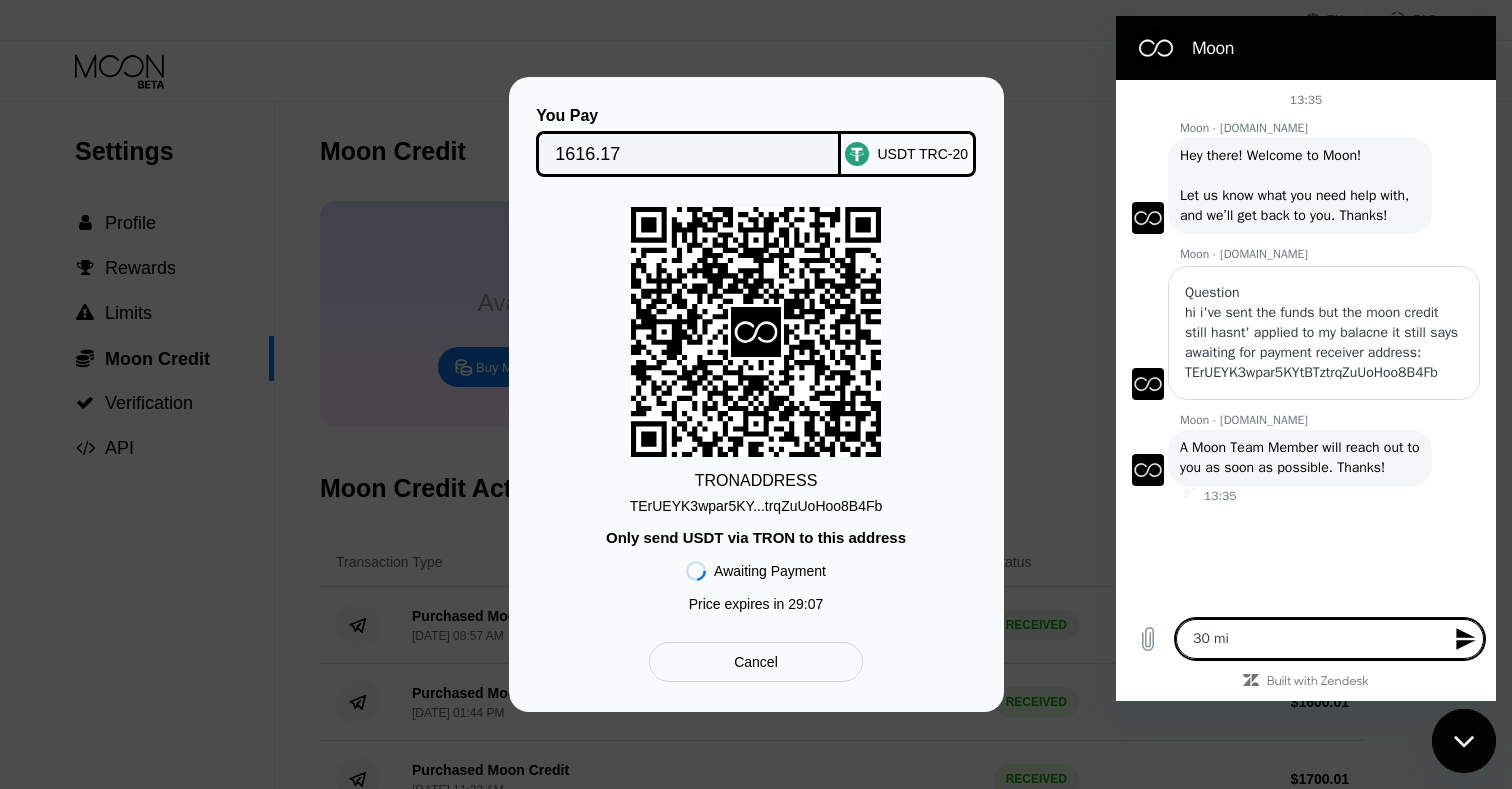 type on "30 min" 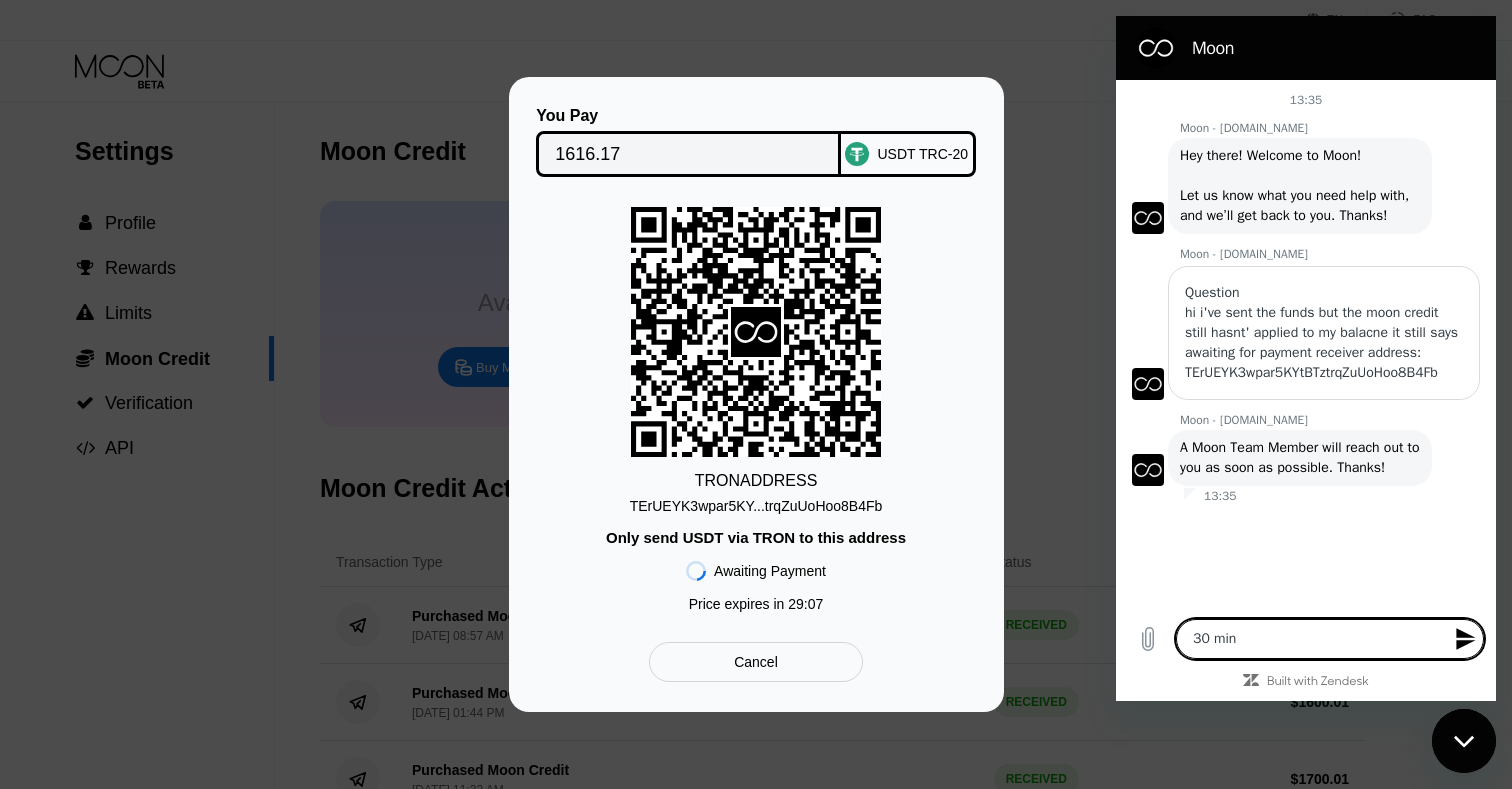type on "30 minu" 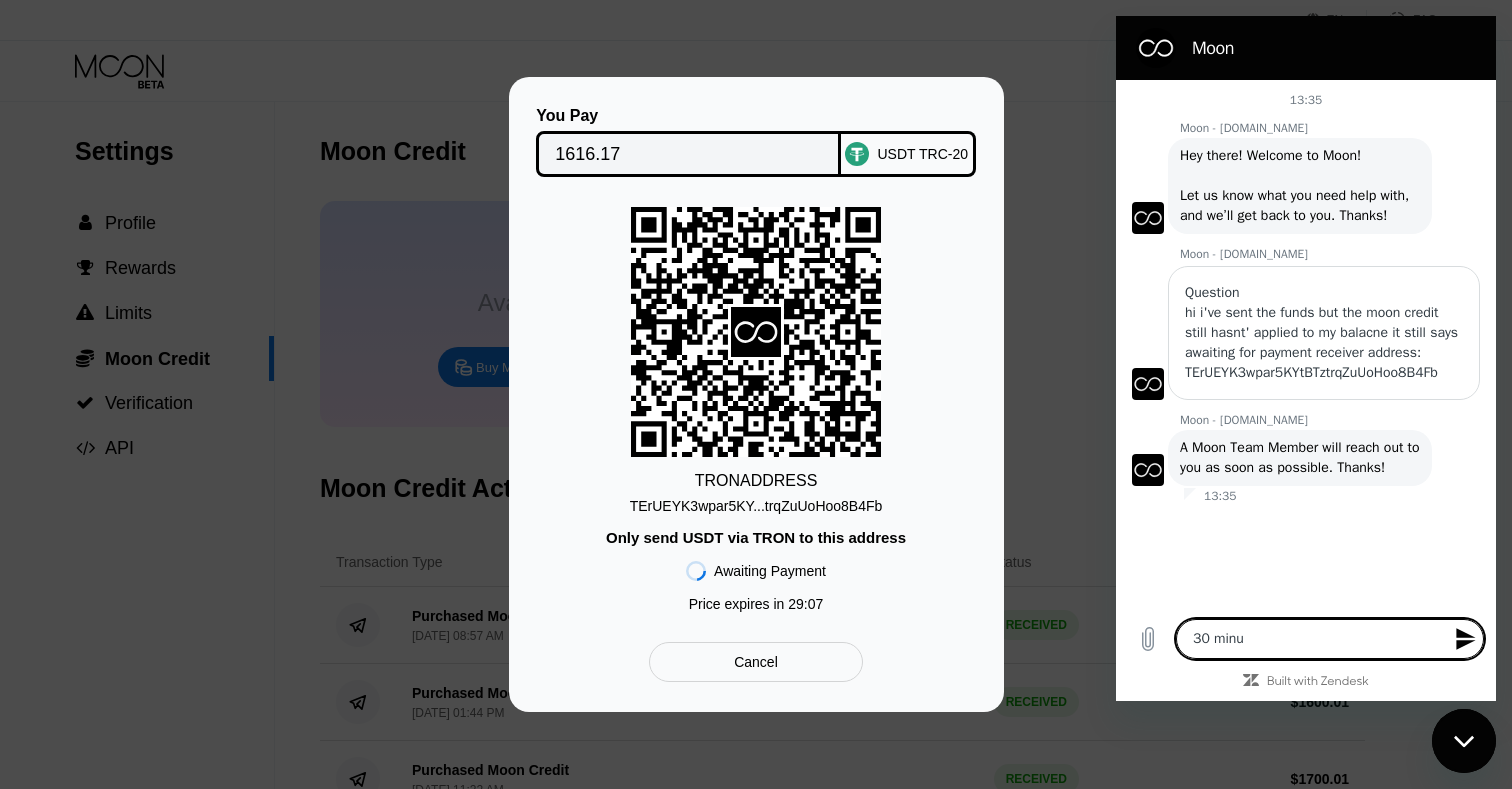 type on "30 minut" 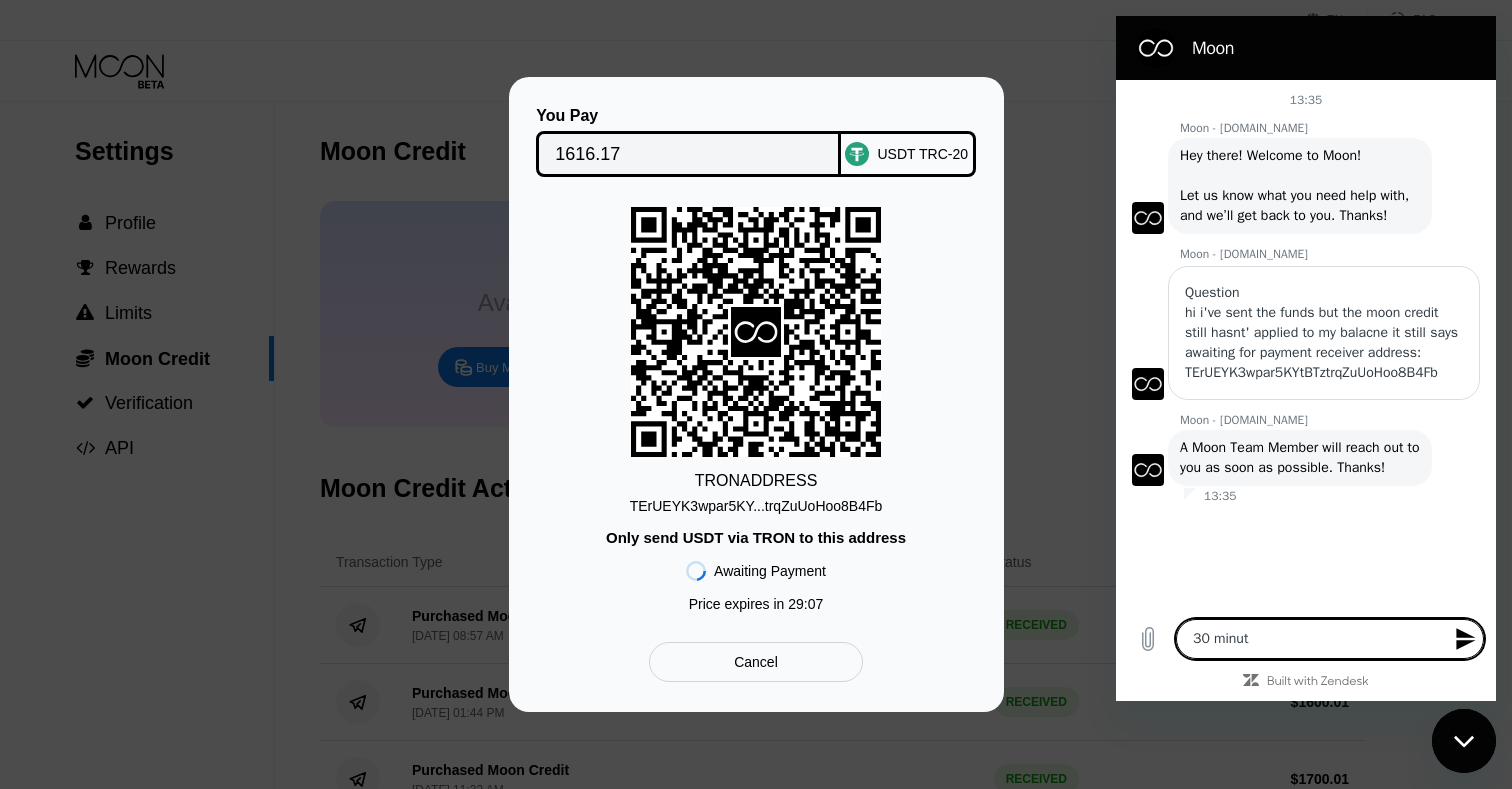 type on "30 minute" 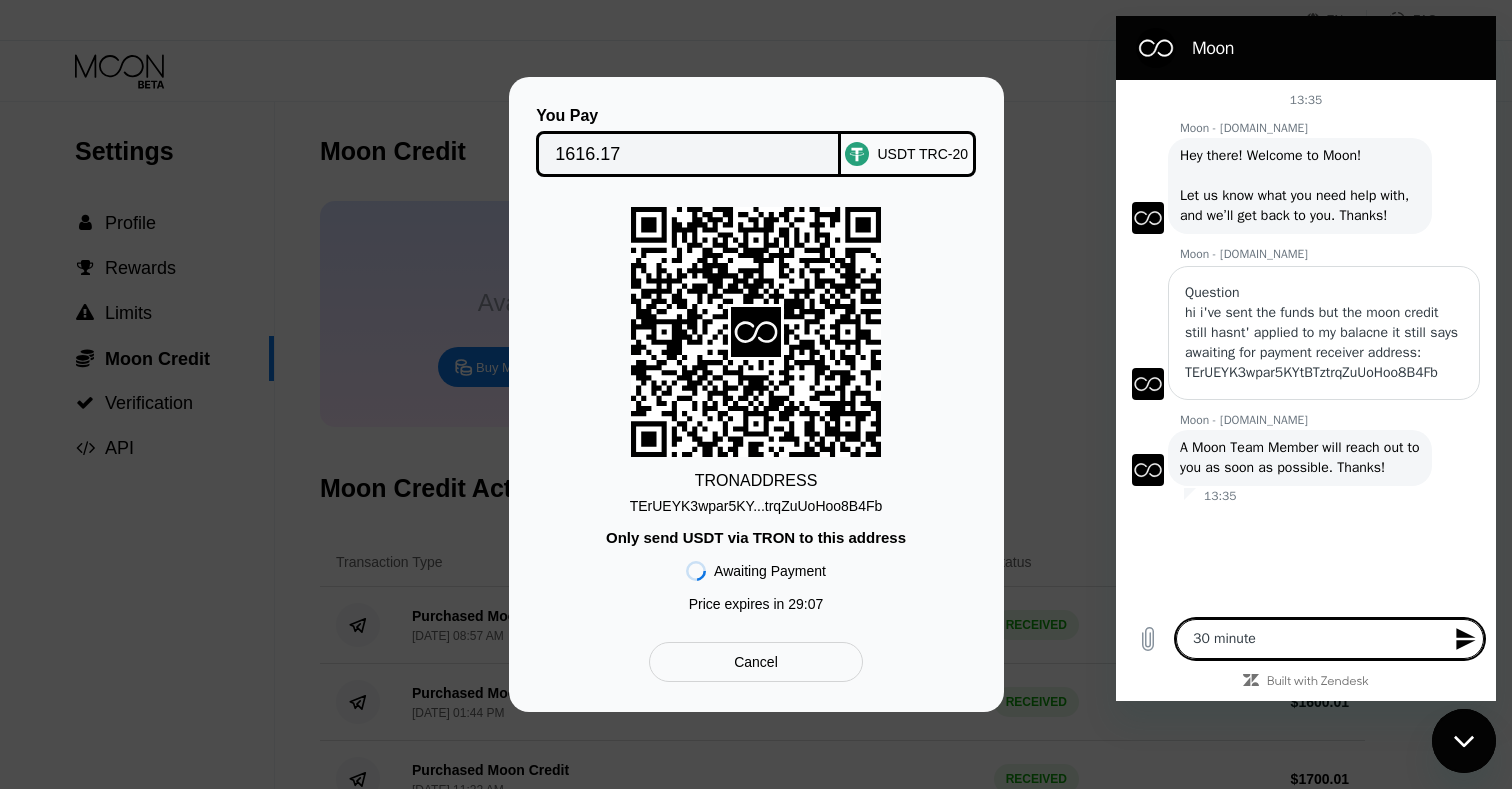 type on "30 minutes" 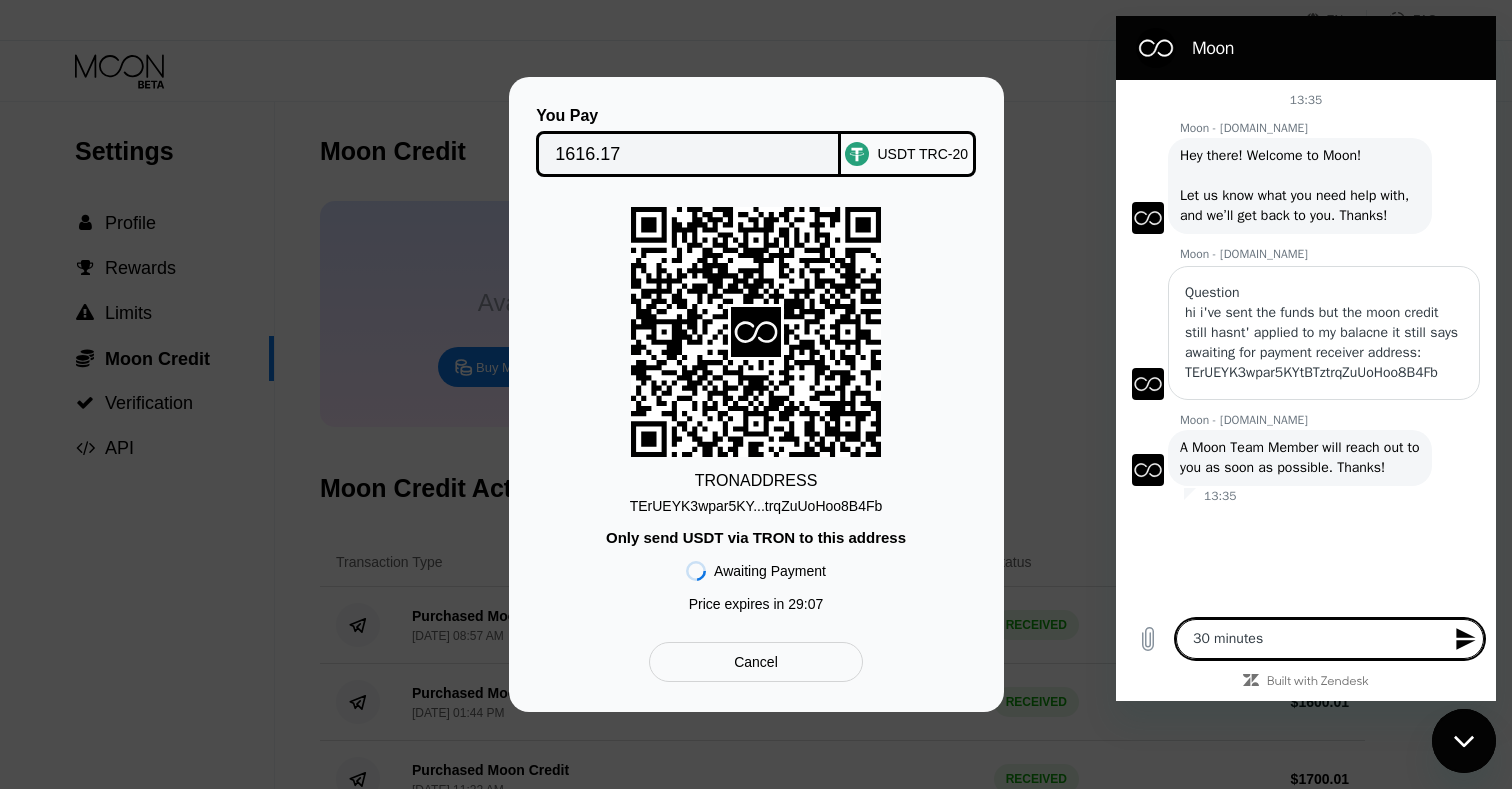 type on "30 minutes" 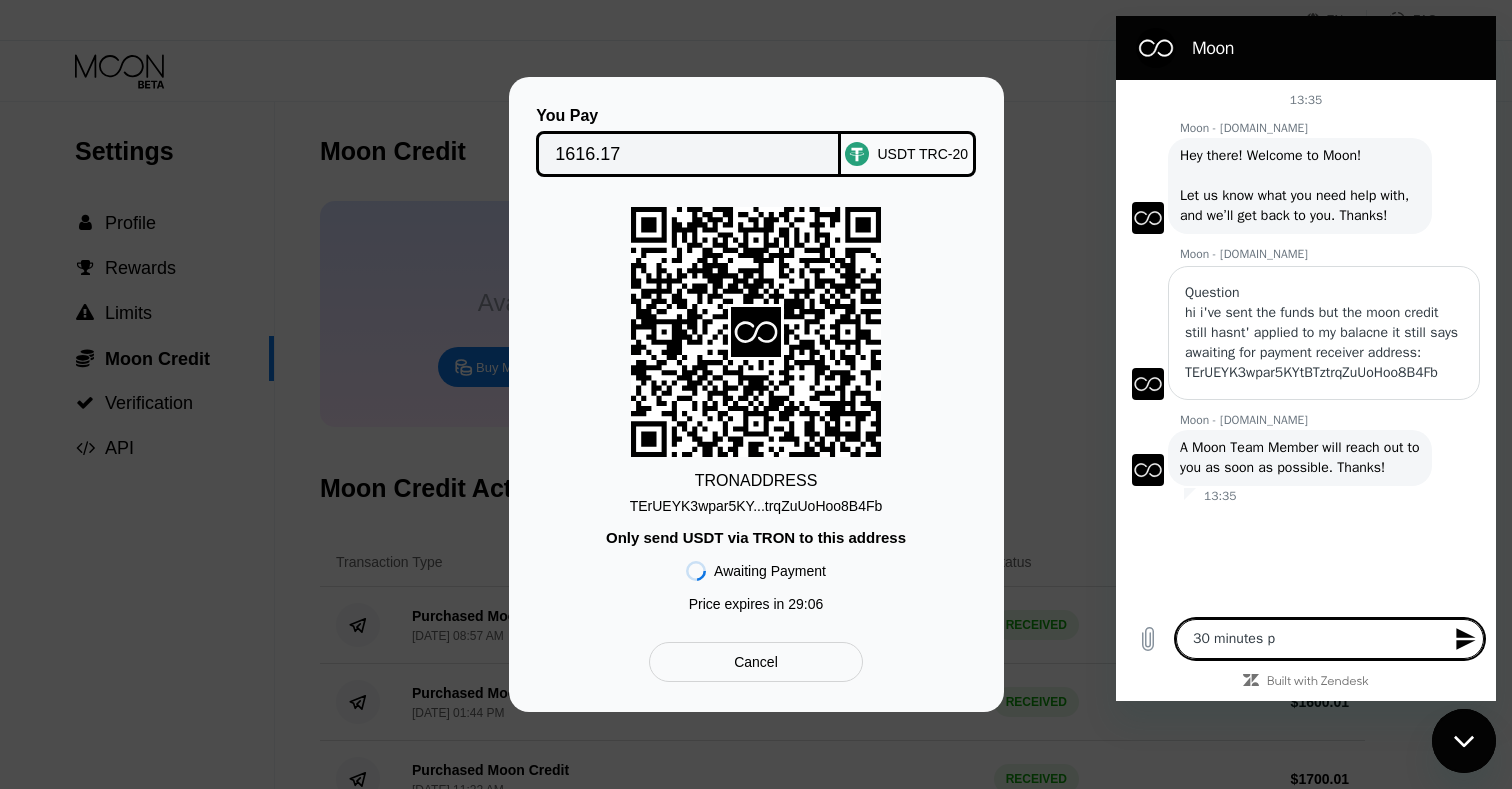 type on "30 minutes pa" 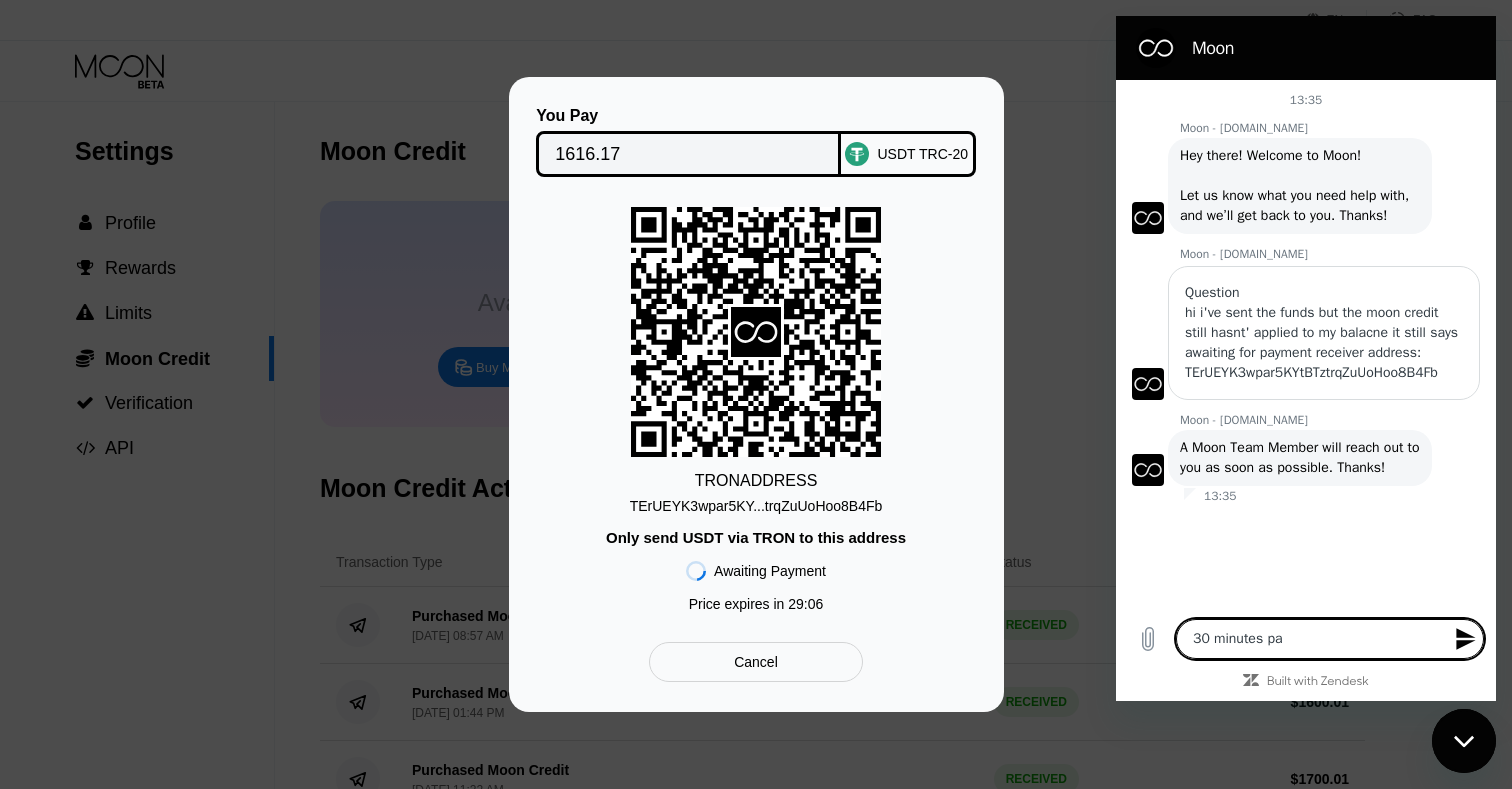 type on "30 minutes pas" 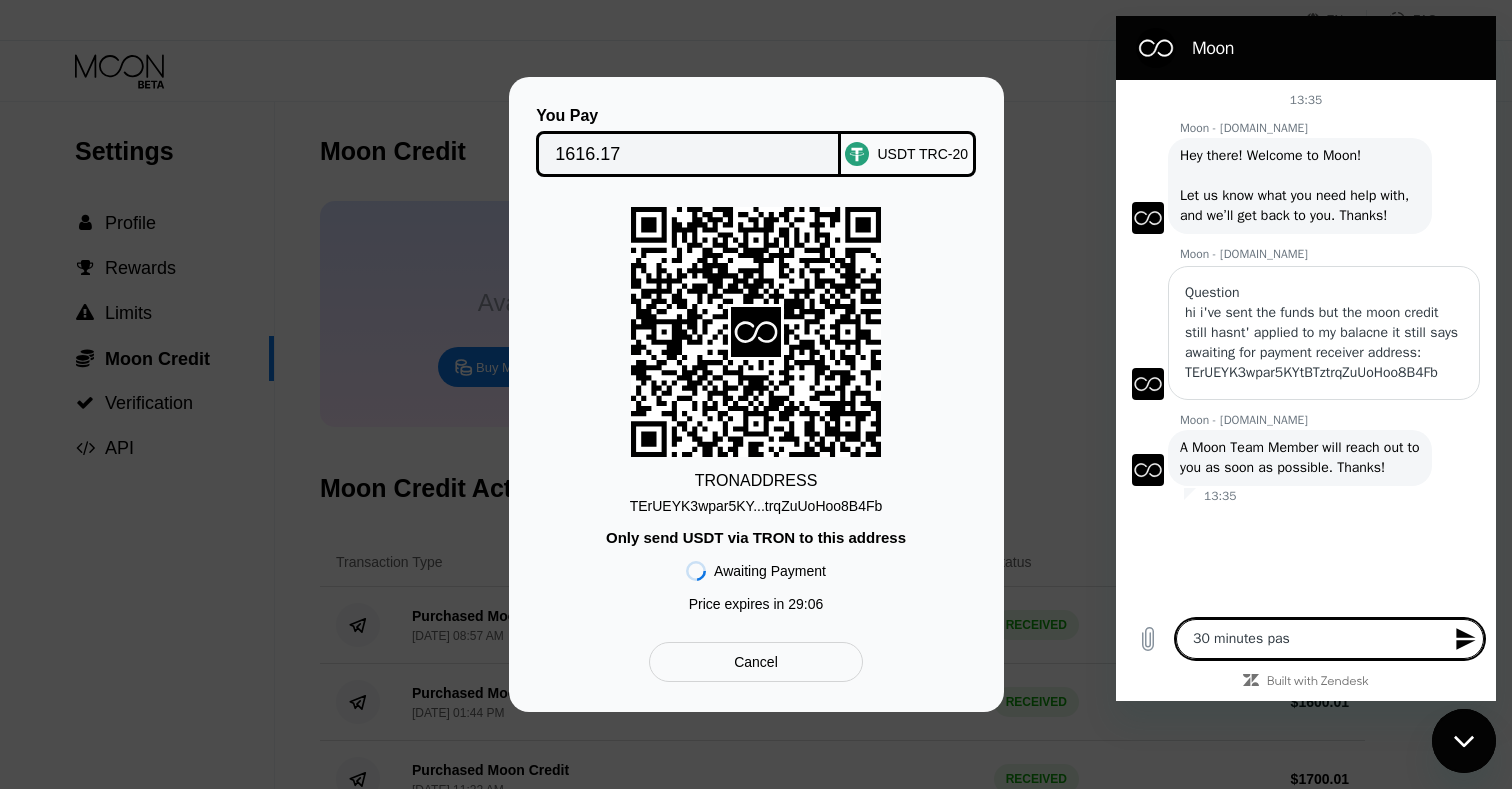 type on "30 minutes pass" 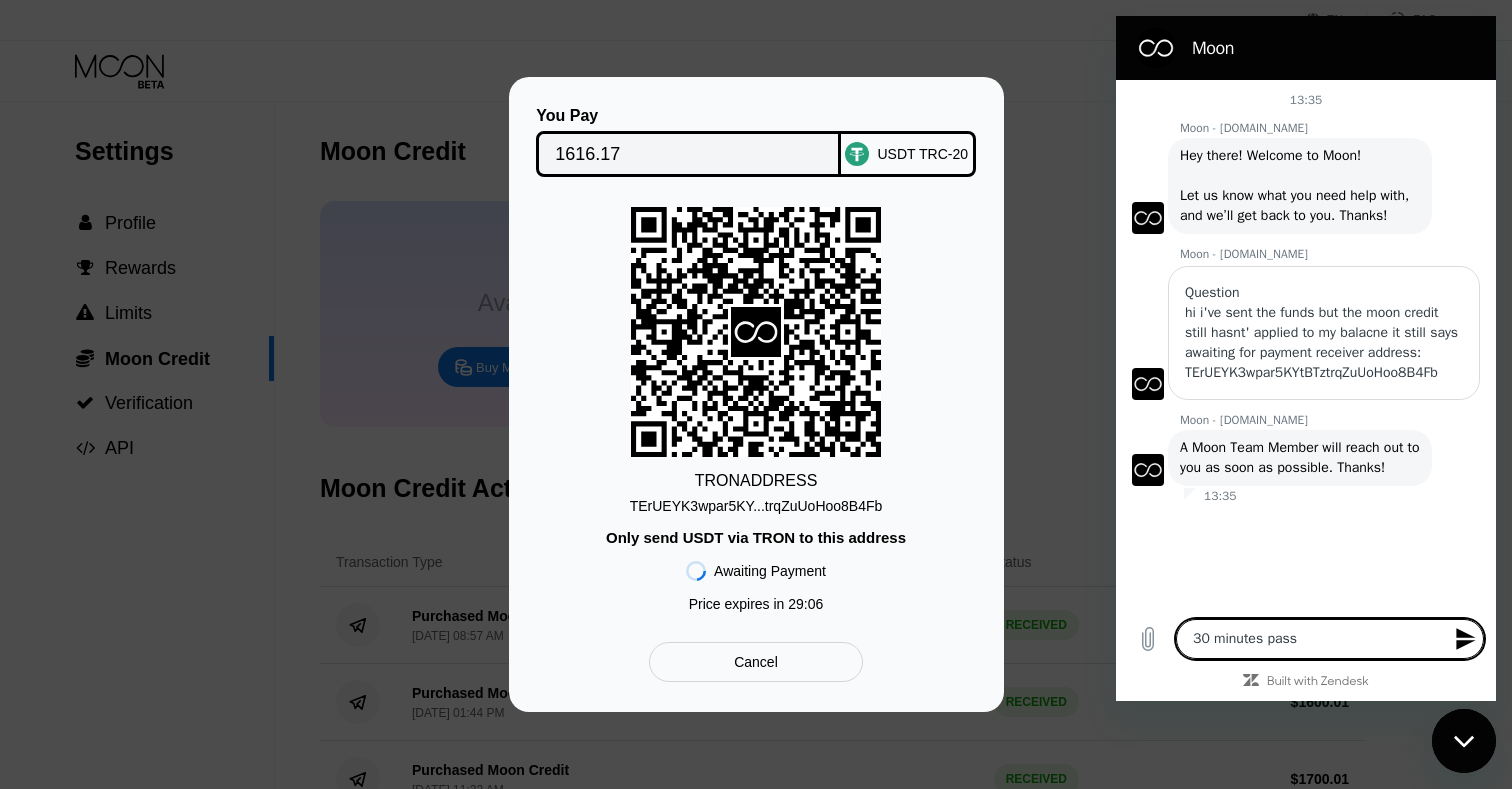 type on "30 minutes passe" 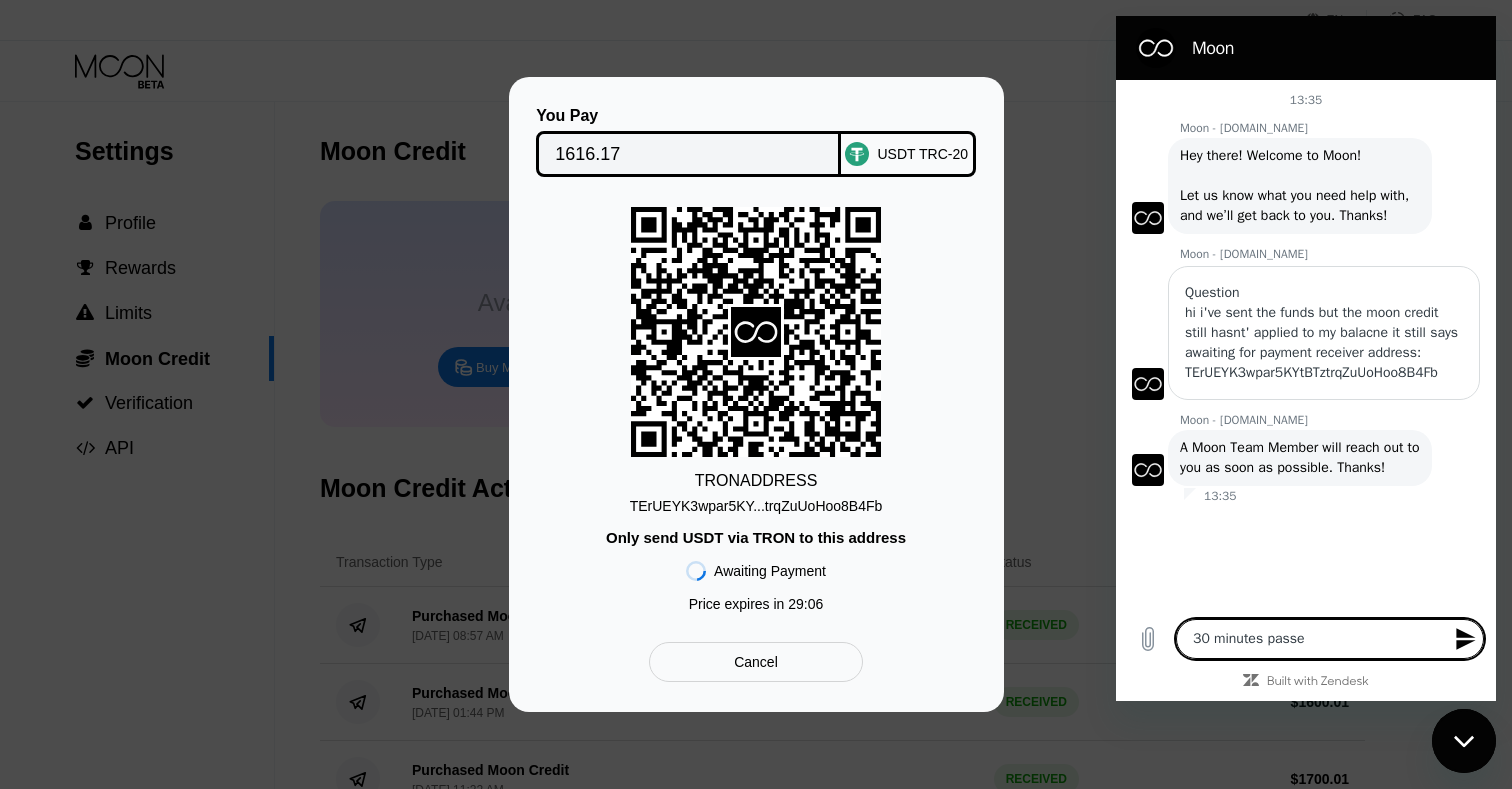 type on "30 minutes passed" 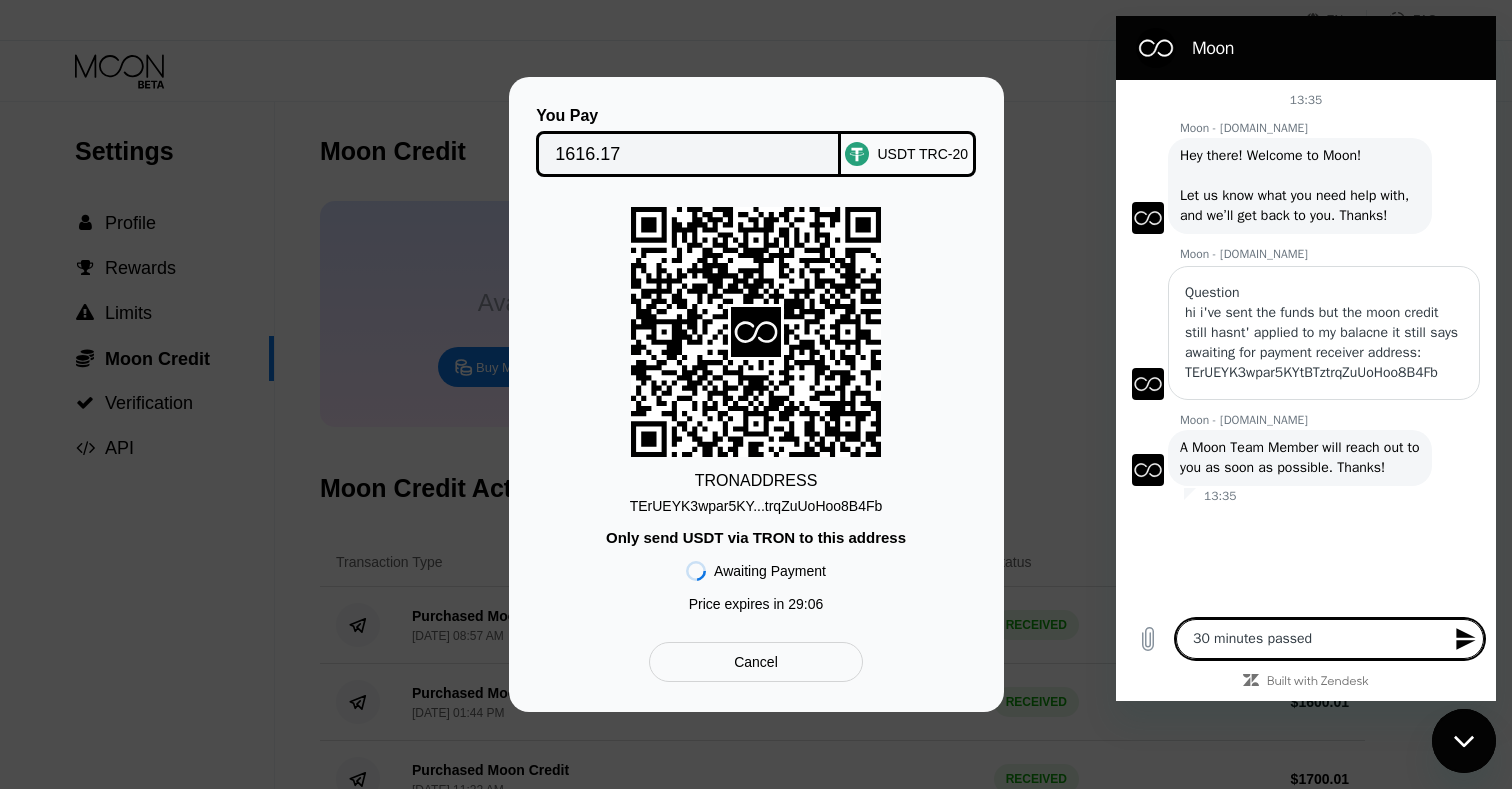 type on "30 minutes passed" 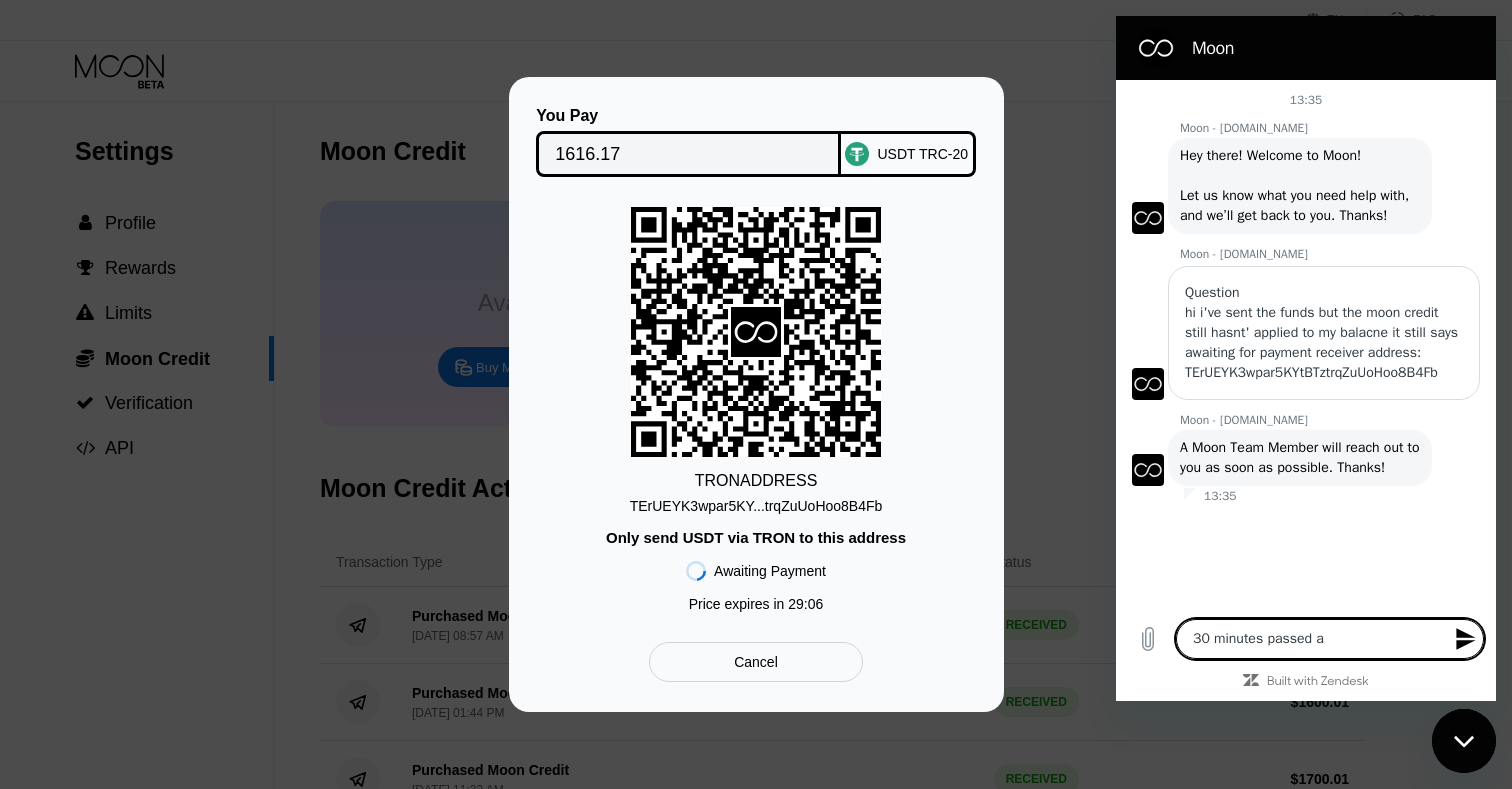 type on "30 minutes passed an" 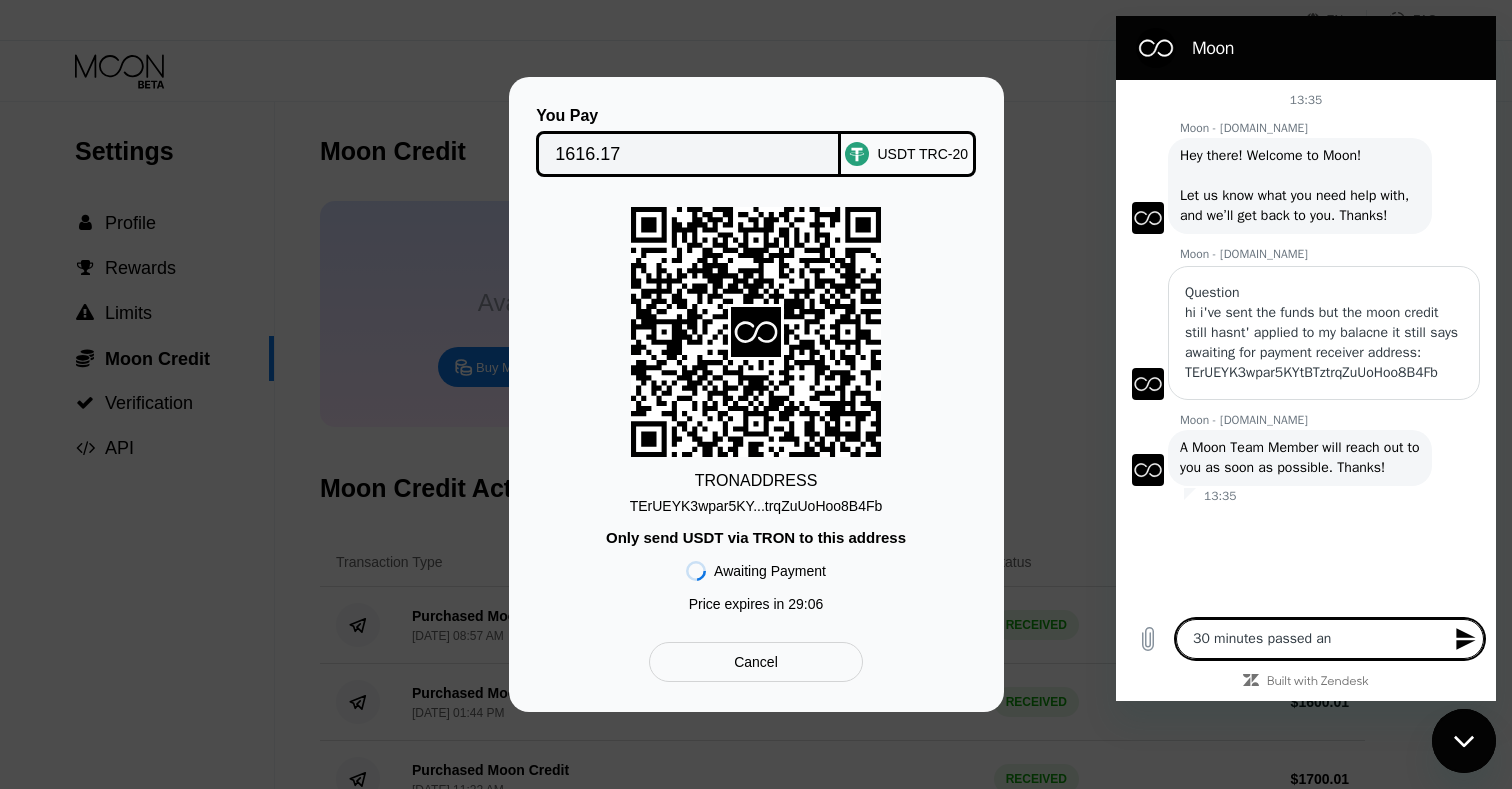 type on "30 minutes passed and" 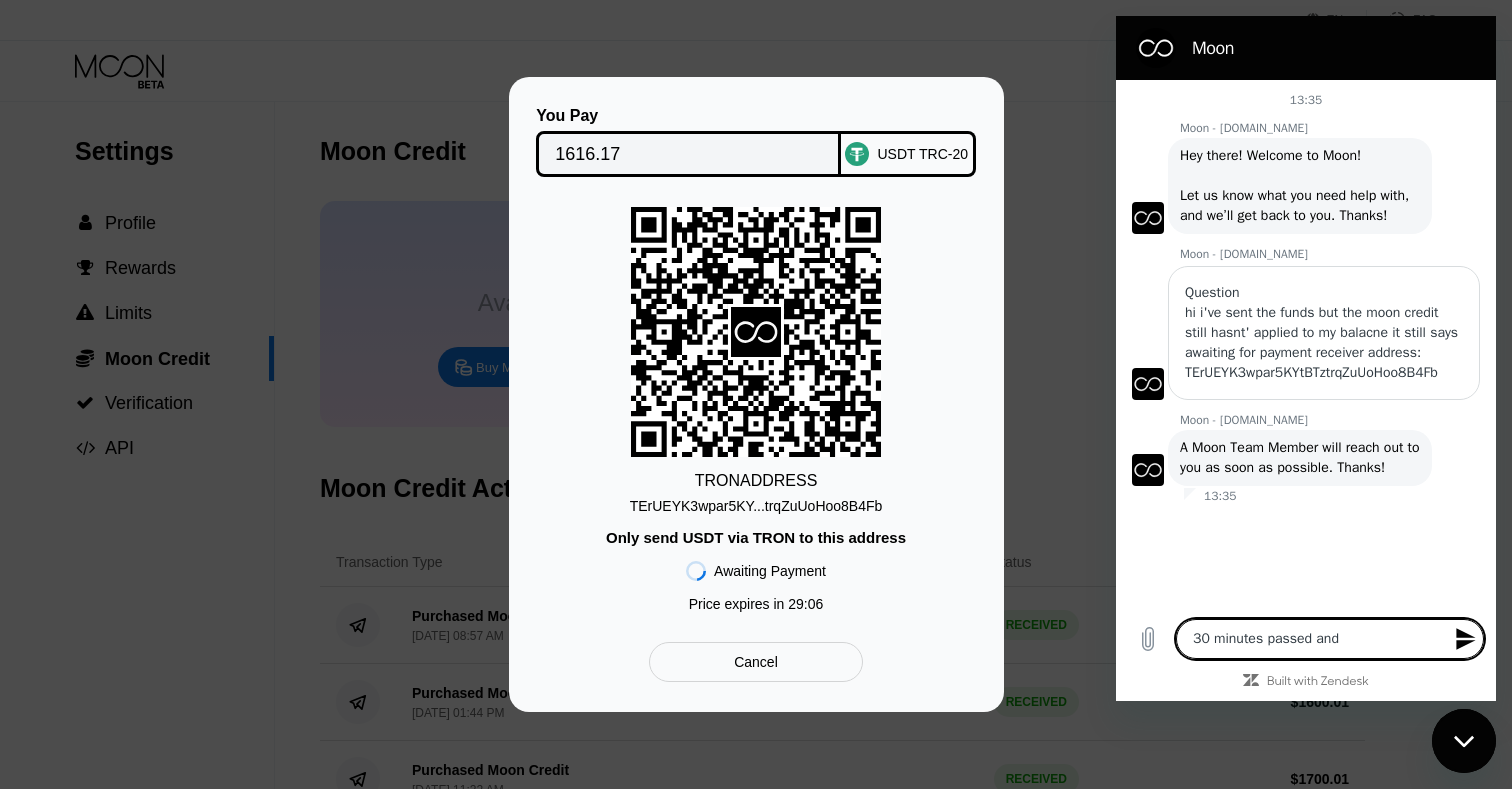 type on "x" 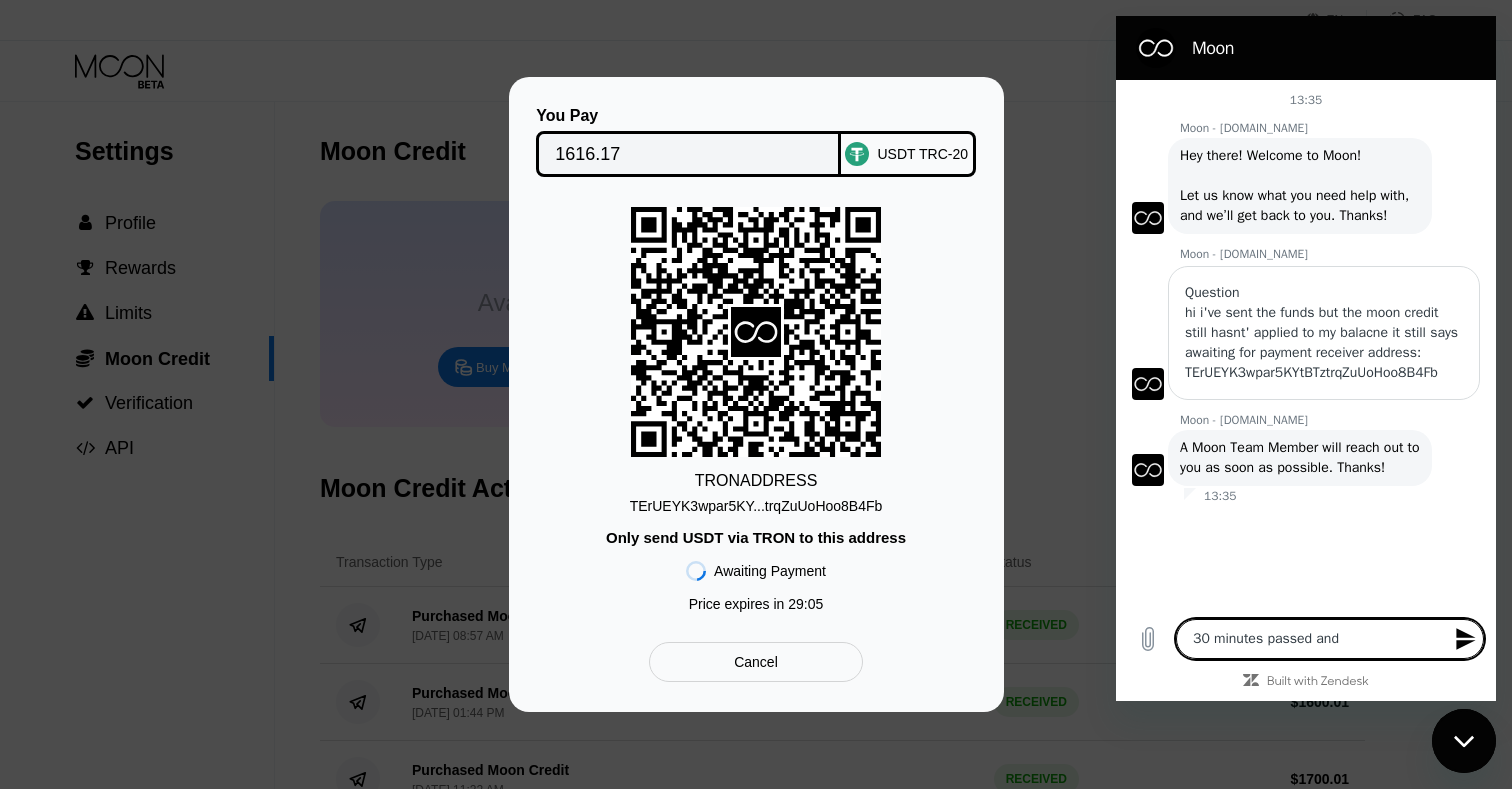 type on "30 minutes passed and" 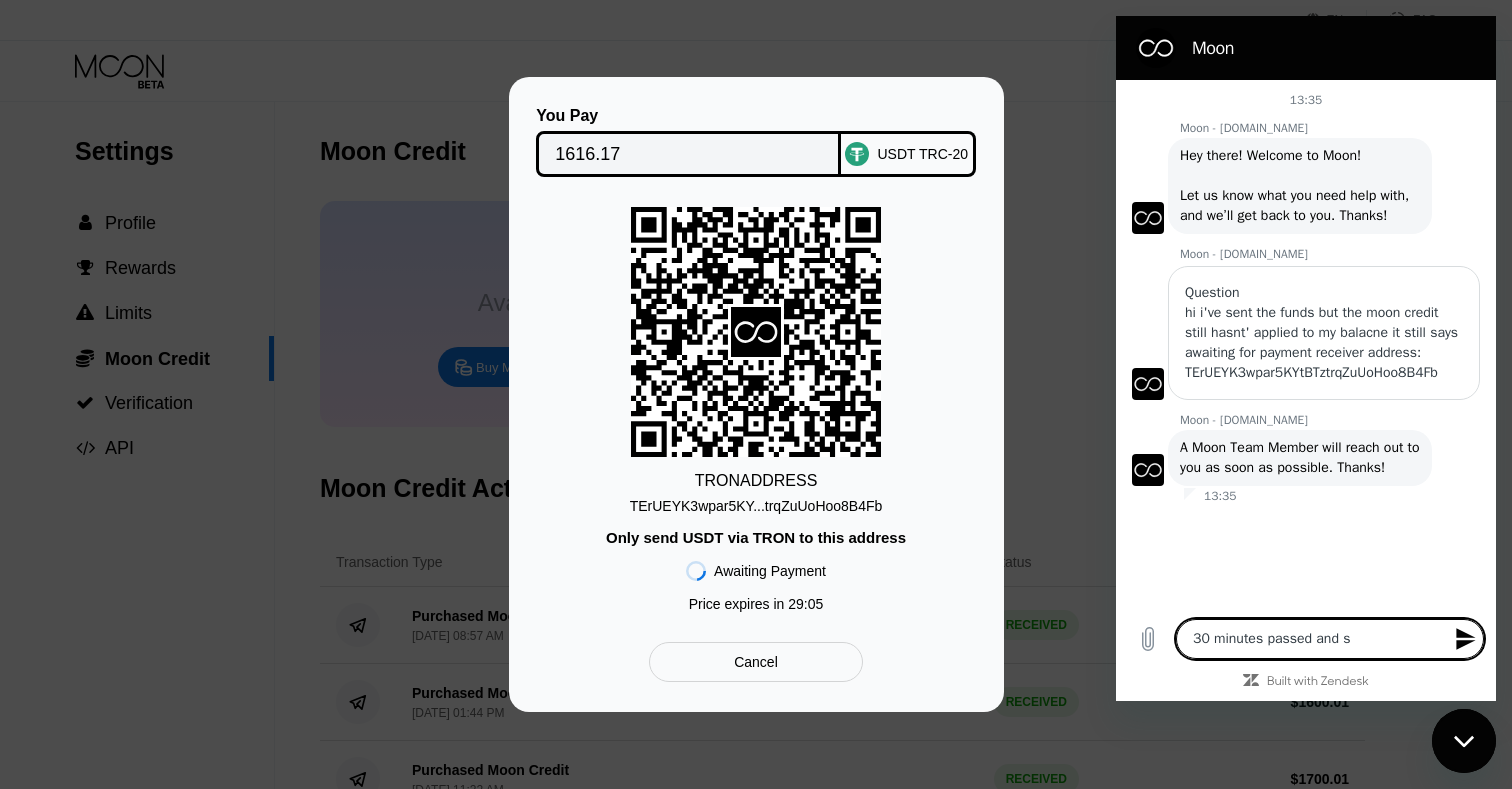 type on "30 minutes passed and st" 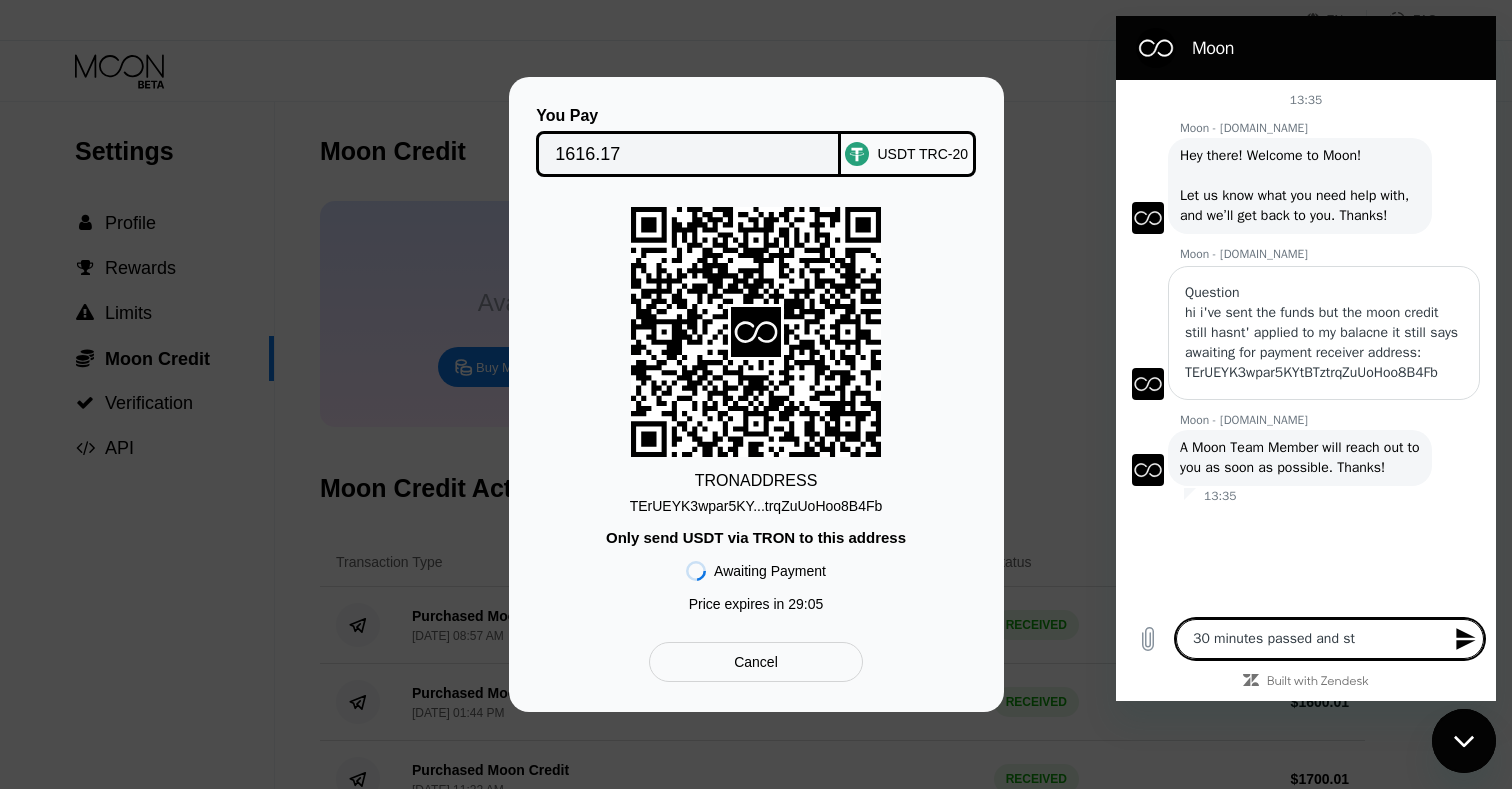type on "30 minutes passed and sti" 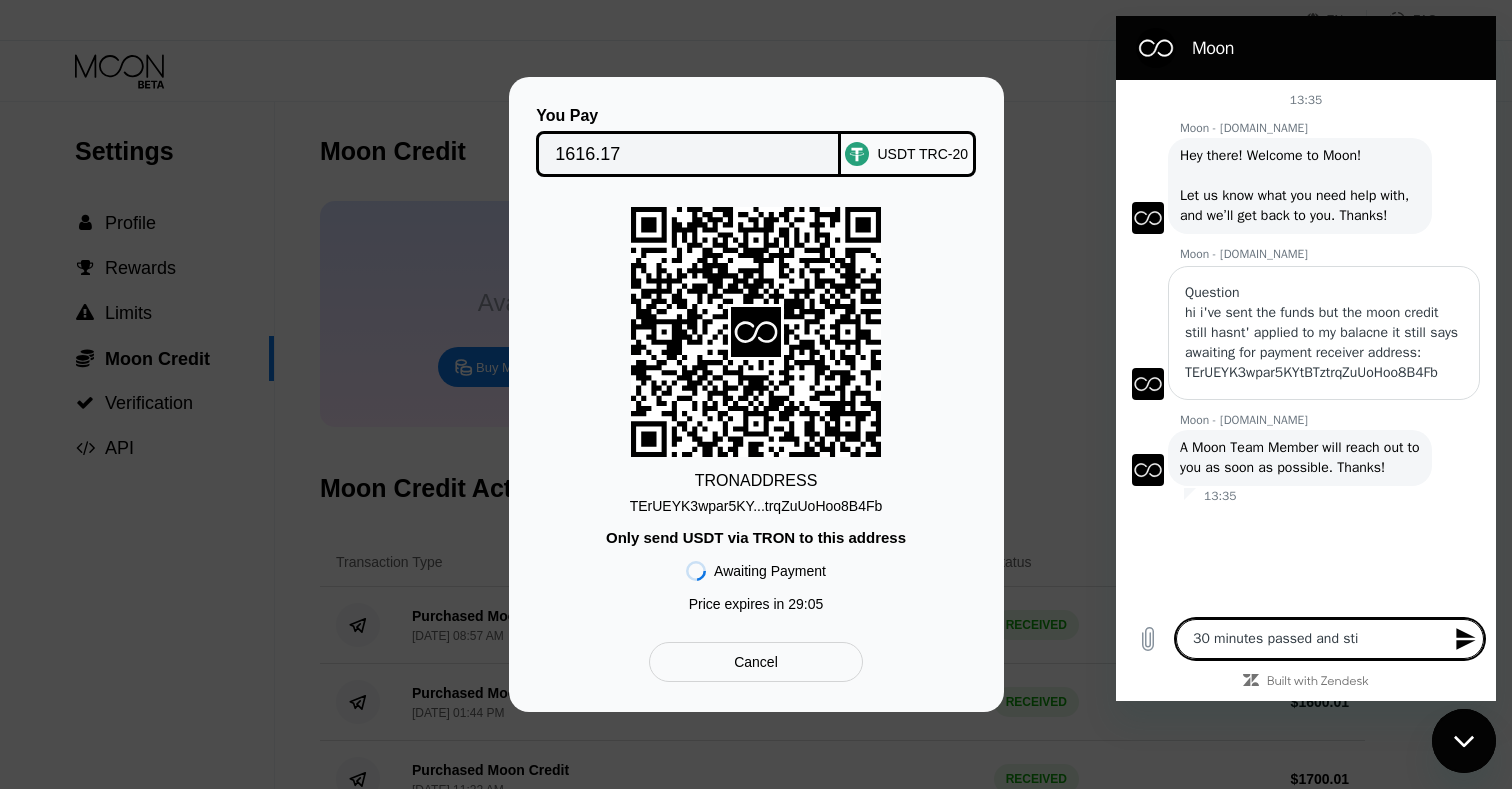 type on "30 minutes passed and stil" 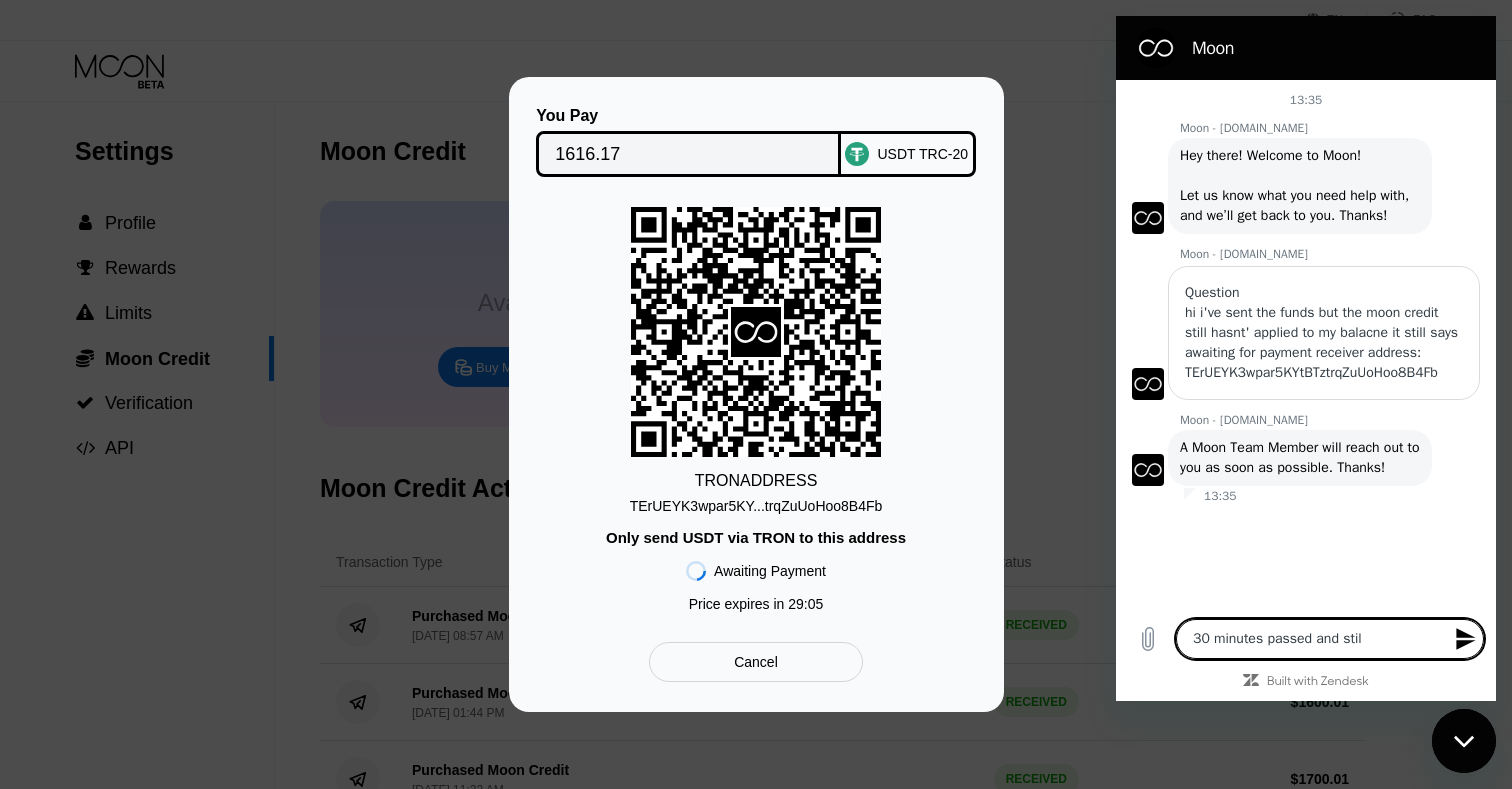 type on "30 minutes passed and still" 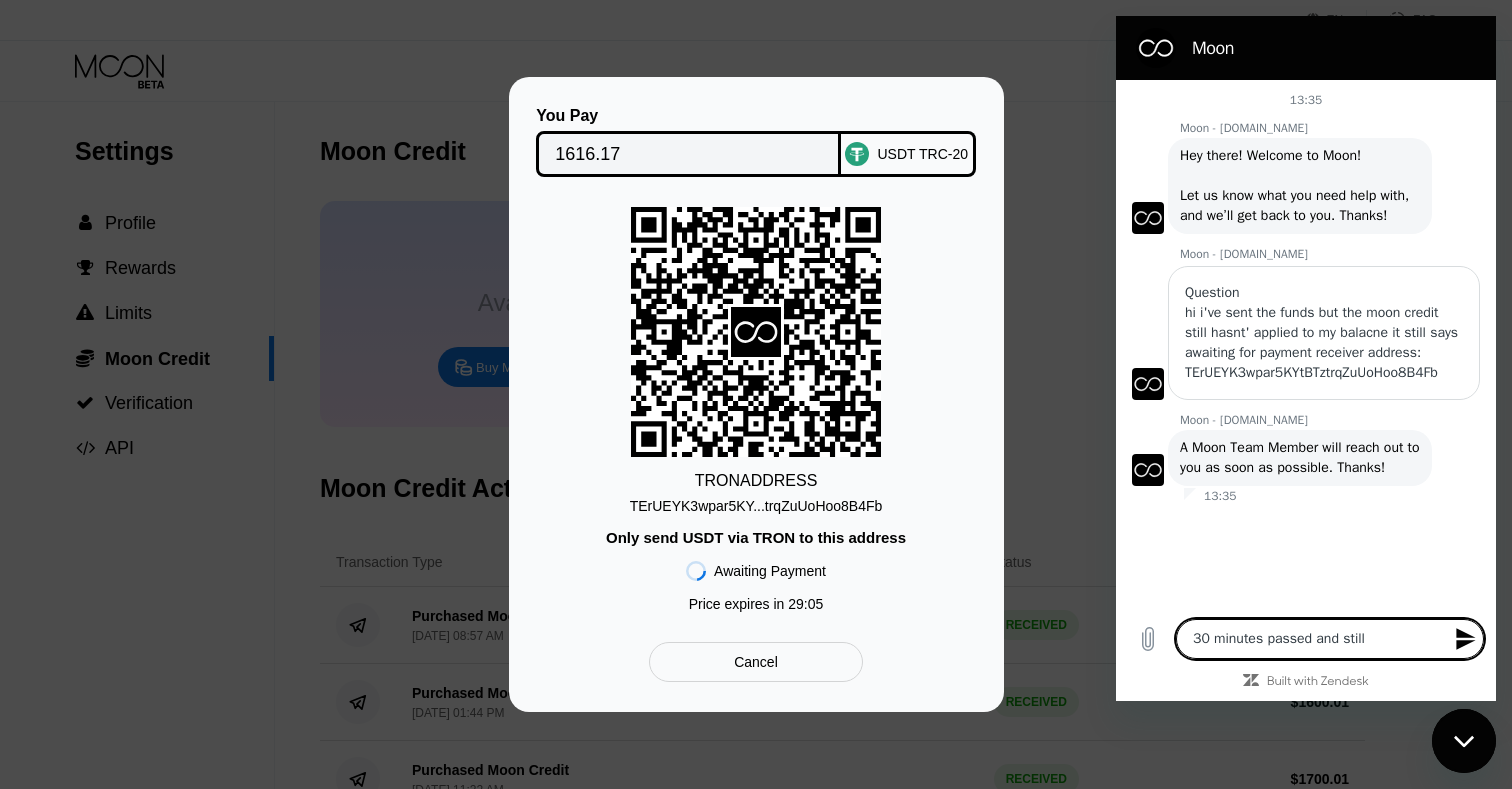 type on "30 minutes passed and still" 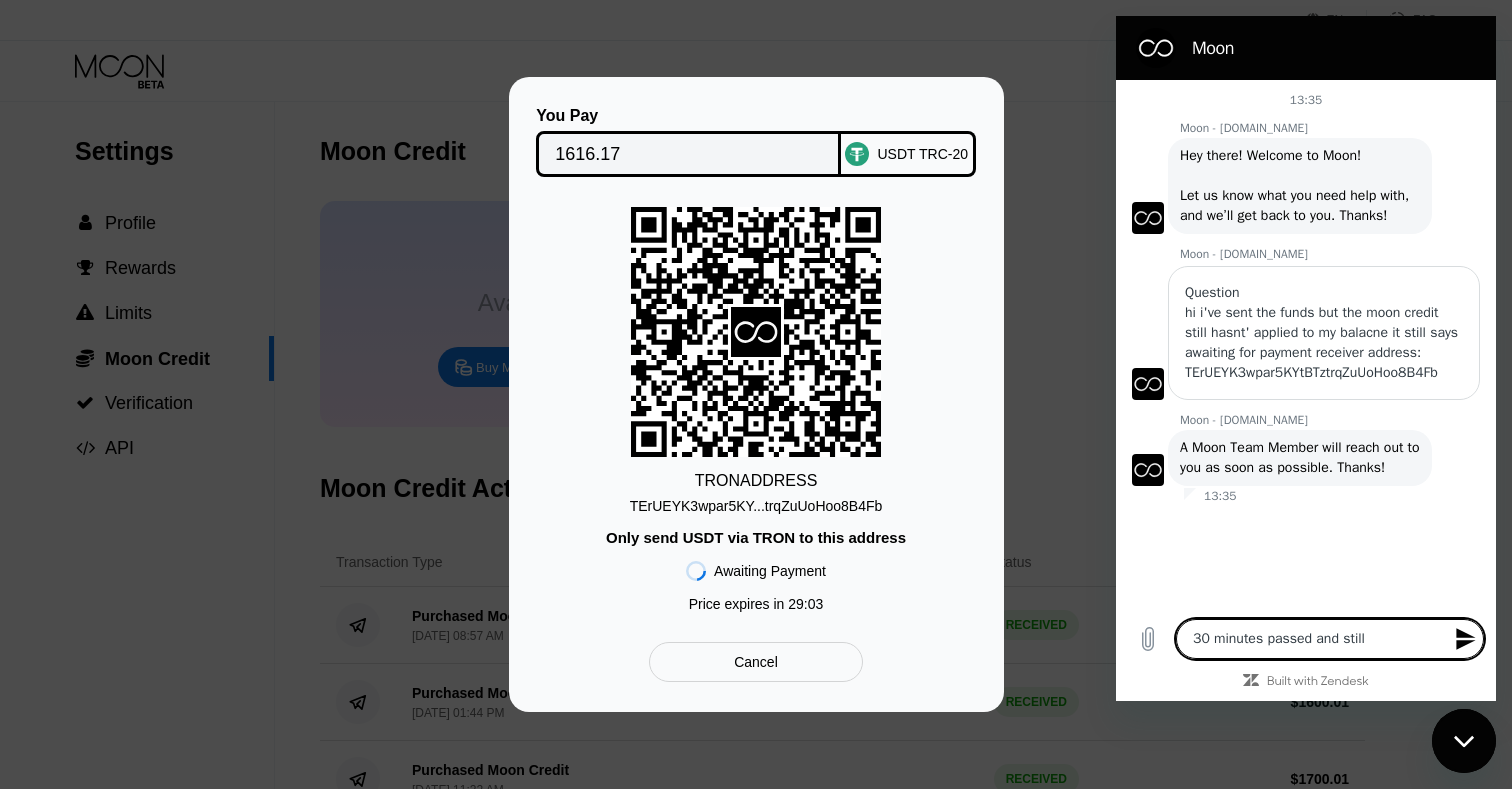 type on "30 minutes passed and still s" 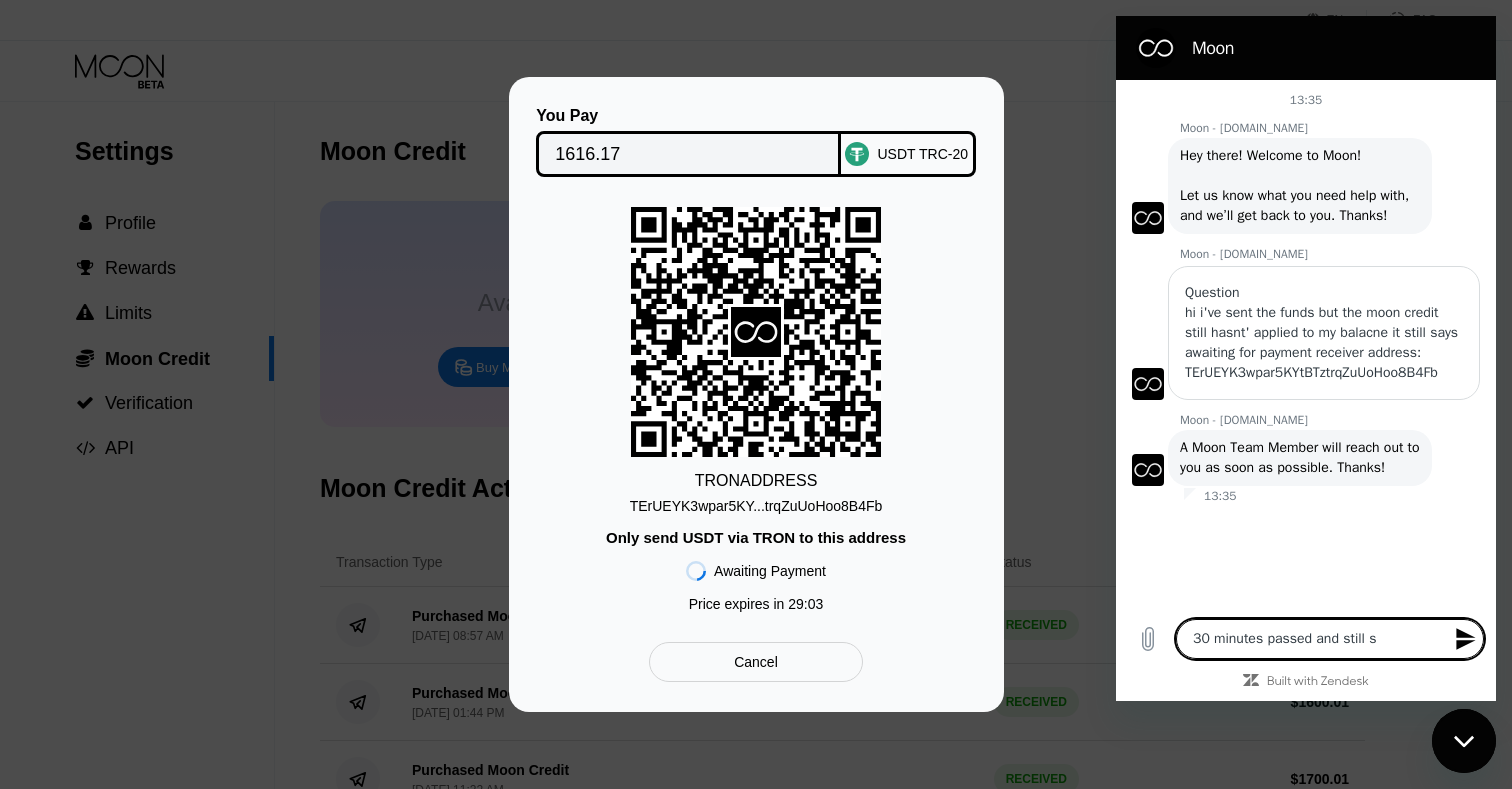 type on "30 minutes passed and still sa" 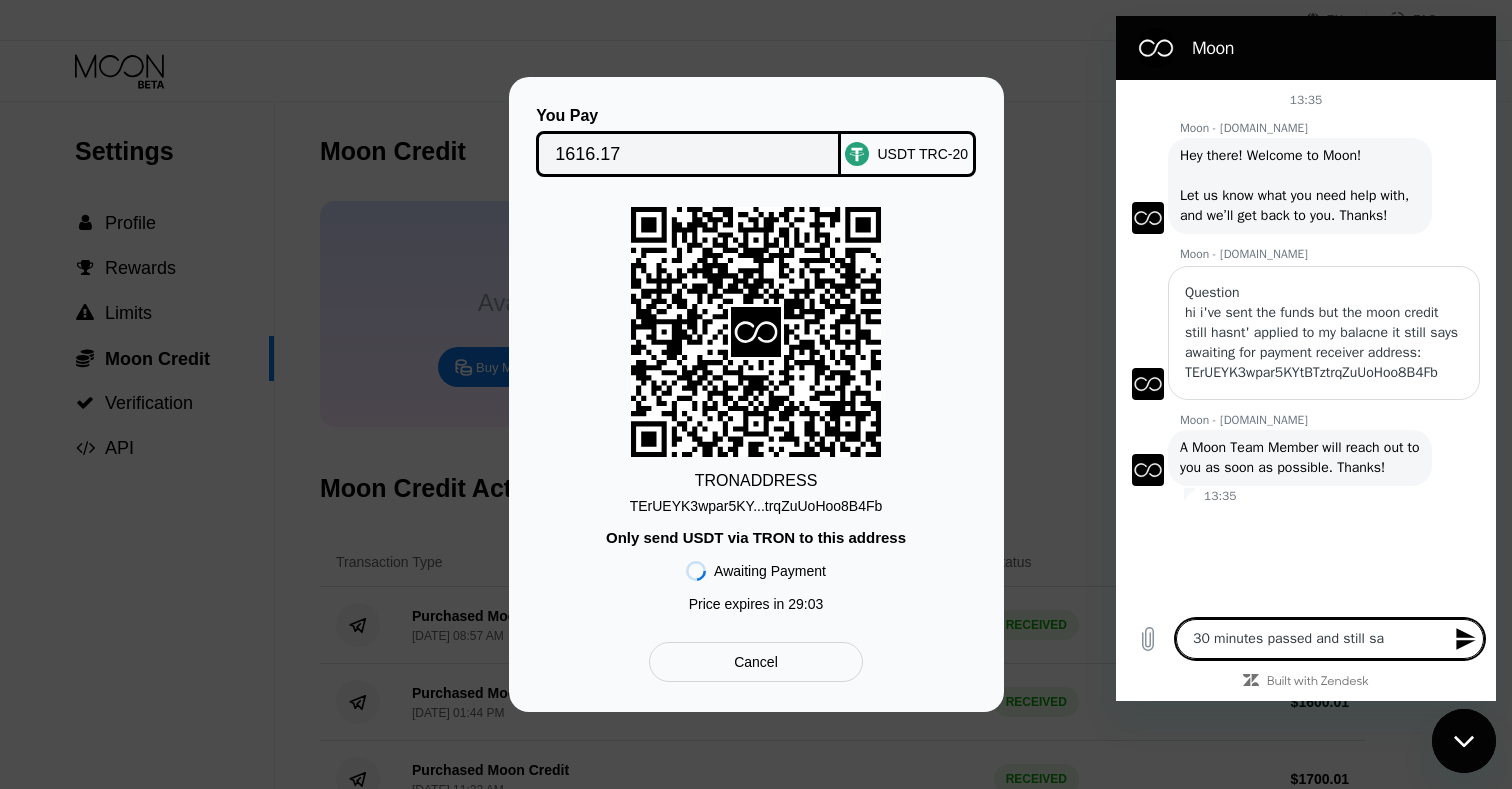 type on "30 minutes passed and still sam" 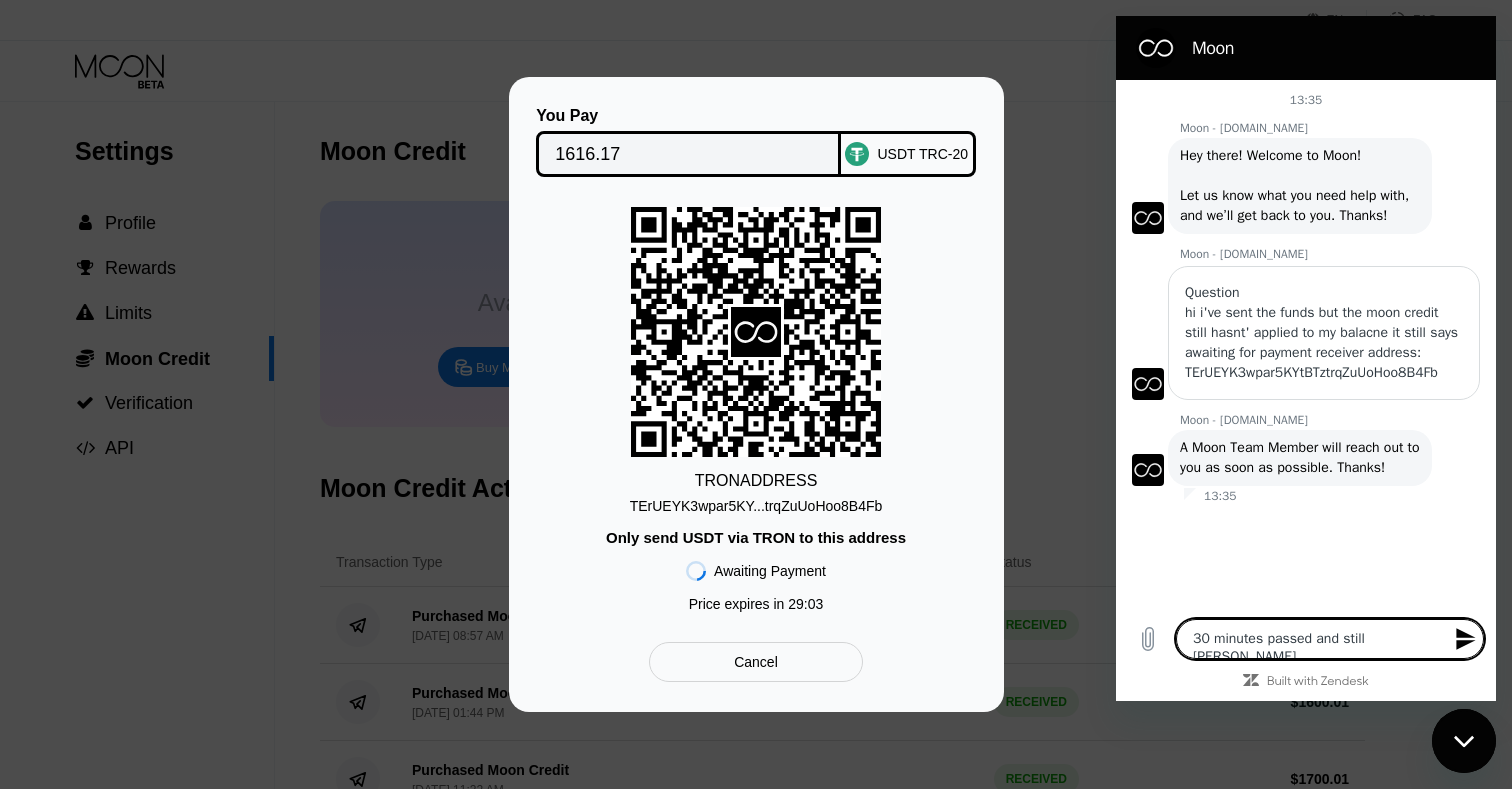 type on "30 minutes passed and still same" 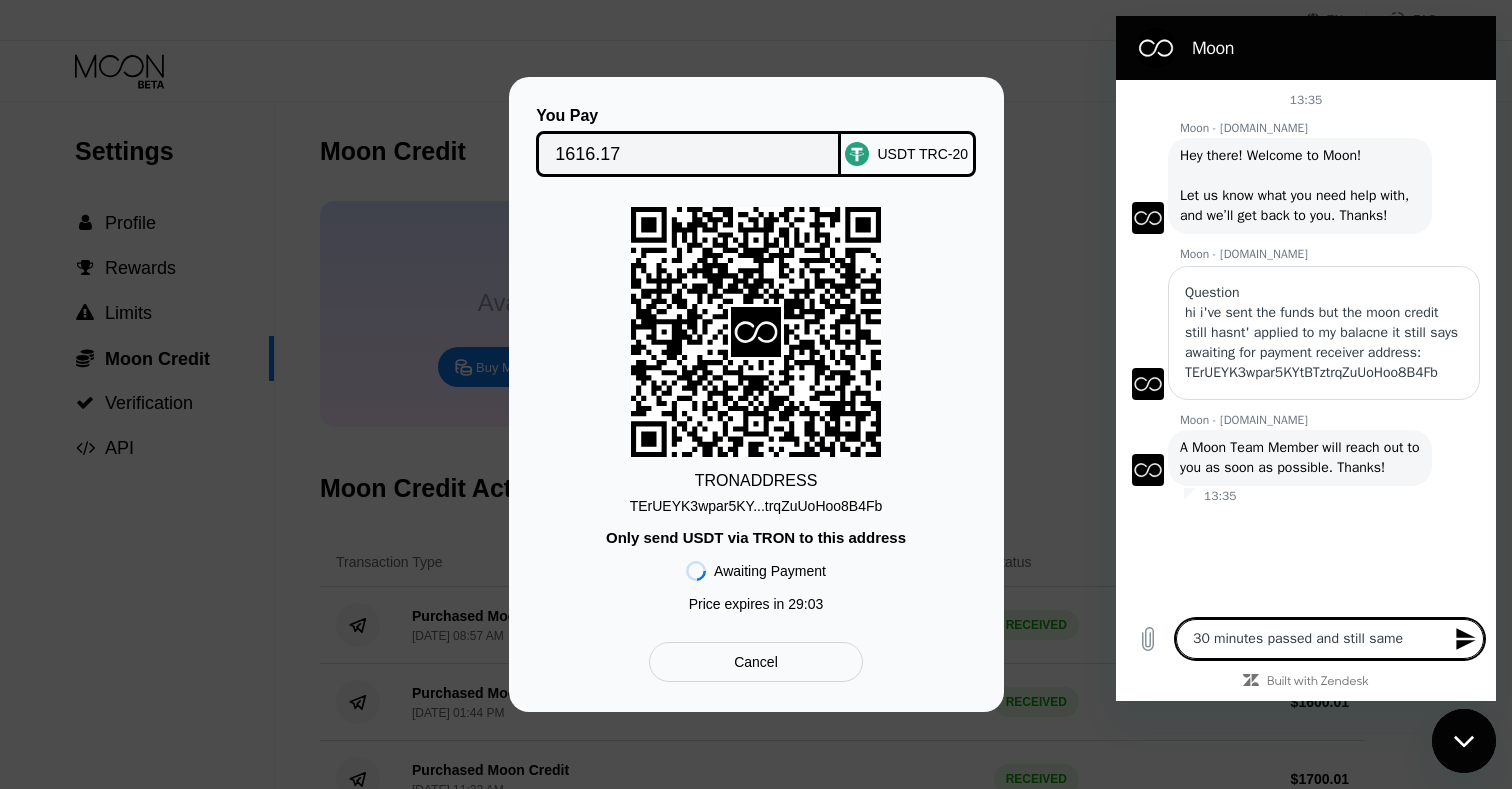 type on "x" 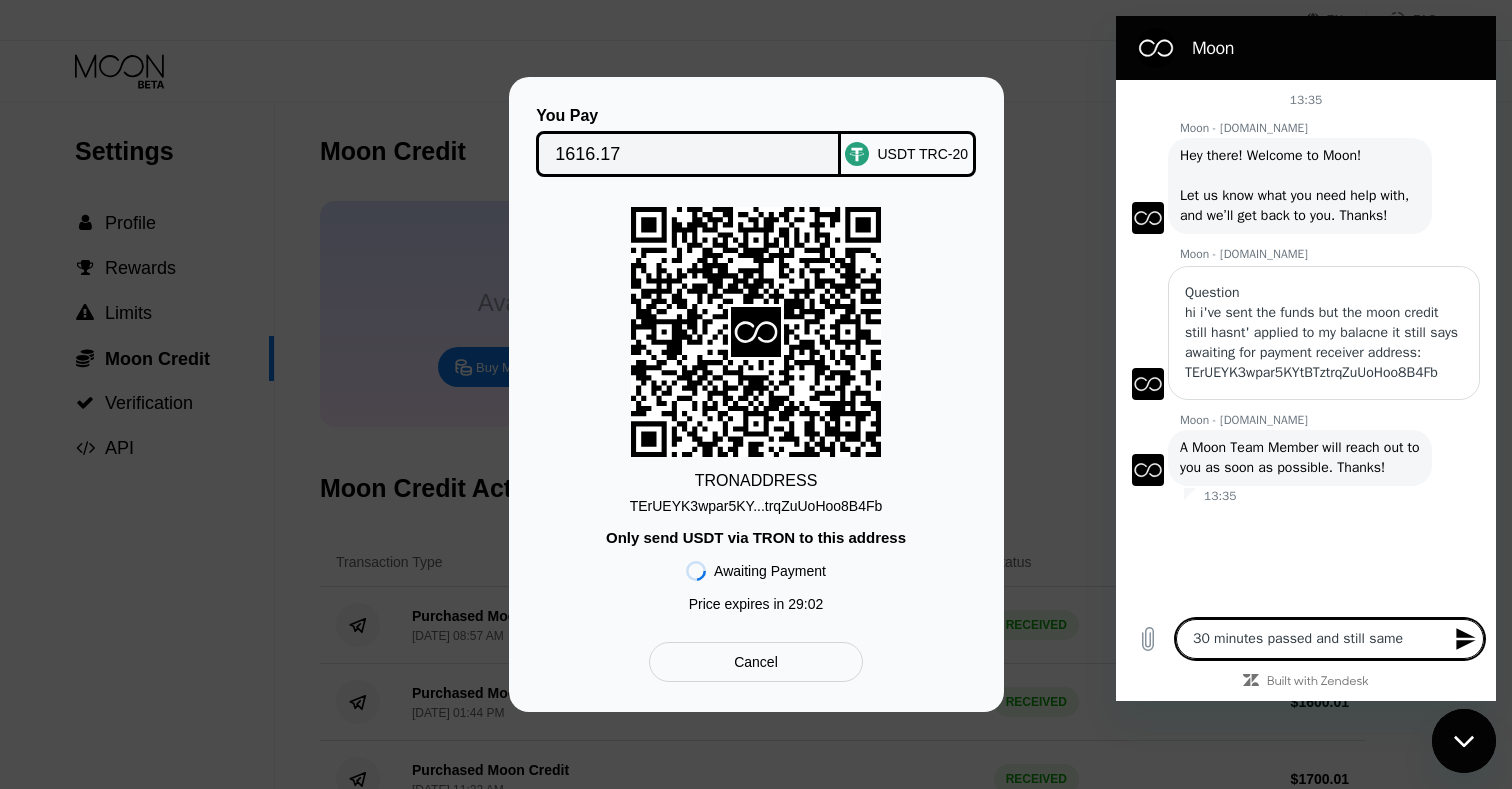 type on "30 minutes passed and still same p" 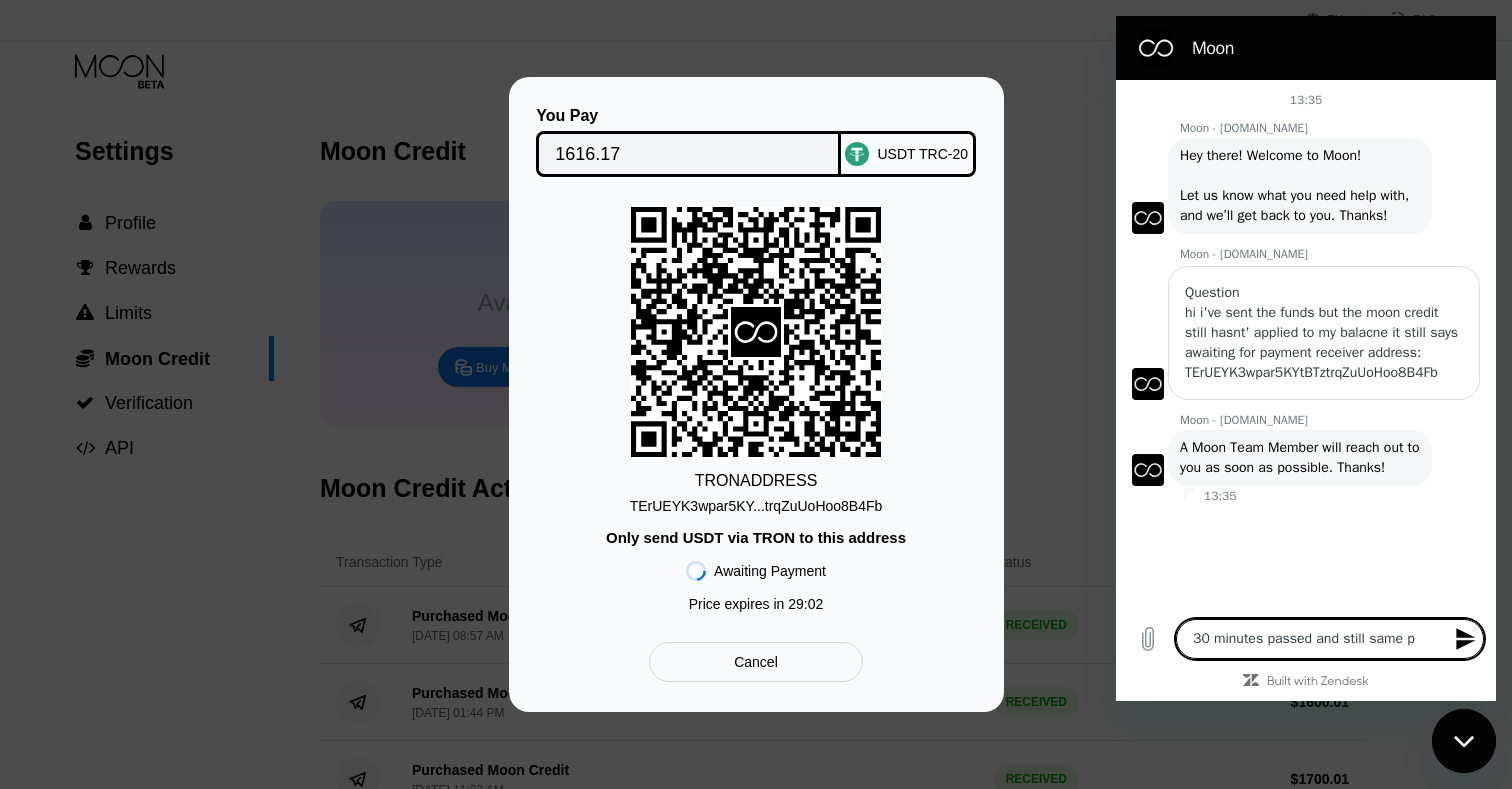 type on "30 minutes passed and still same pa" 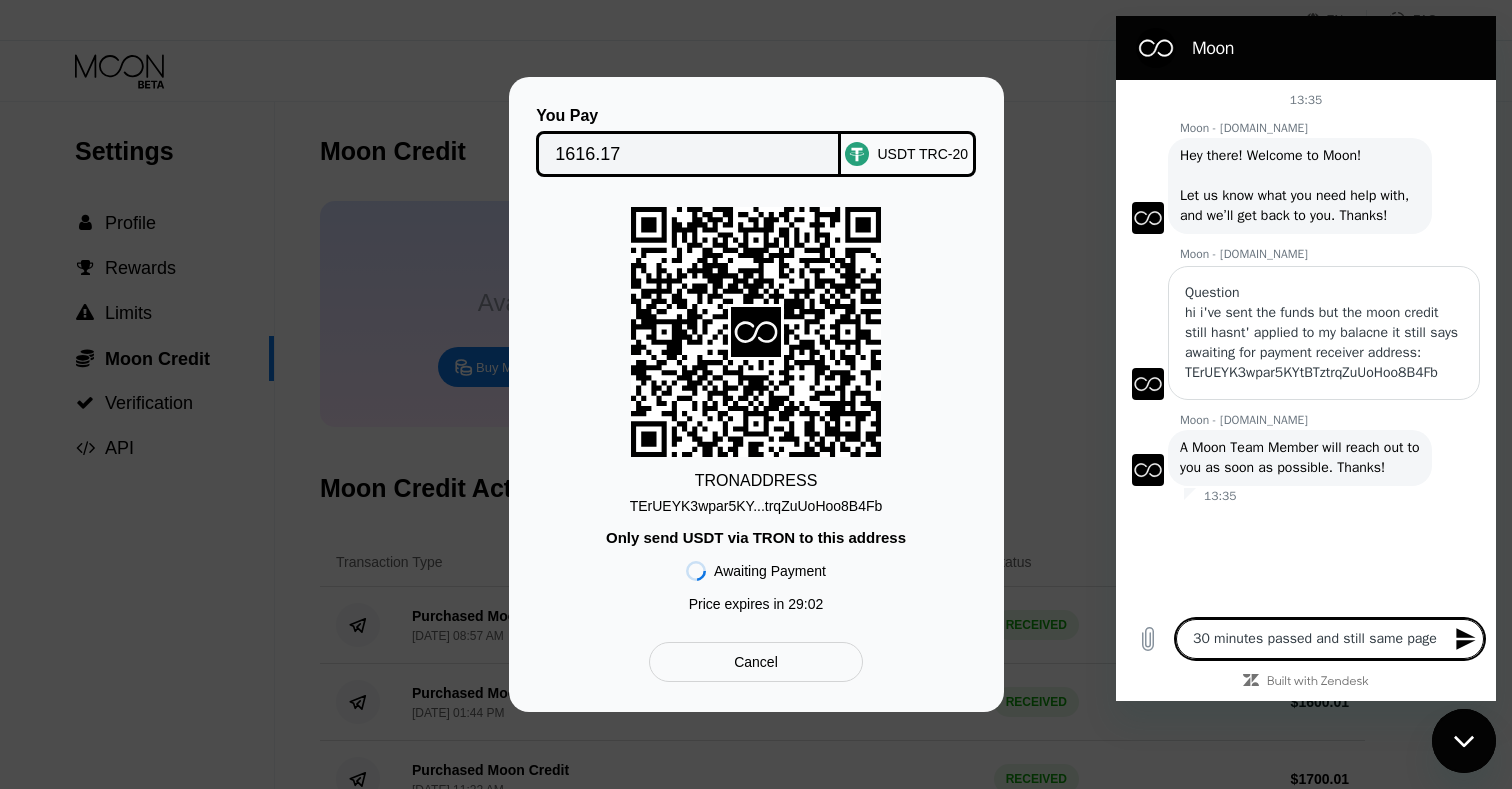 type on "30 minutes passed and still same page" 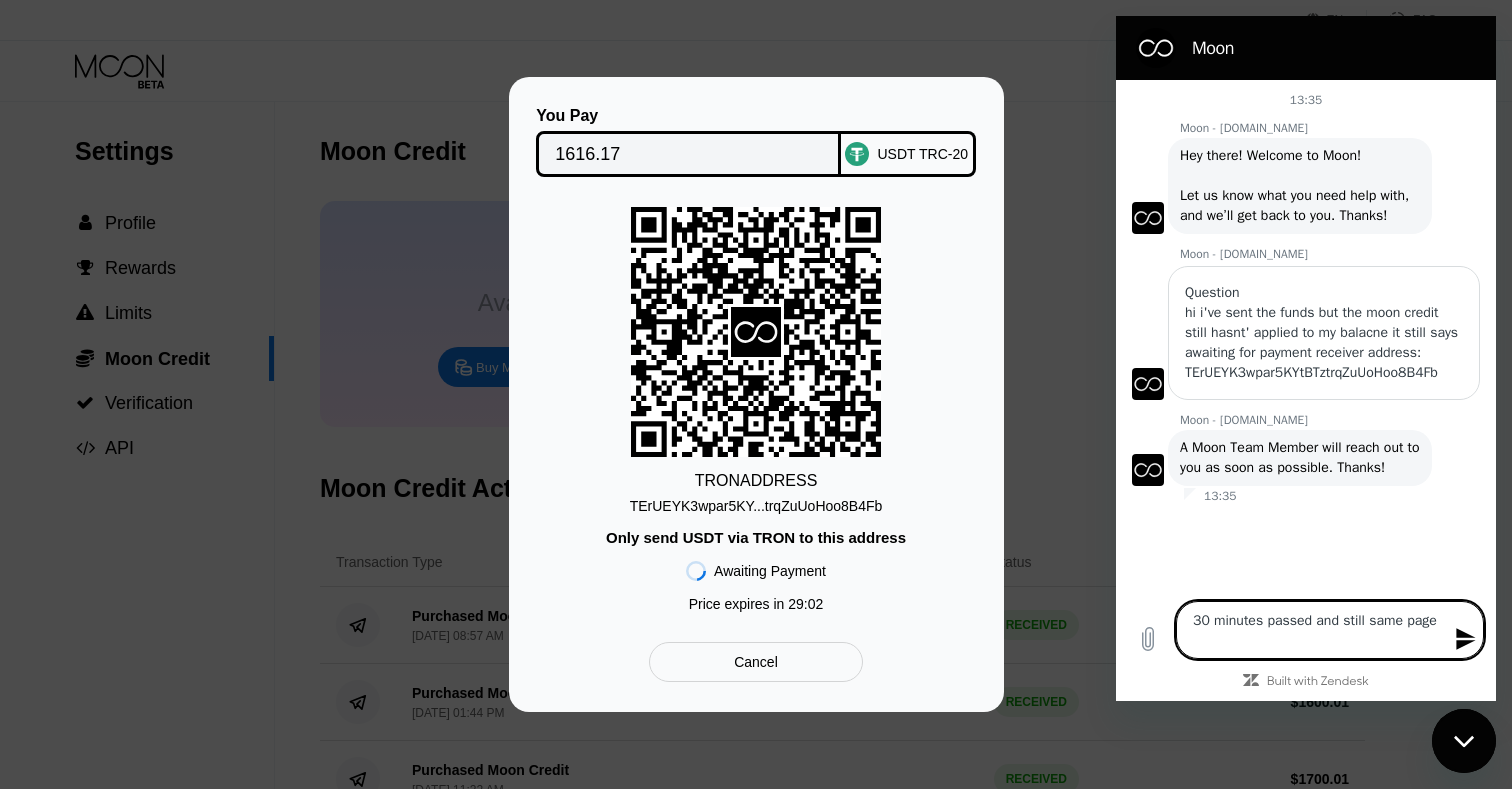 type on "30 minutes passed and still same page p" 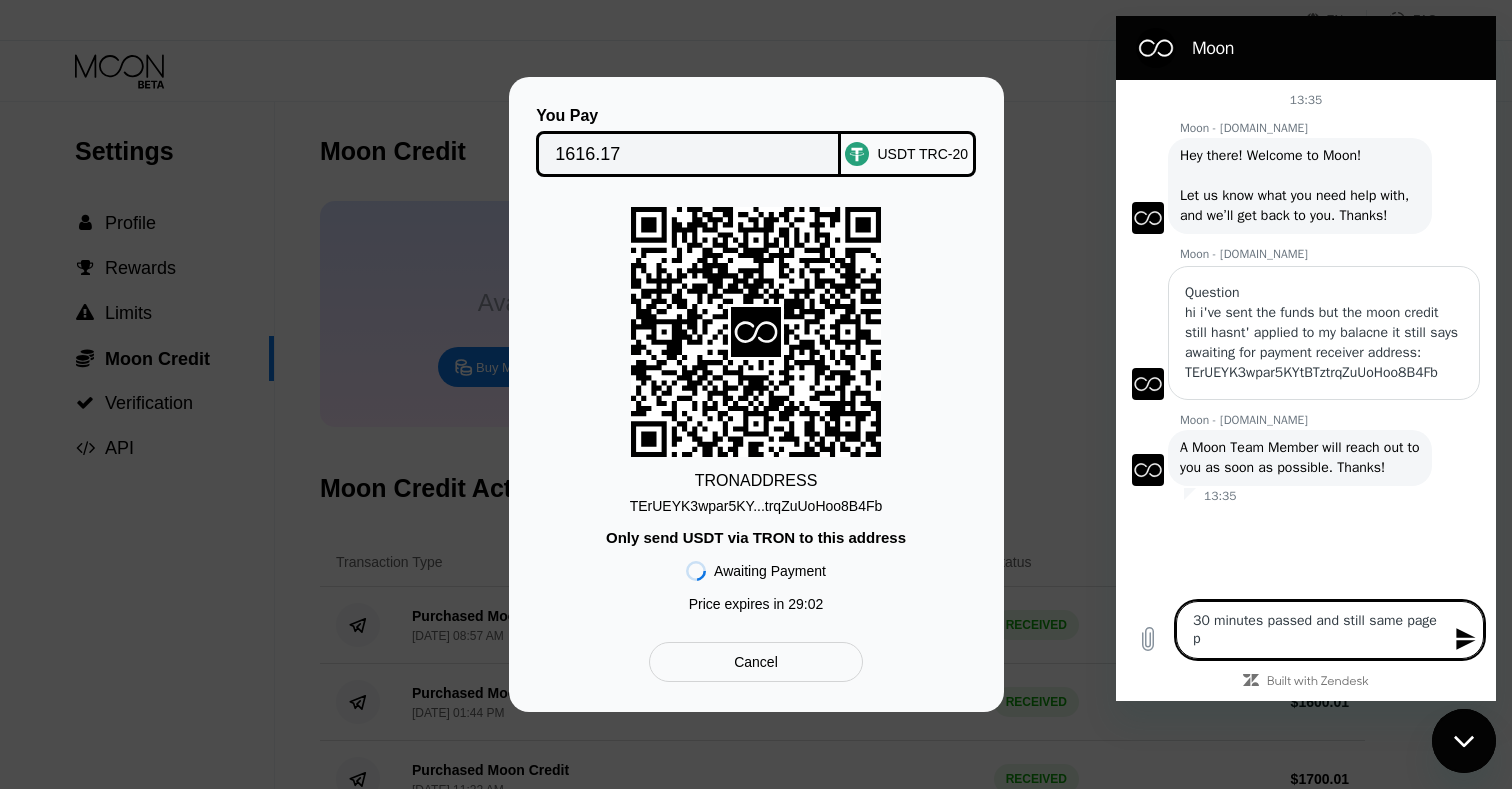 type on "30 minutes passed and still same page pl" 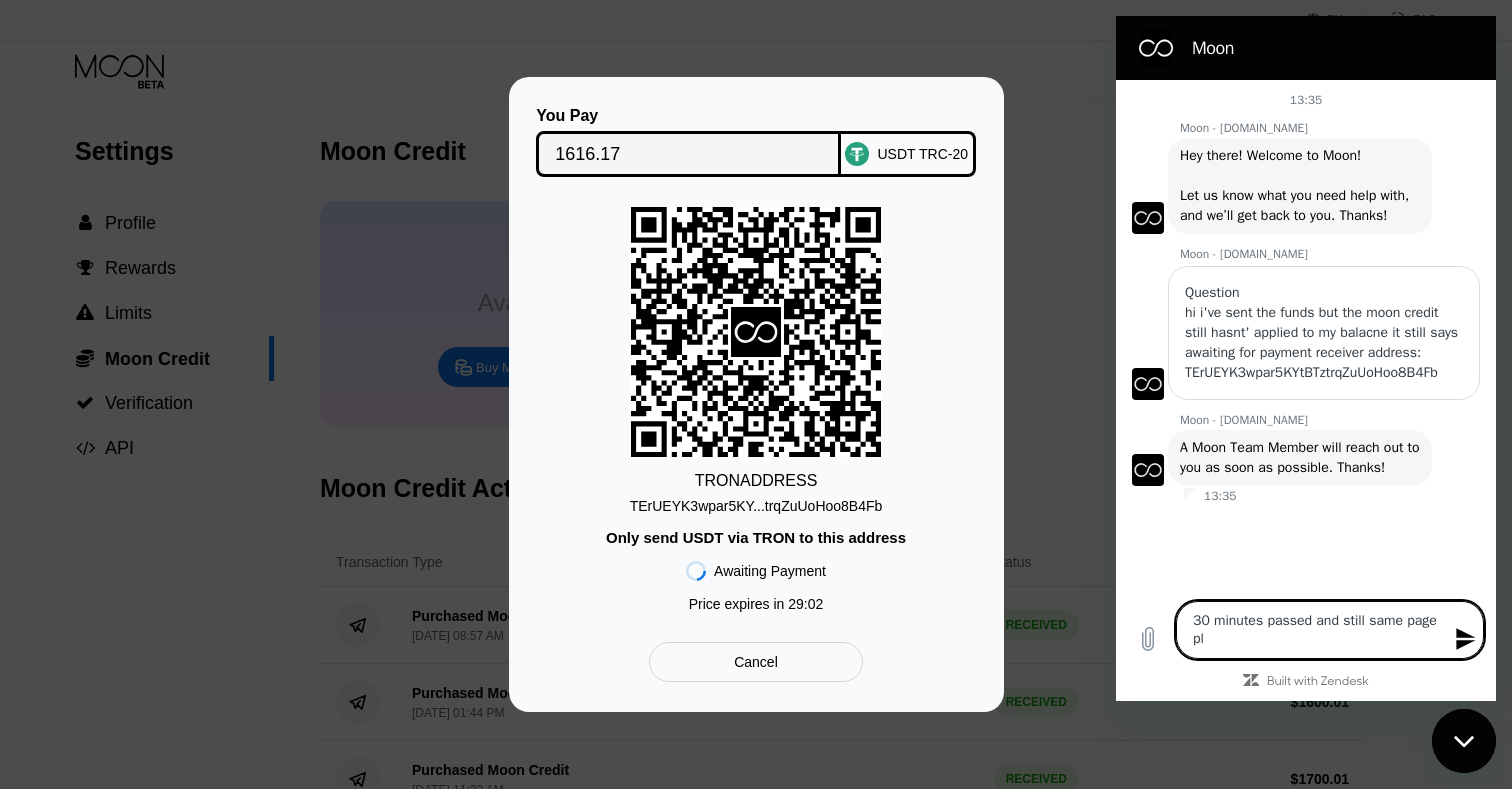 type on "30 minutes passed and still same page ple" 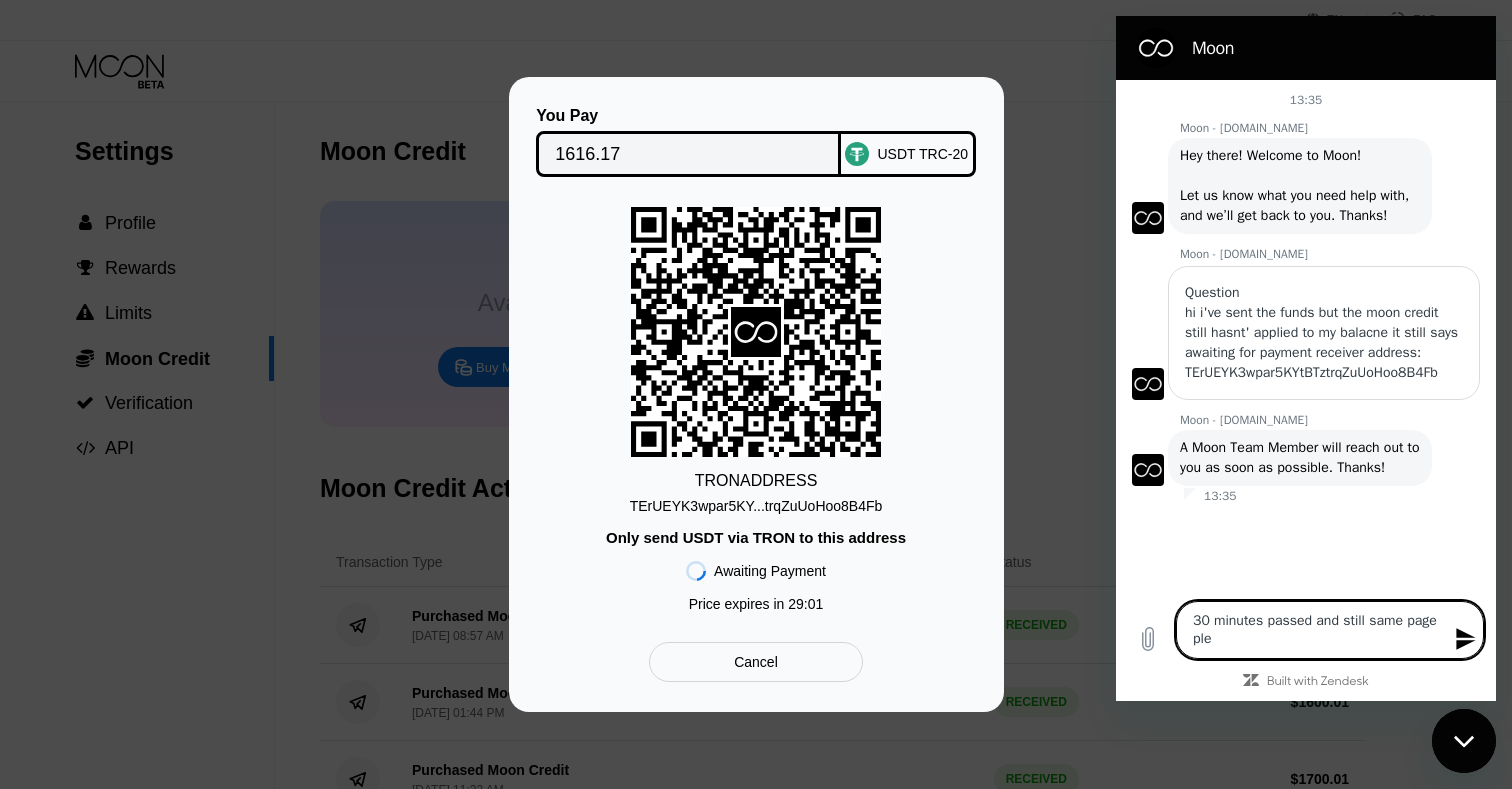 type on "30 minutes passed and still same page plea" 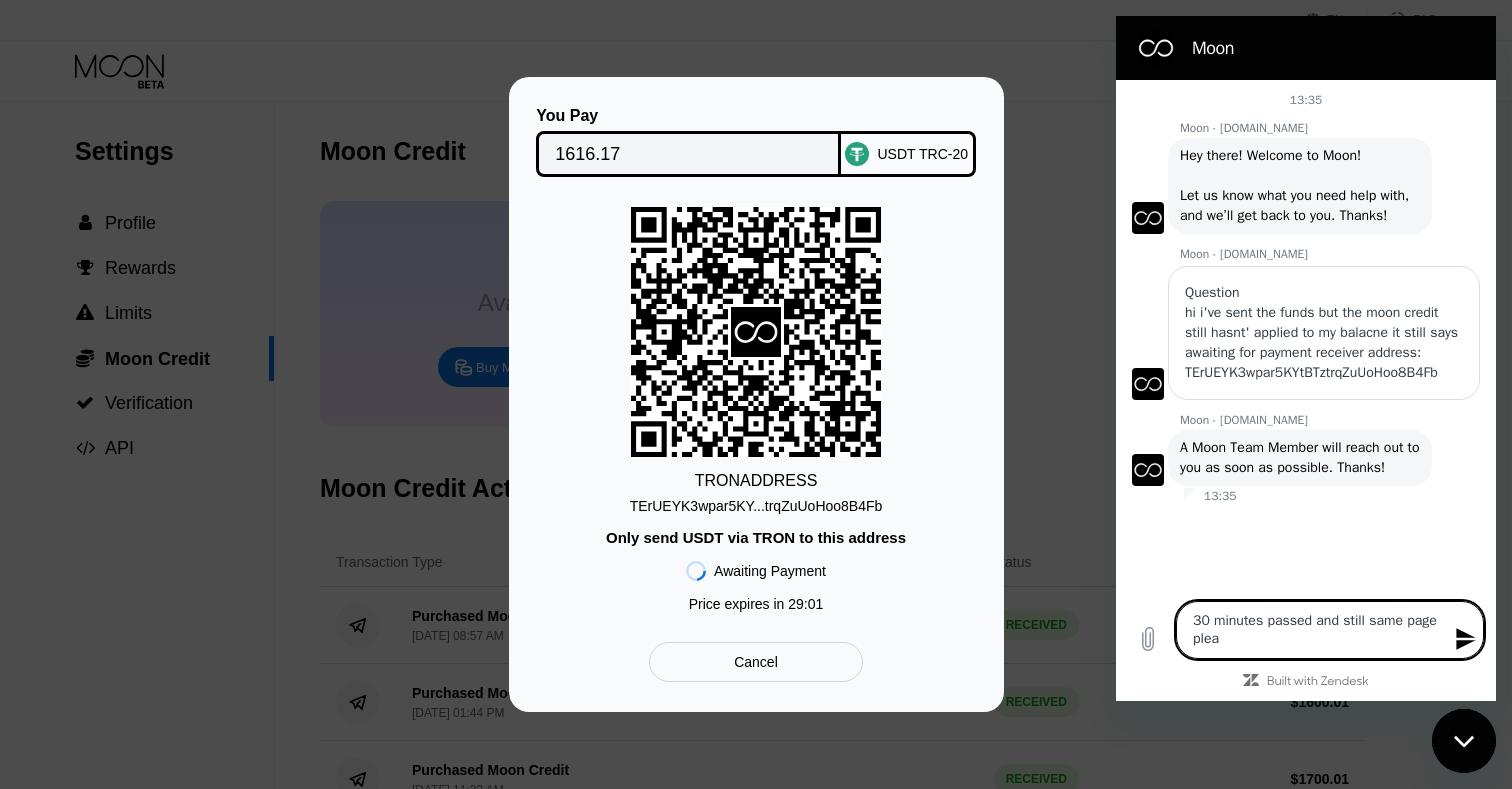 type on "30 minutes passed and still same page pleas" 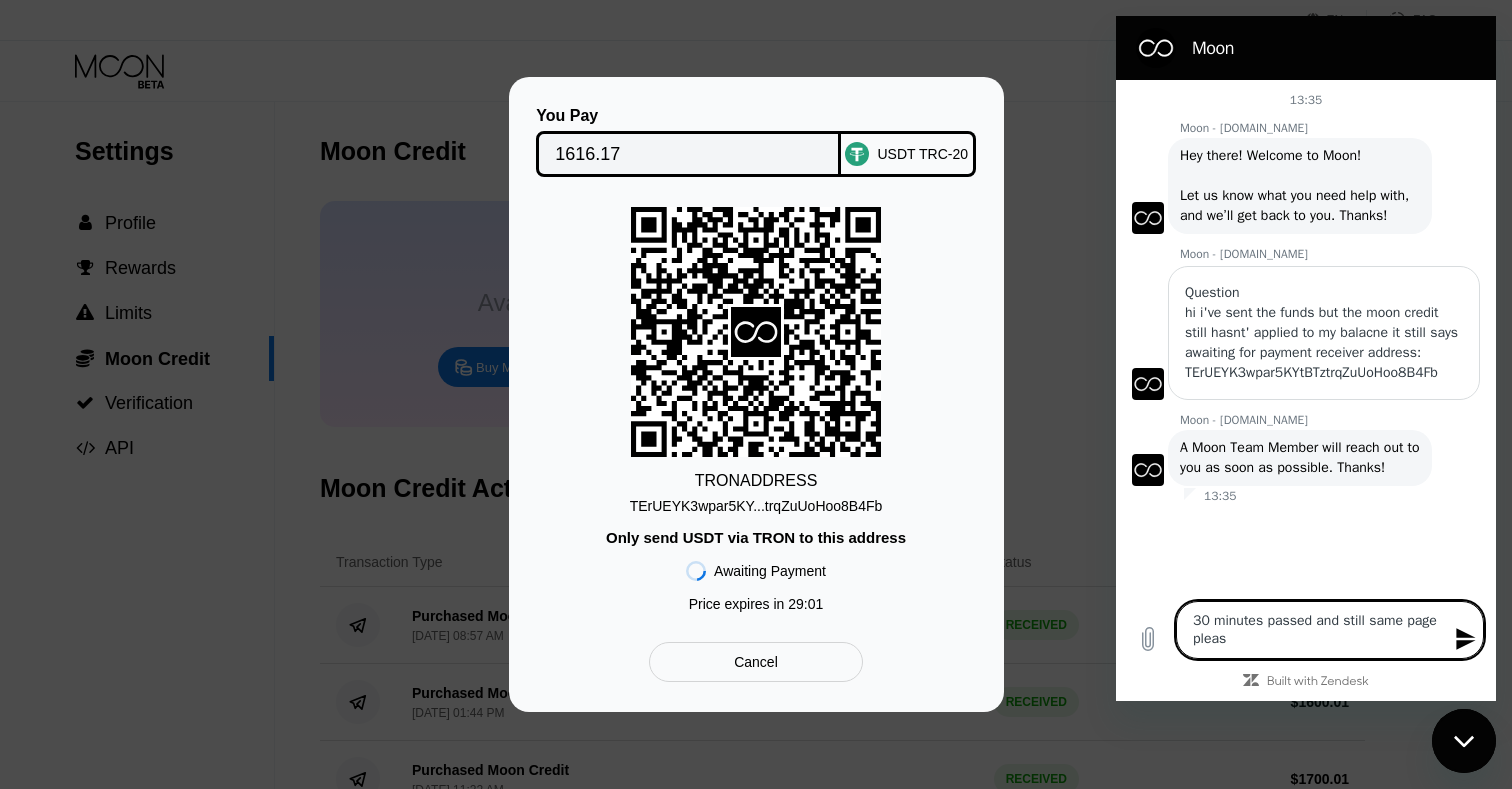 type on "30 minutes passed and still same page please" 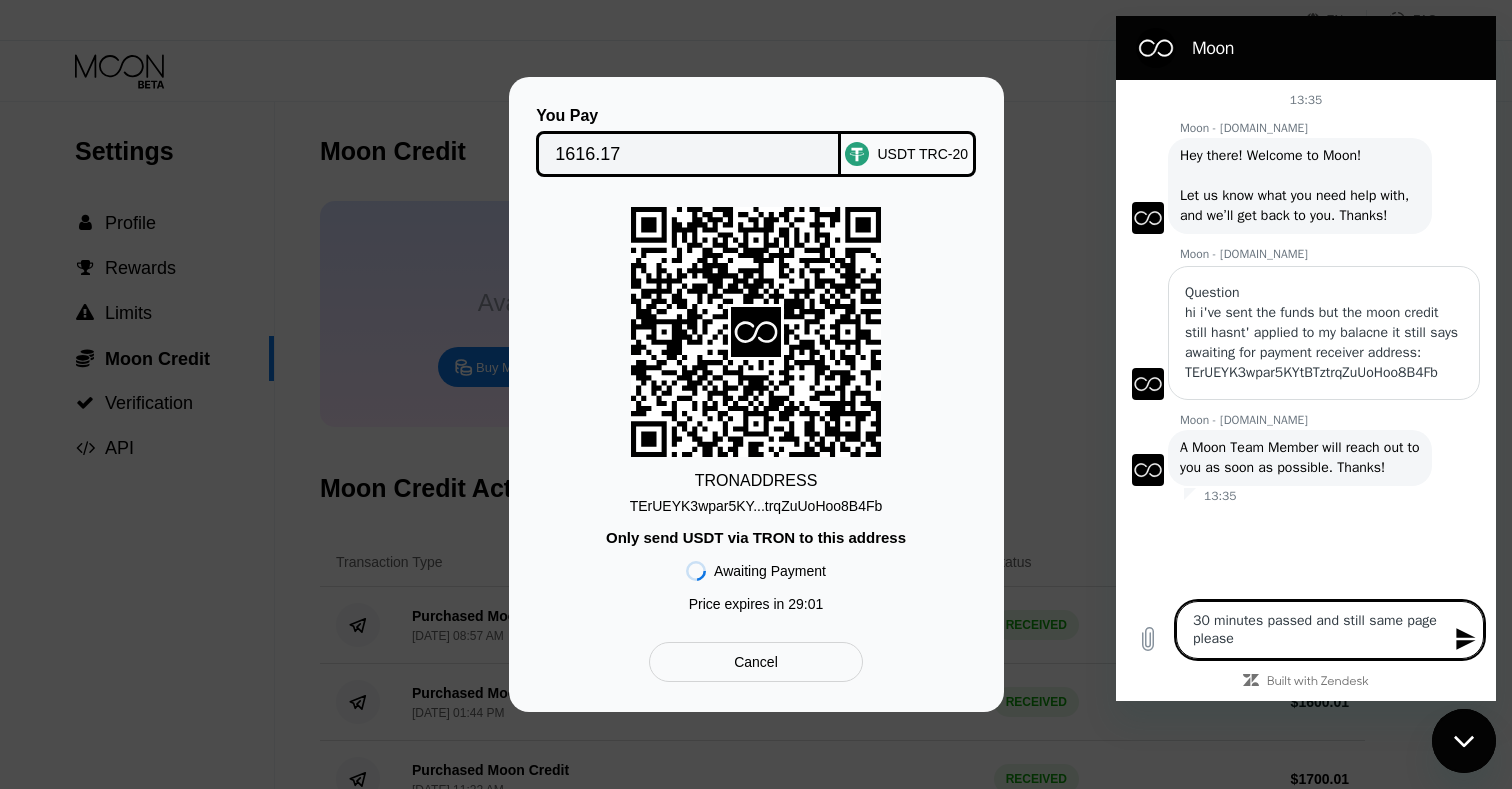 type on "30 minutes passed and still same page please" 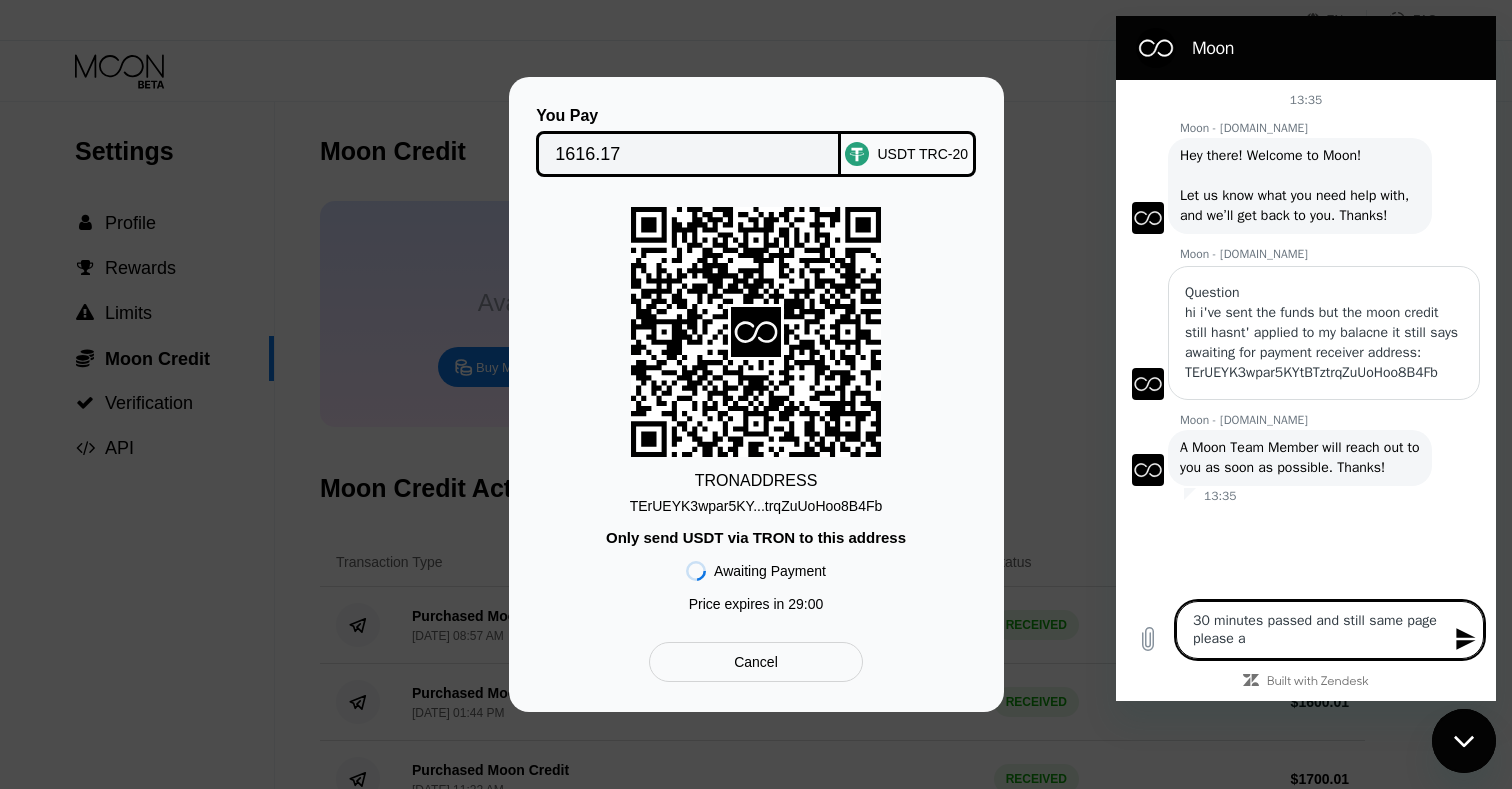 type on "30 minutes passed and still same page please ap" 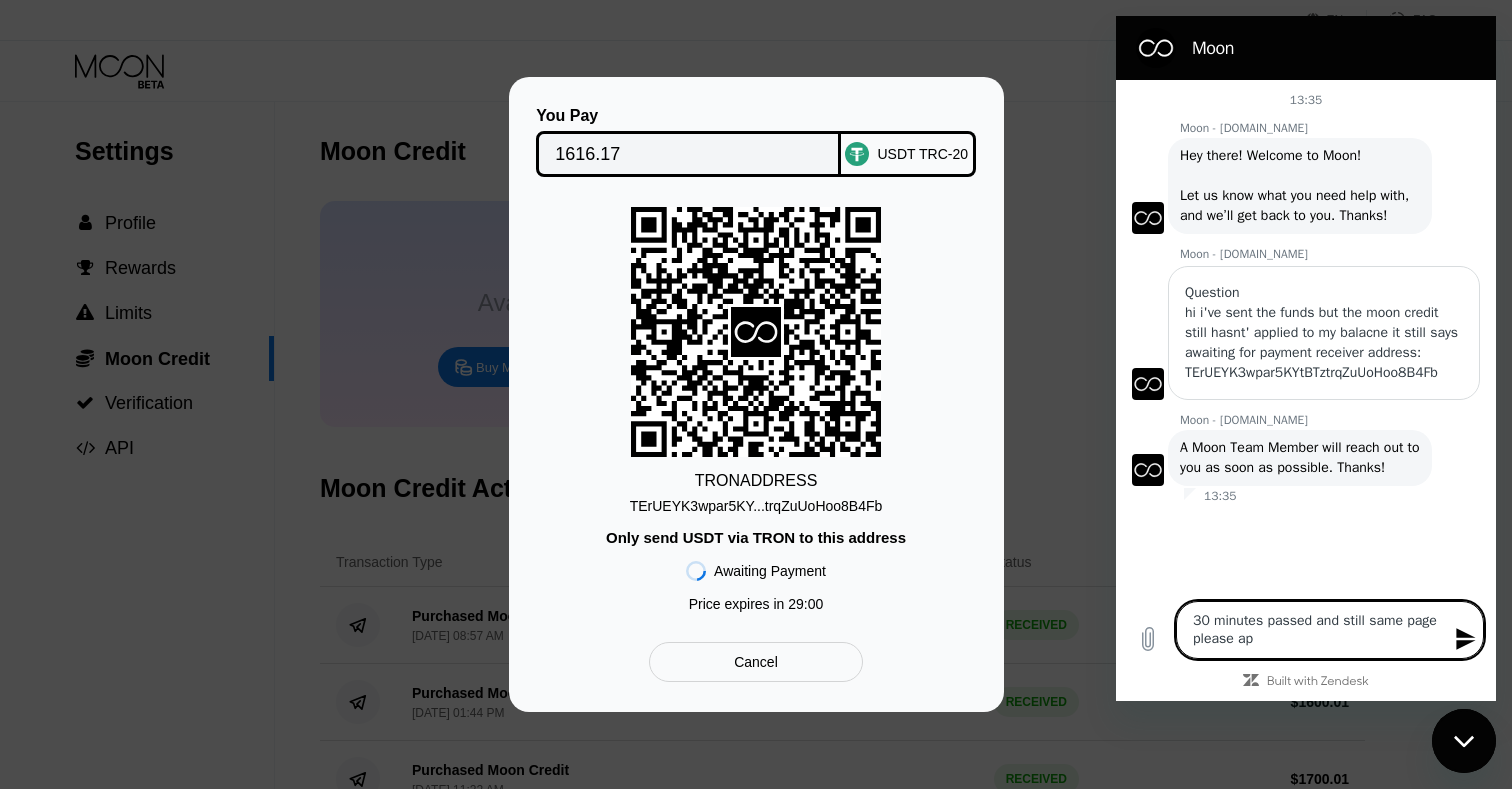 type on "30 minutes passed and still same page please app" 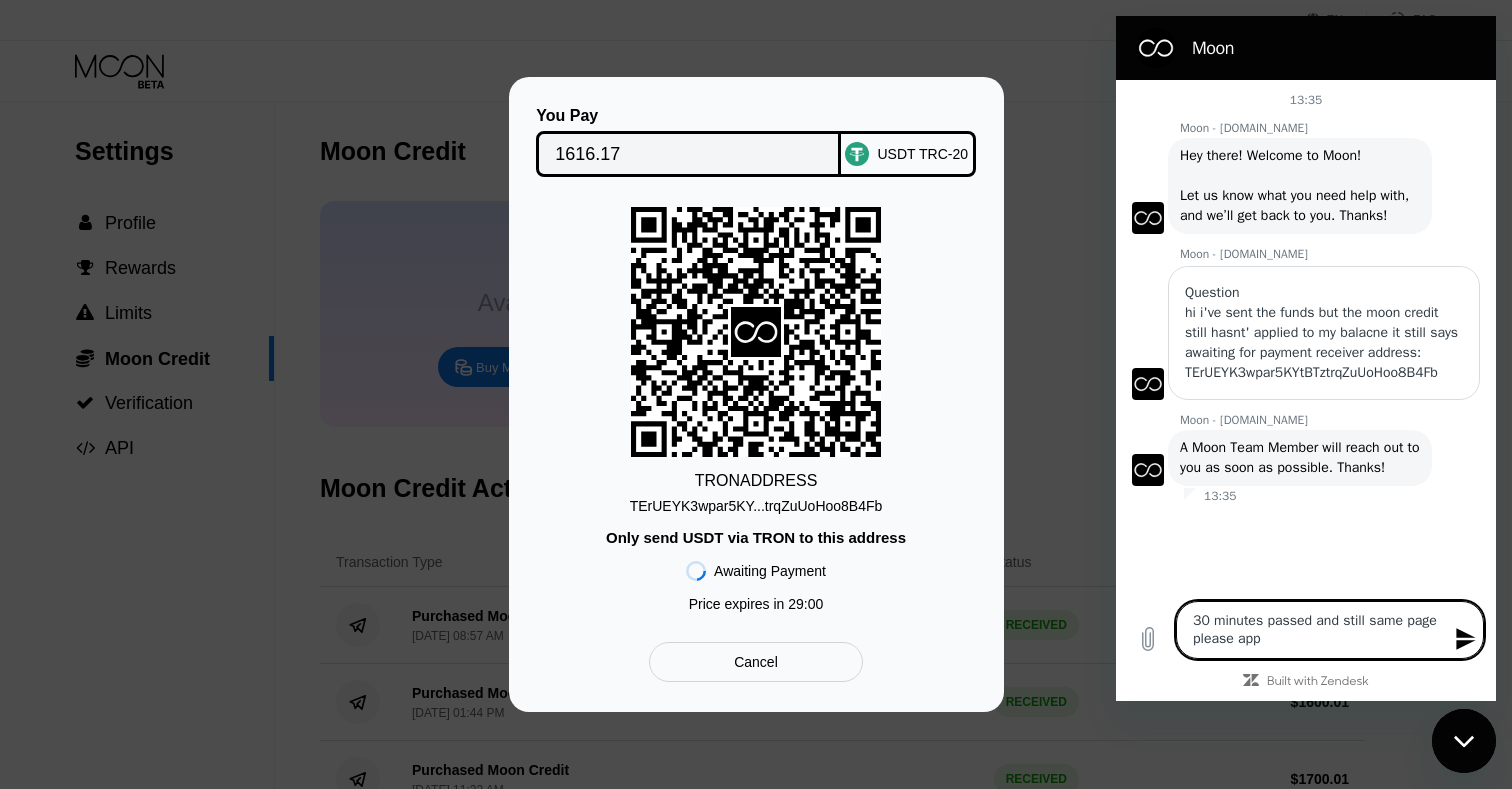 type on "30 minutes passed and still same page please appr" 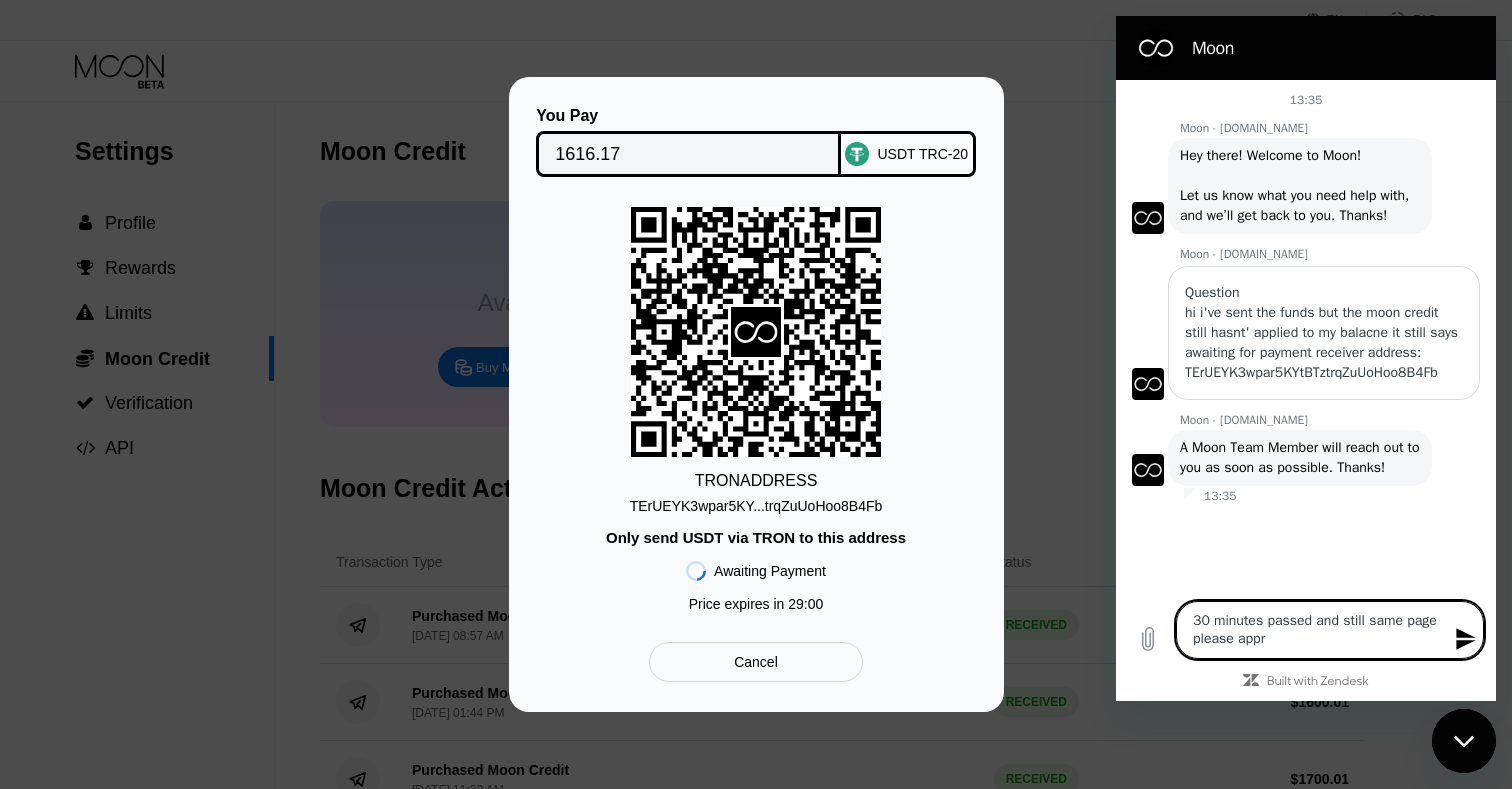 type on "30 minutes passed and still same page please appro" 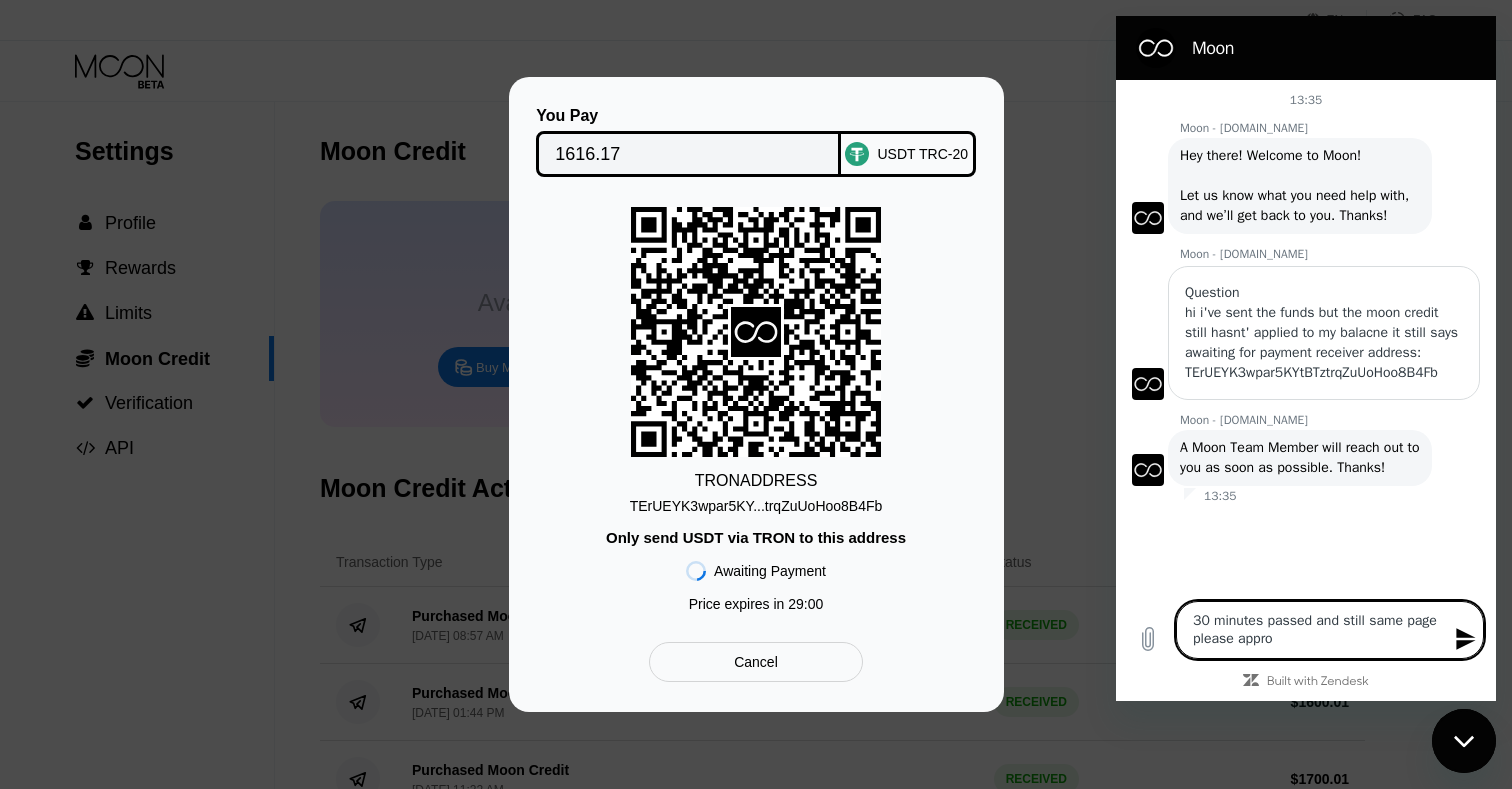 type on "30 minutes passed and still same page please approv" 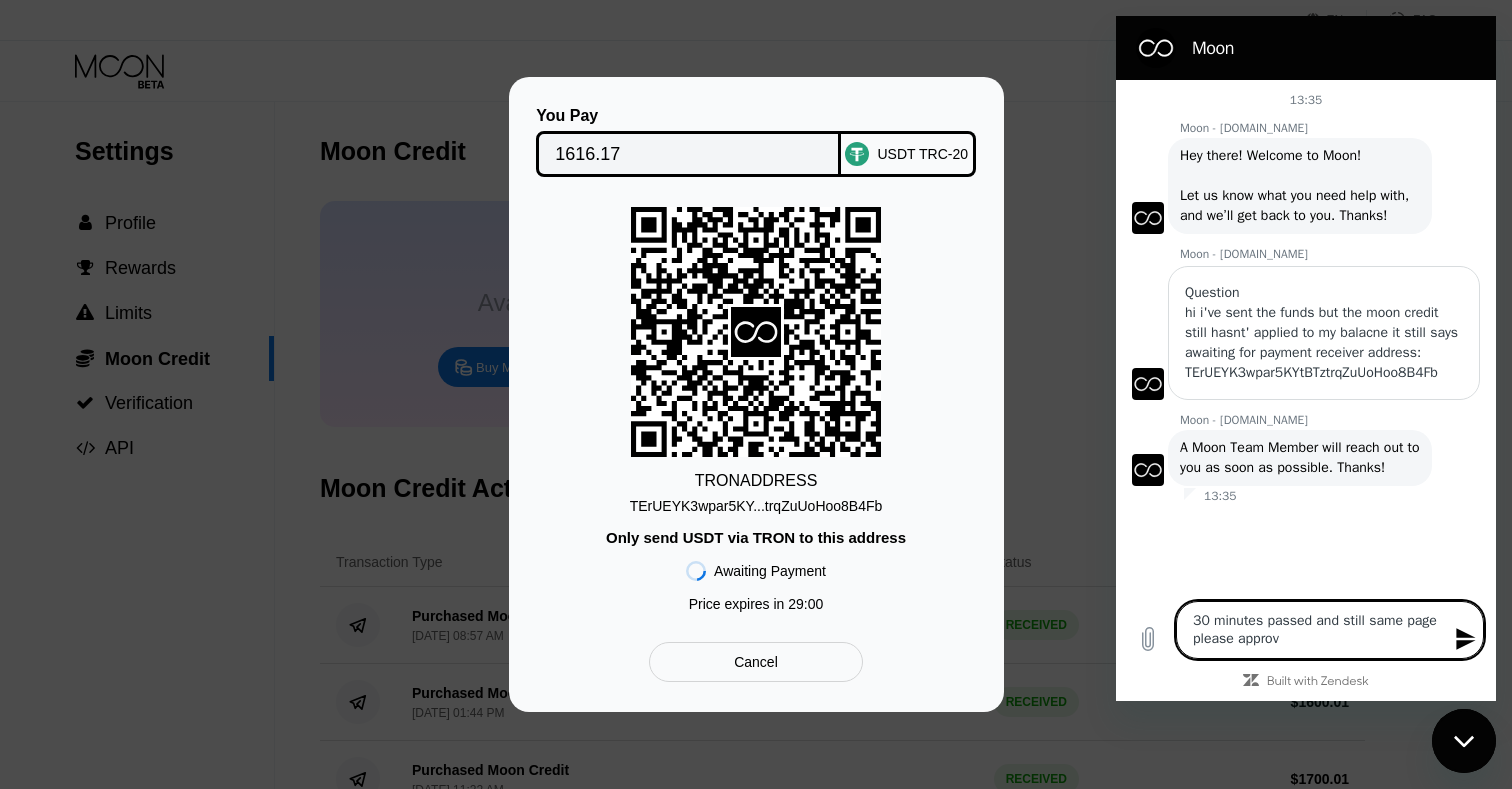 type on "30 minutes passed and still same page please approve" 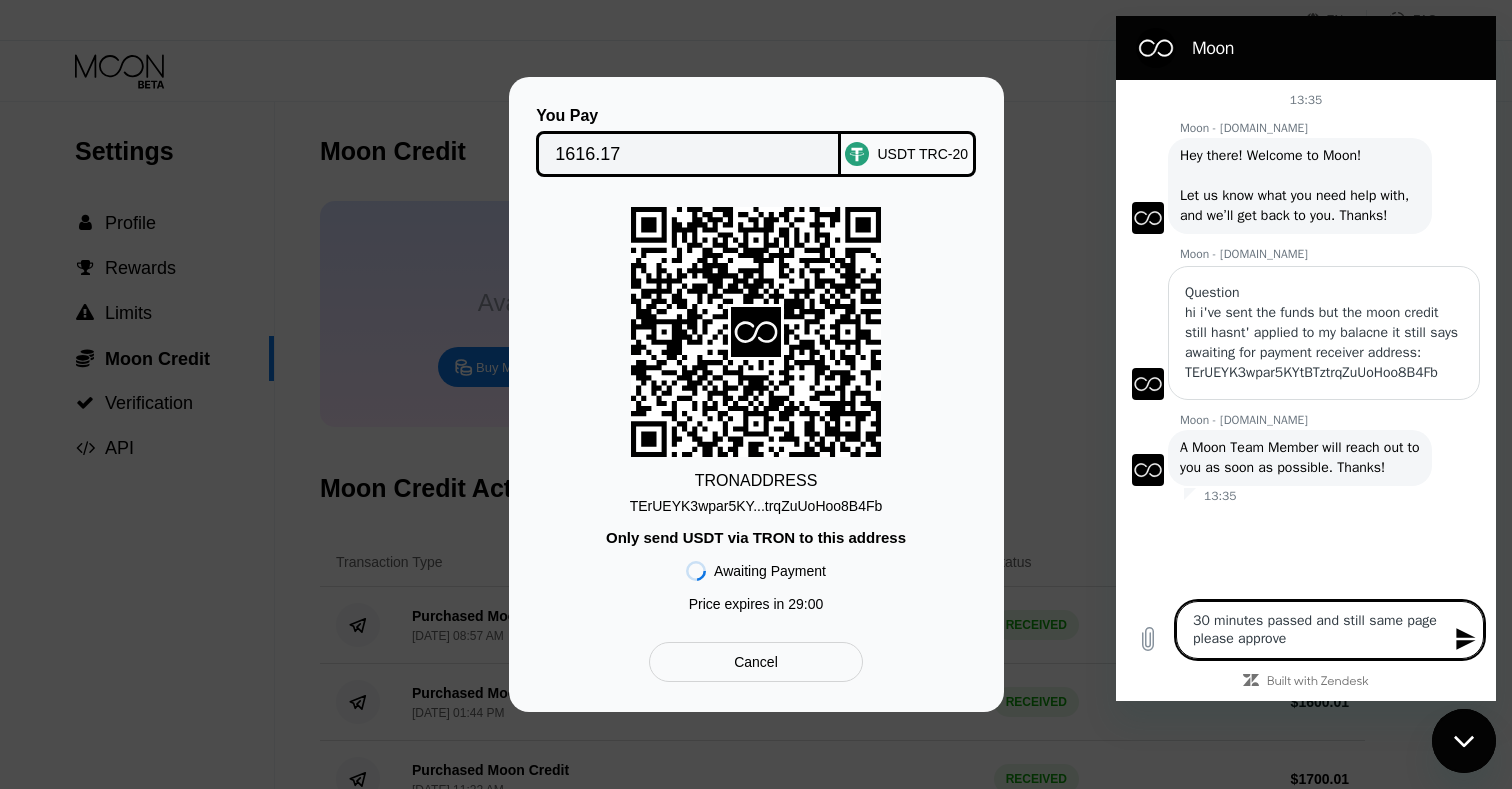 type on "30 minutes passed and still same page please approve" 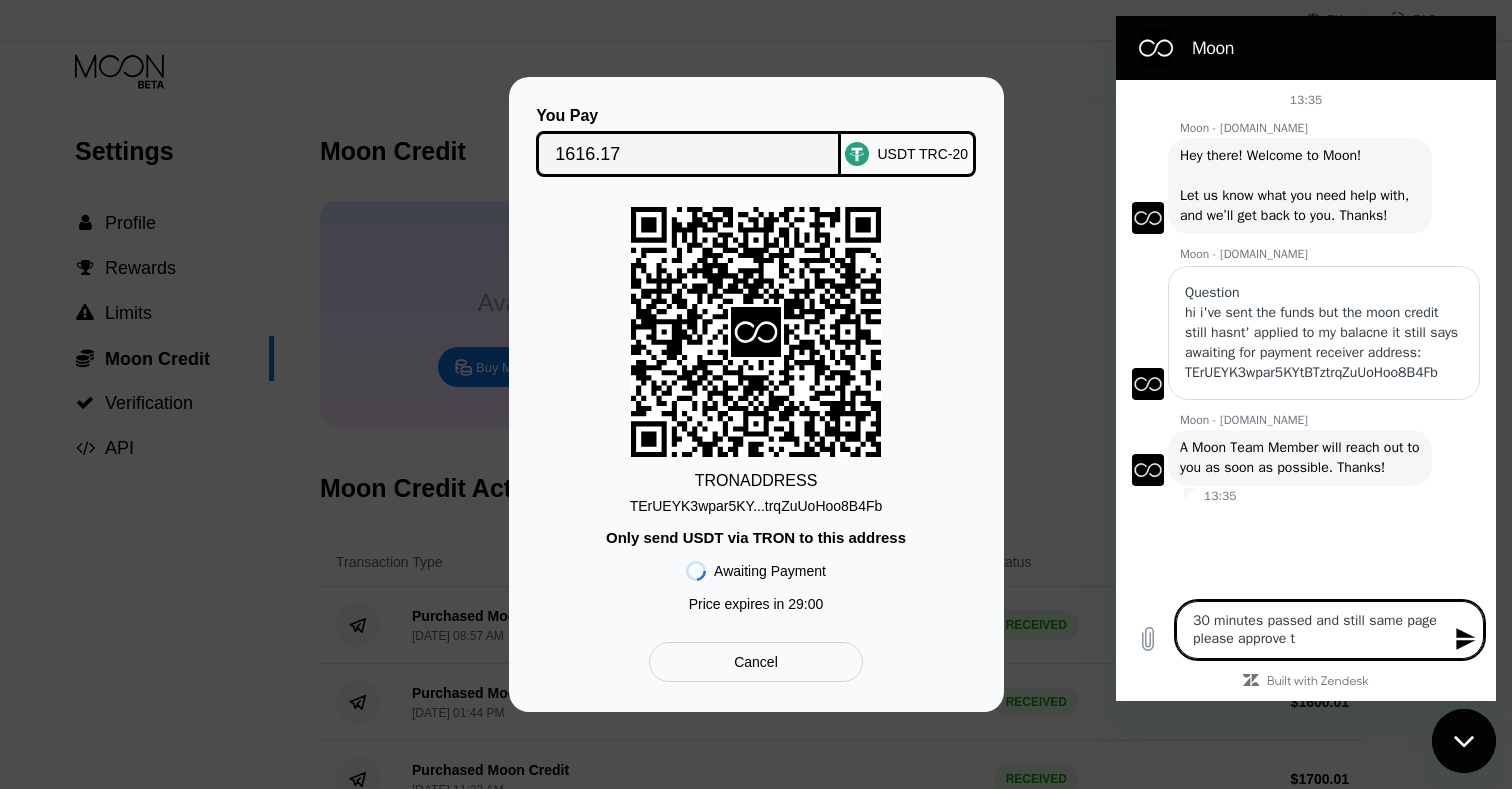 type on "30 minutes passed and still same page please approve th" 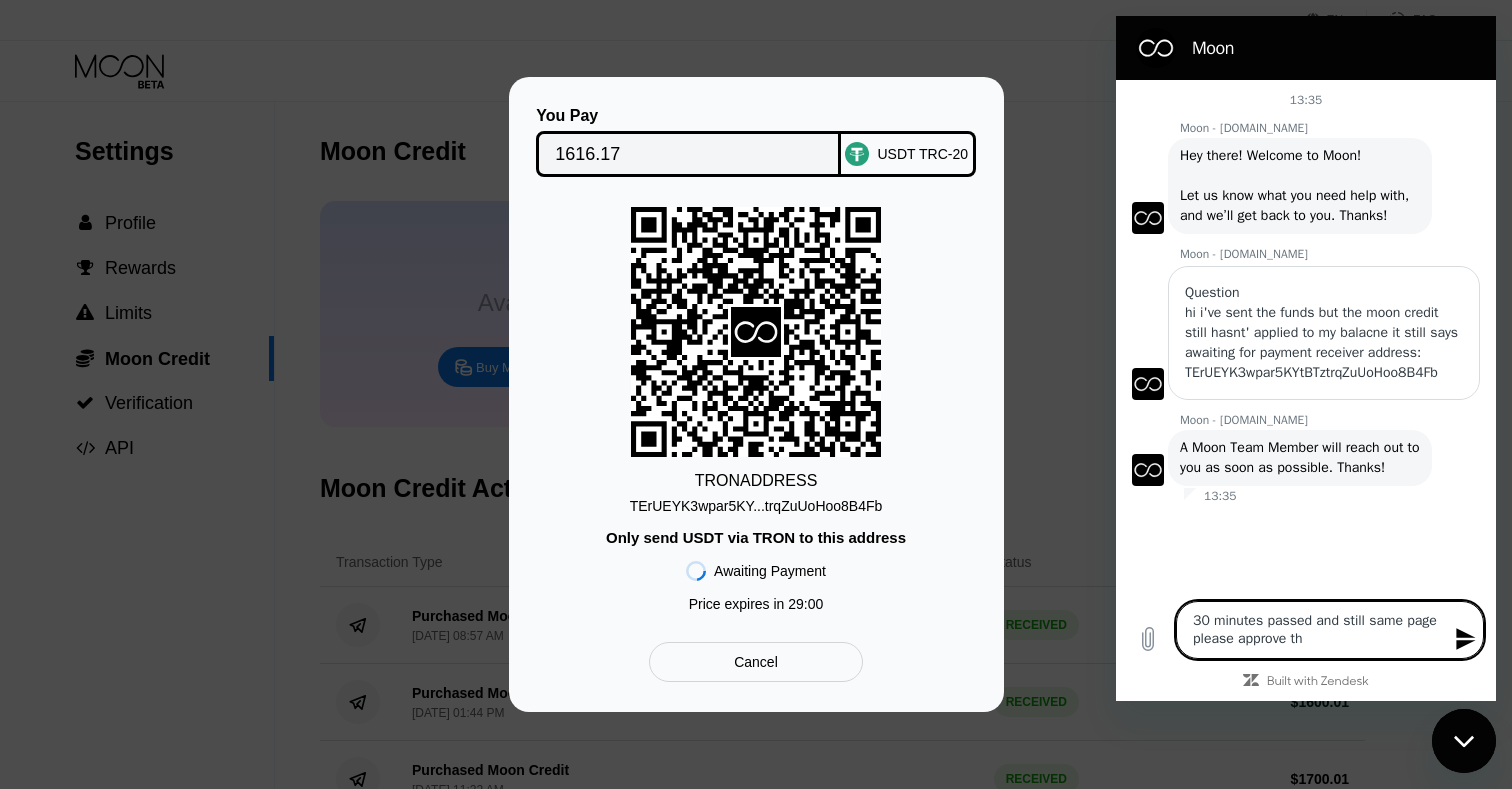 type on "30 minutes passed and still same page please approve the" 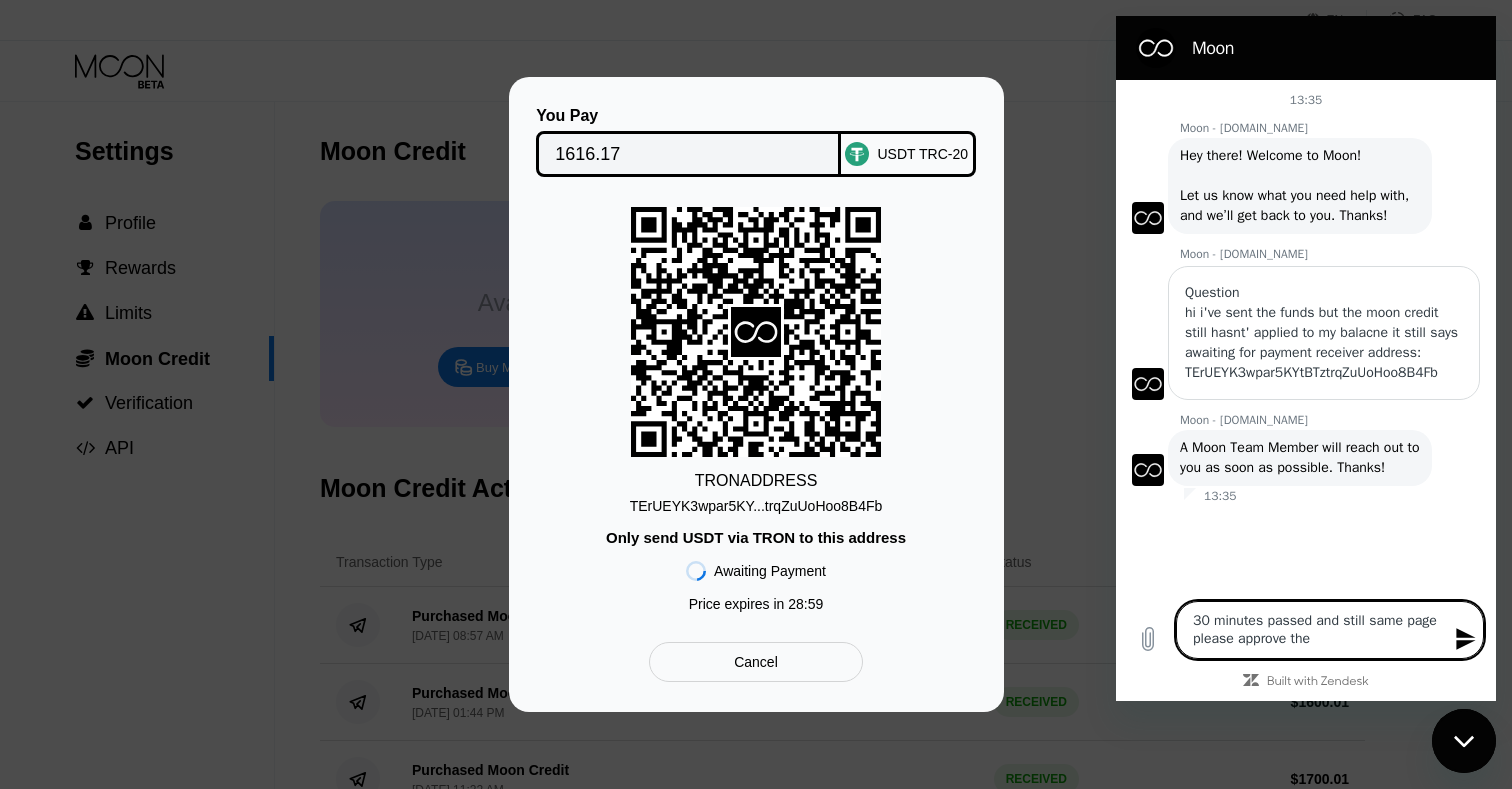 type on "30 minutes passed and still same page please approve thet" 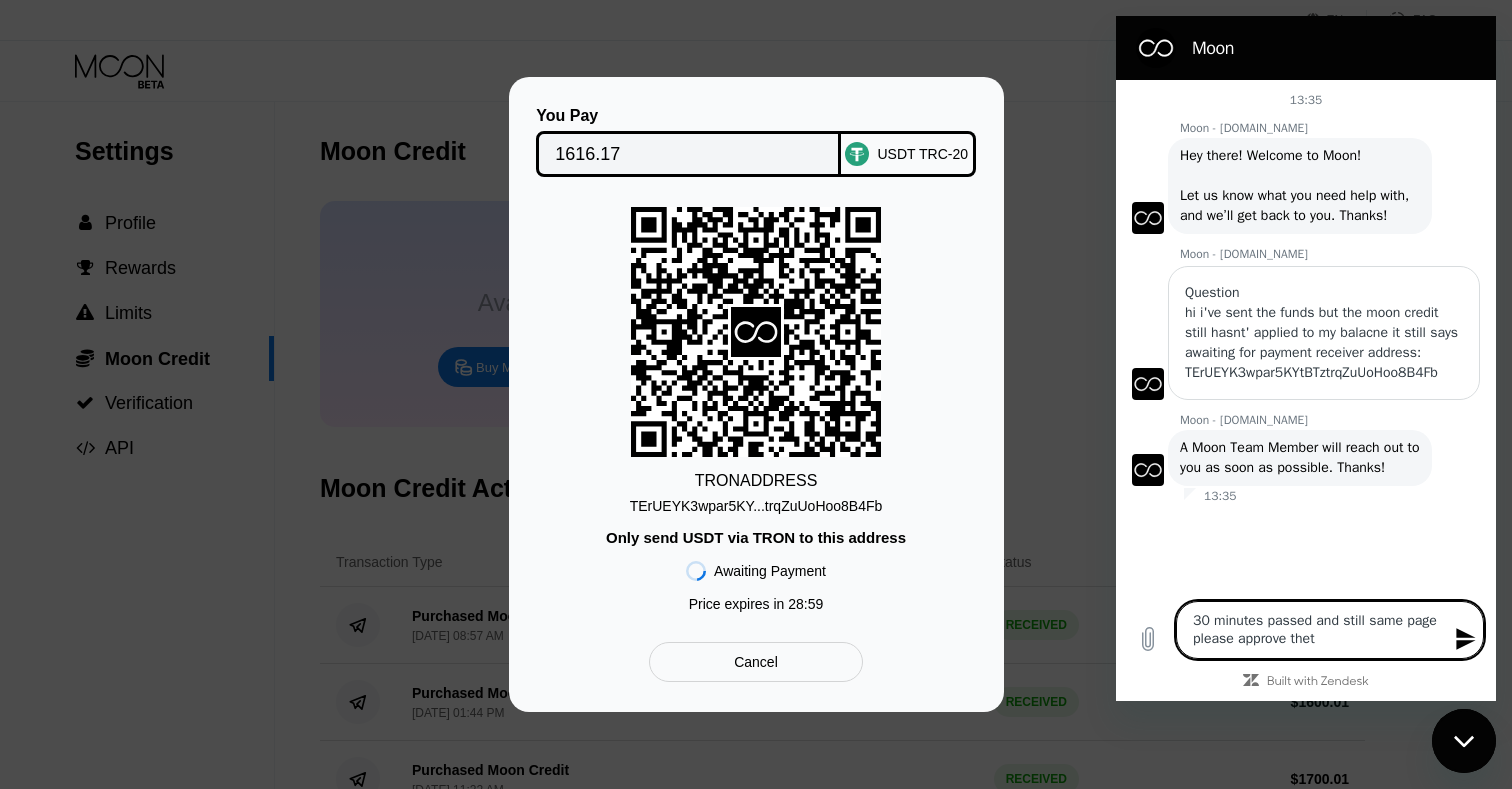 type on "30 minutes passed and still same page please approve thetr" 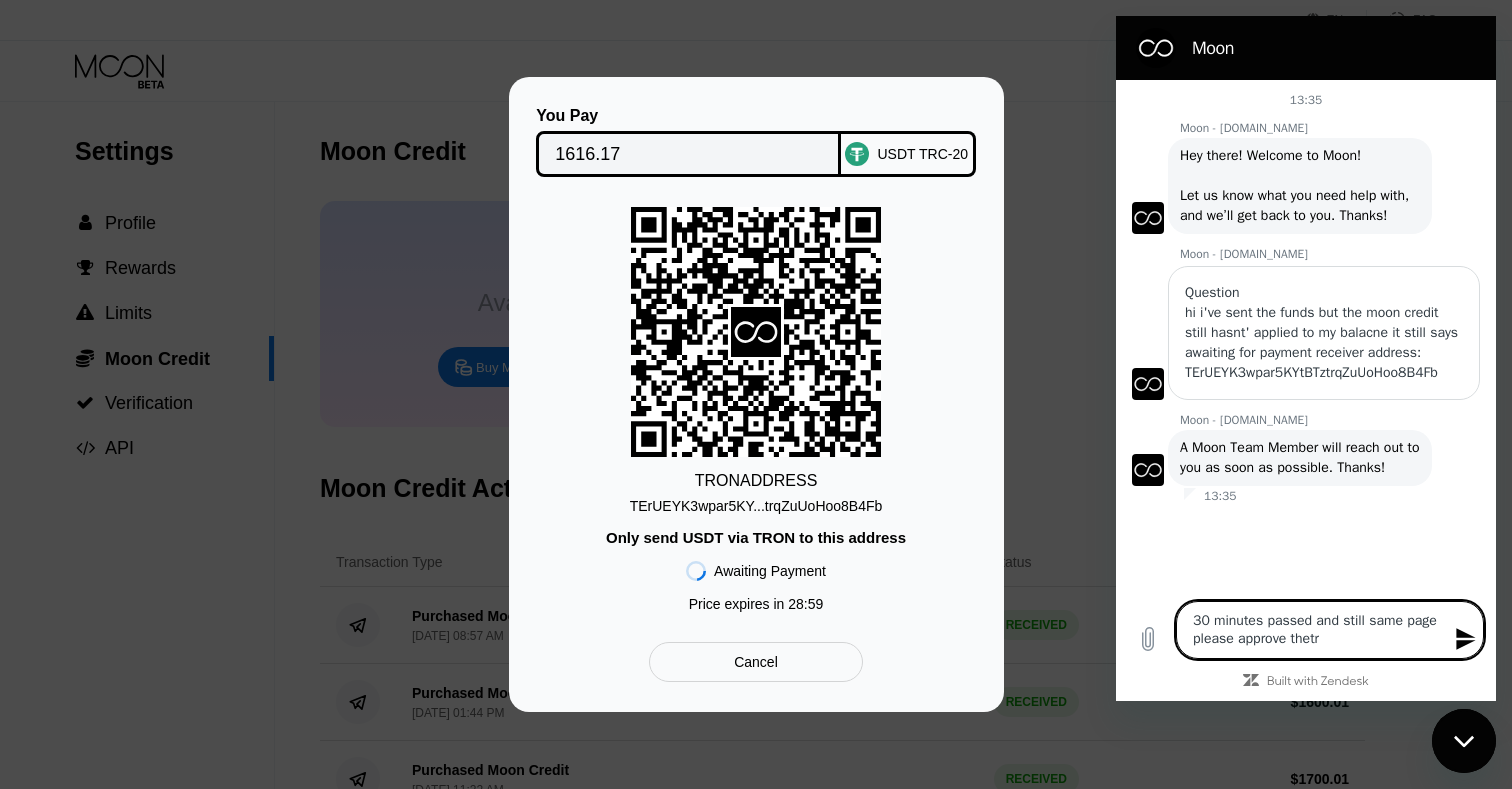 type on "30 minutes passed and still same page please approve thet" 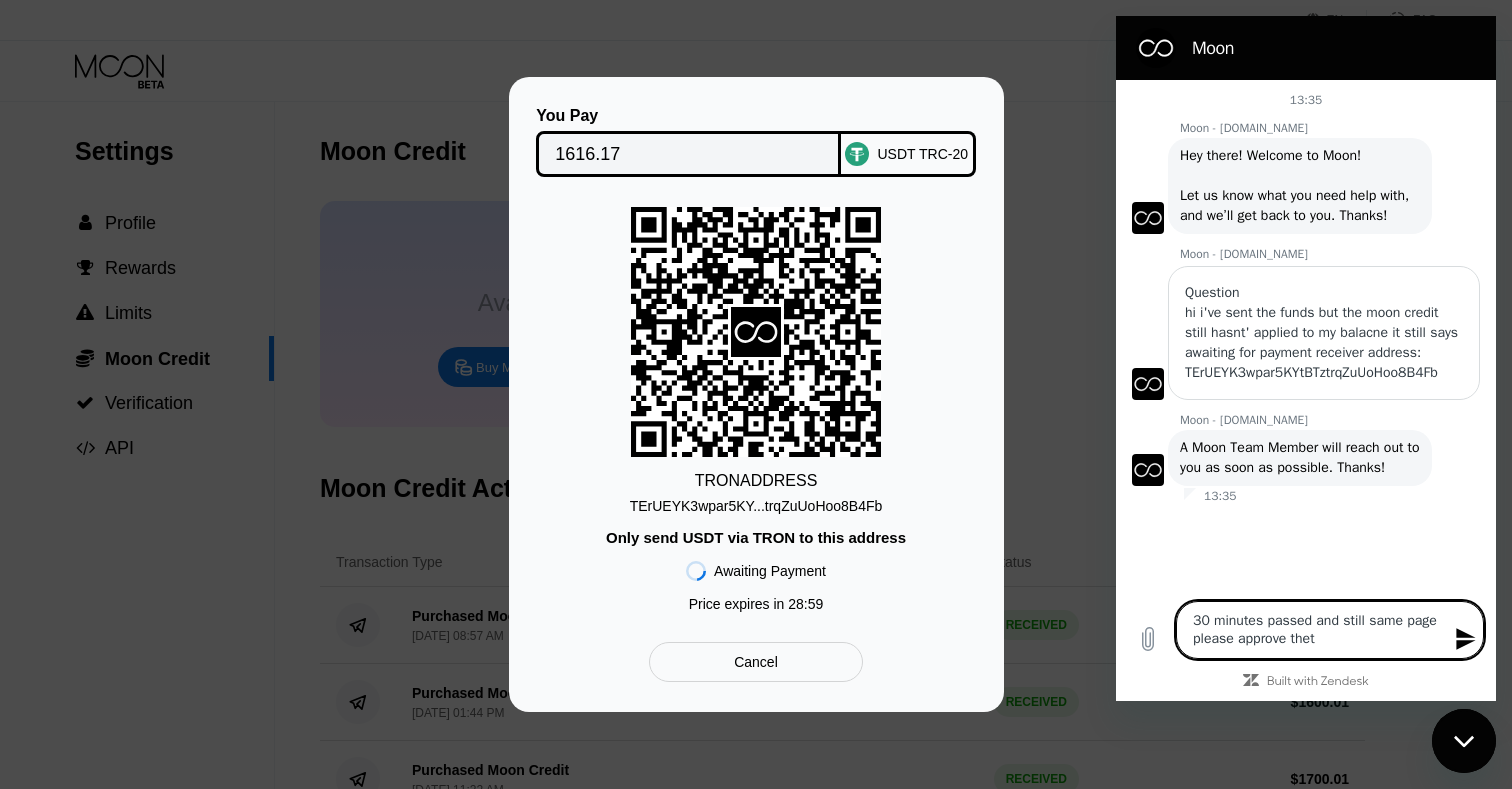 type on "30 minutes passed and still same page please approve the" 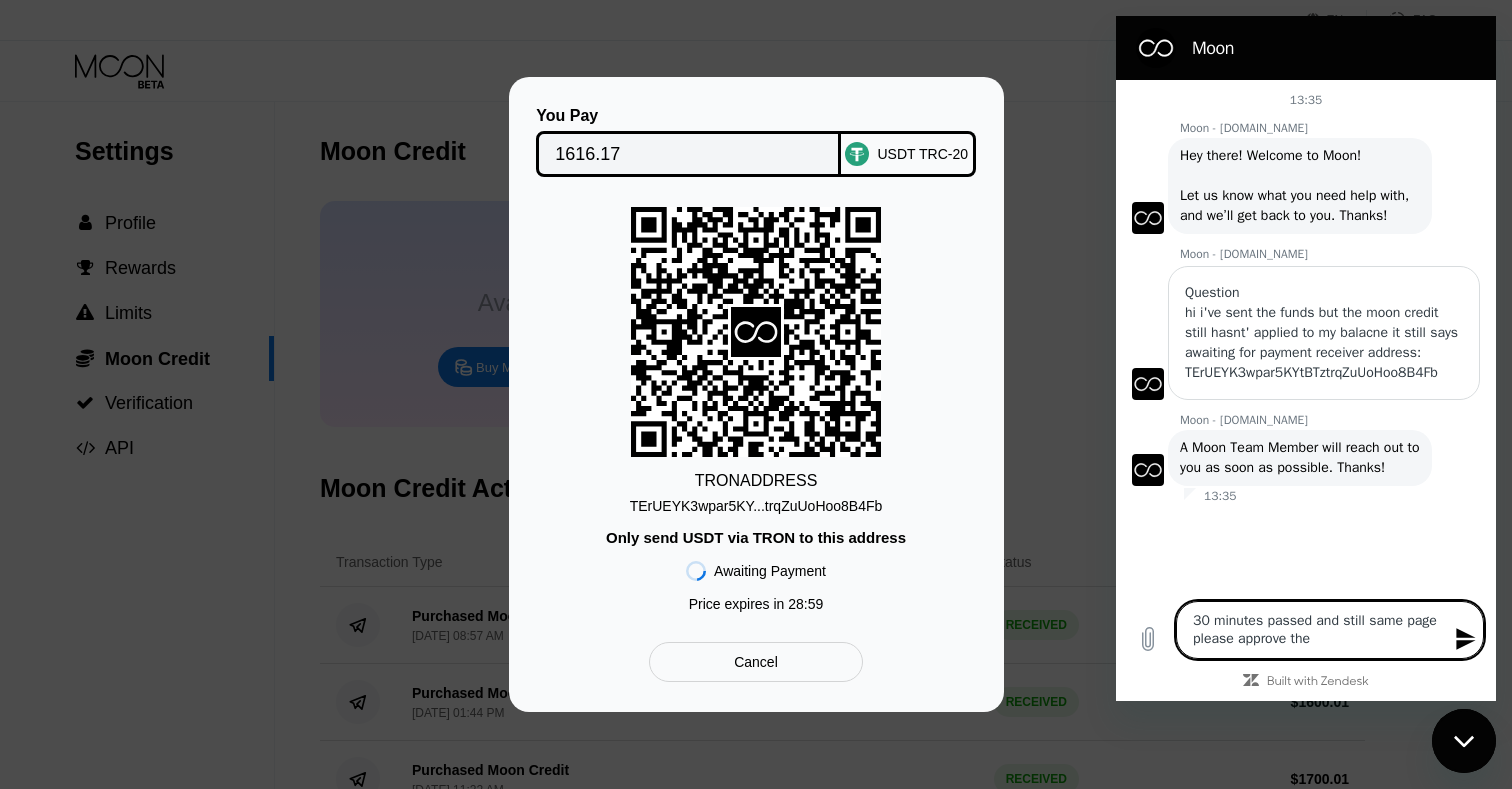 type on "30 minutes passed and still same page please approve the" 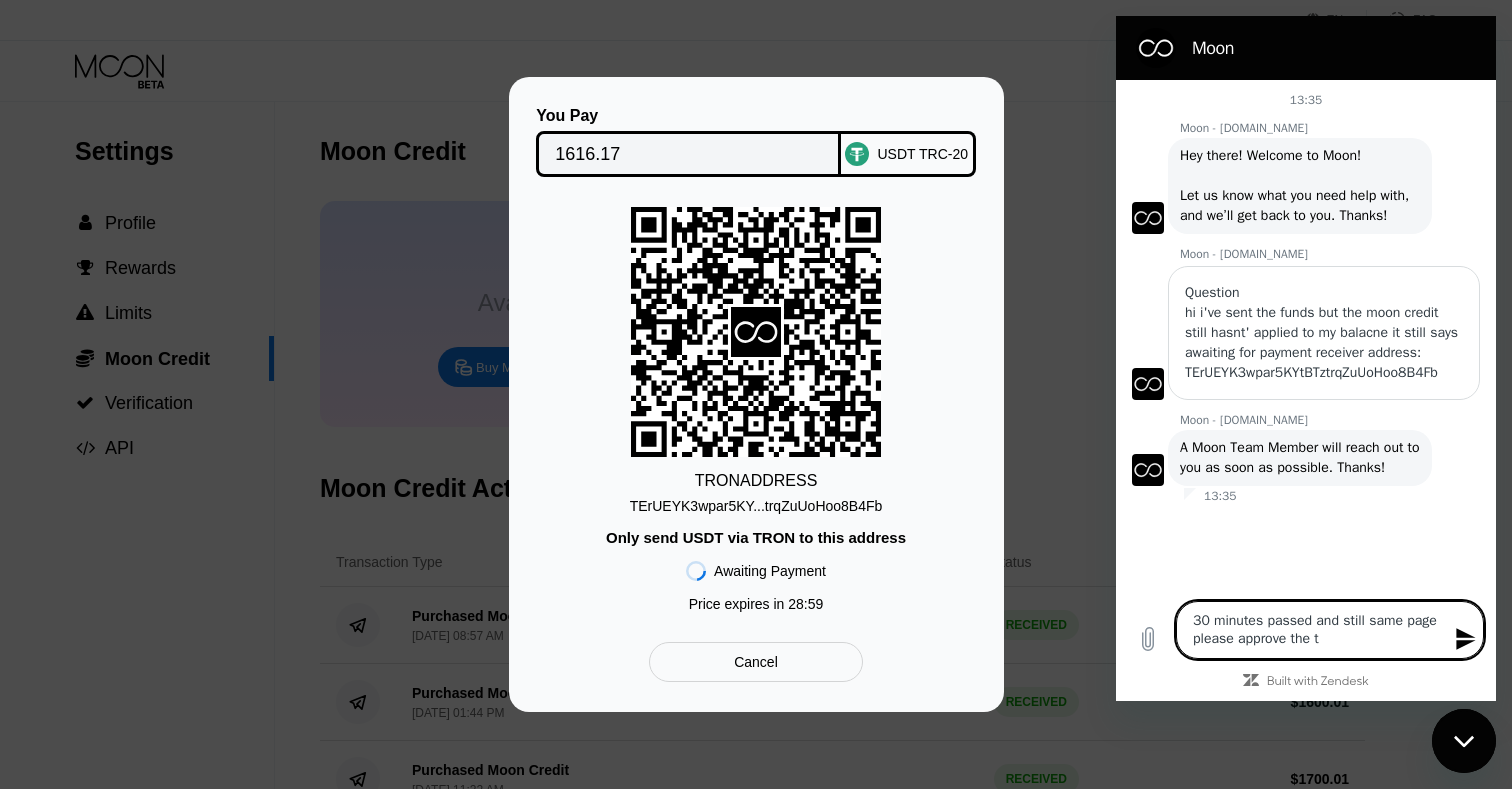 type on "30 minutes passed and still same page please approve the tr" 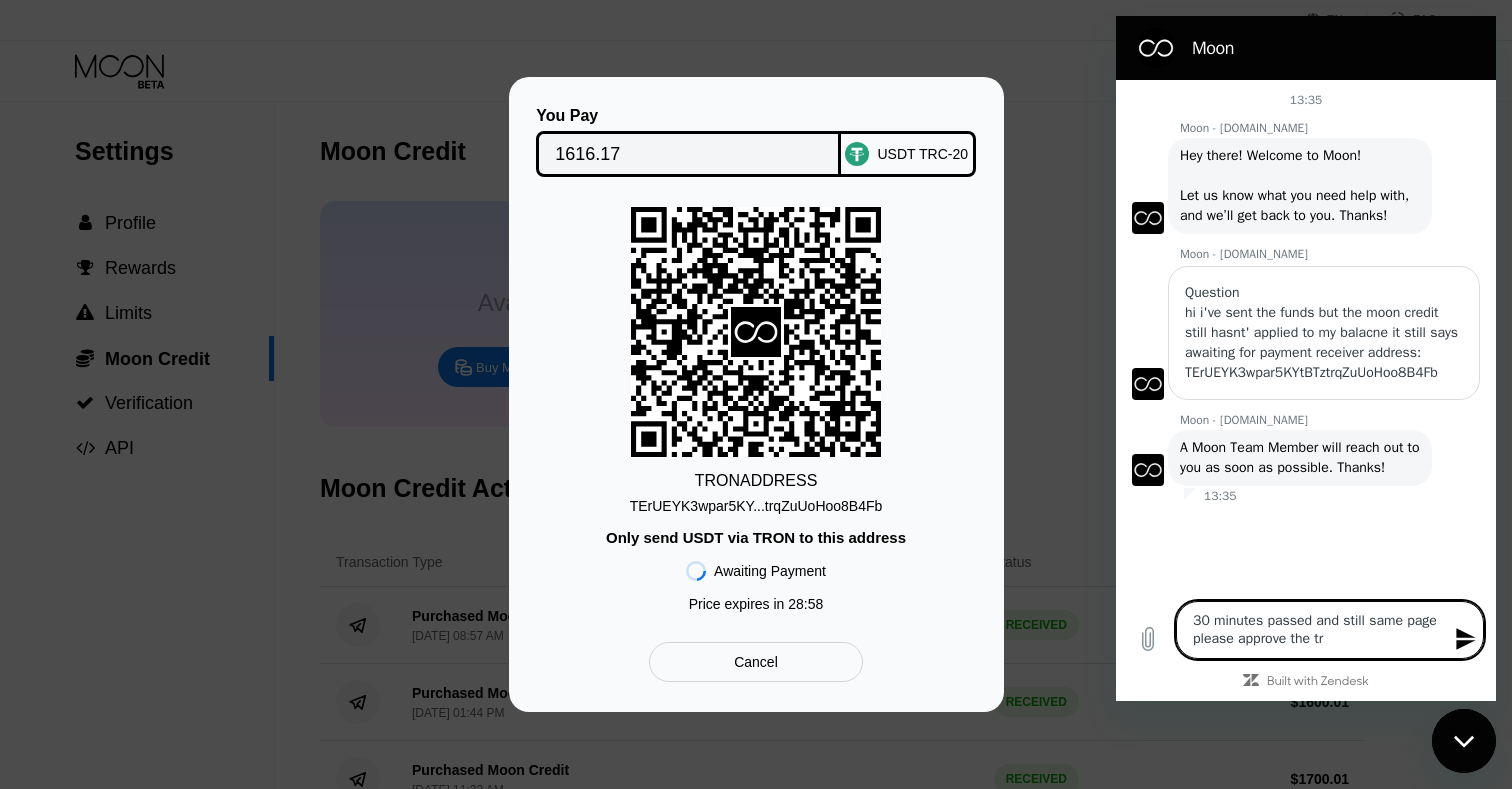 type on "30 minutes passed and still same page please approve the tra" 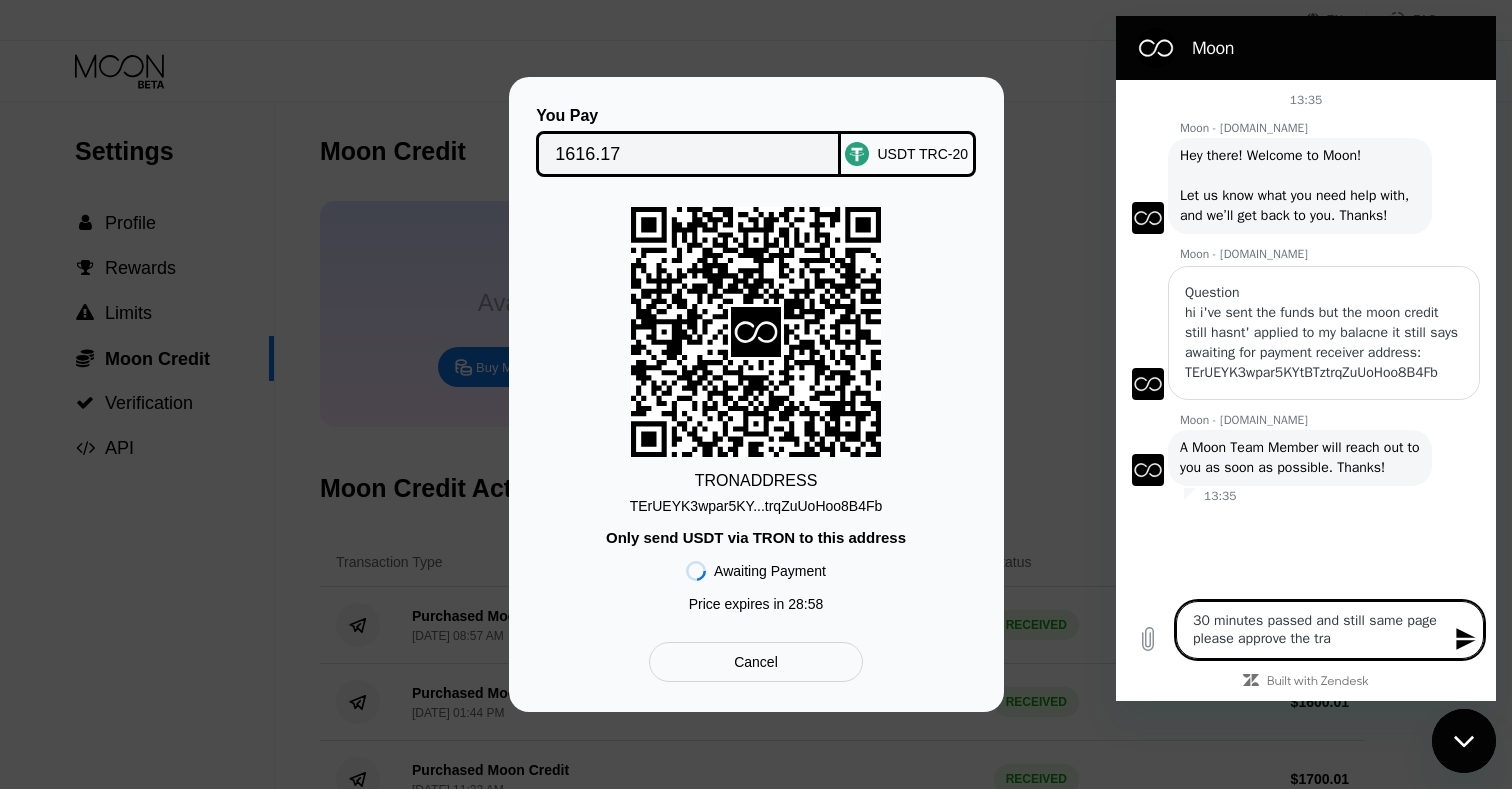 type on "30 minutes passed and still same page please approve the tran" 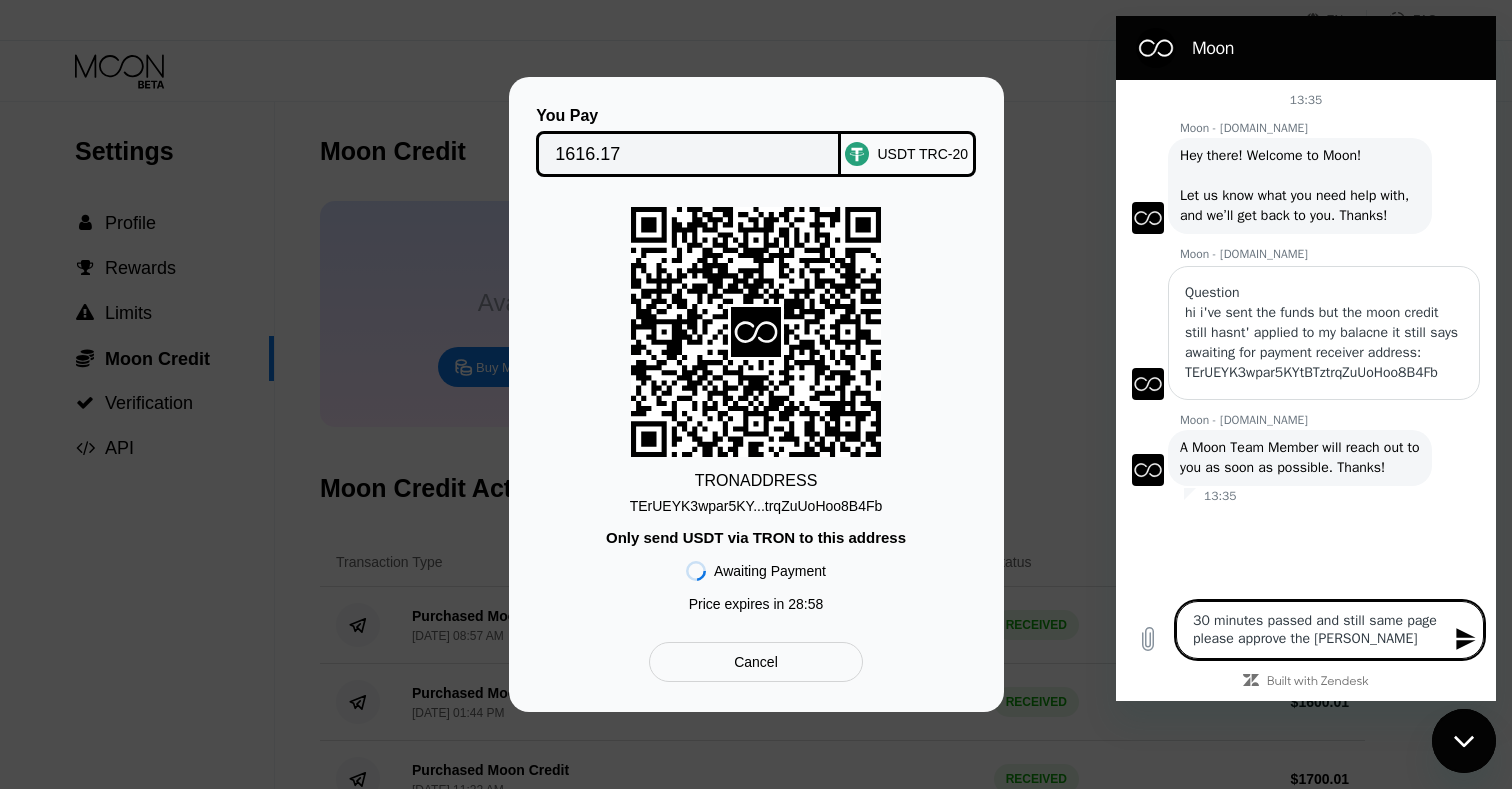 type on "30 minutes passed and still same page please approve the trans" 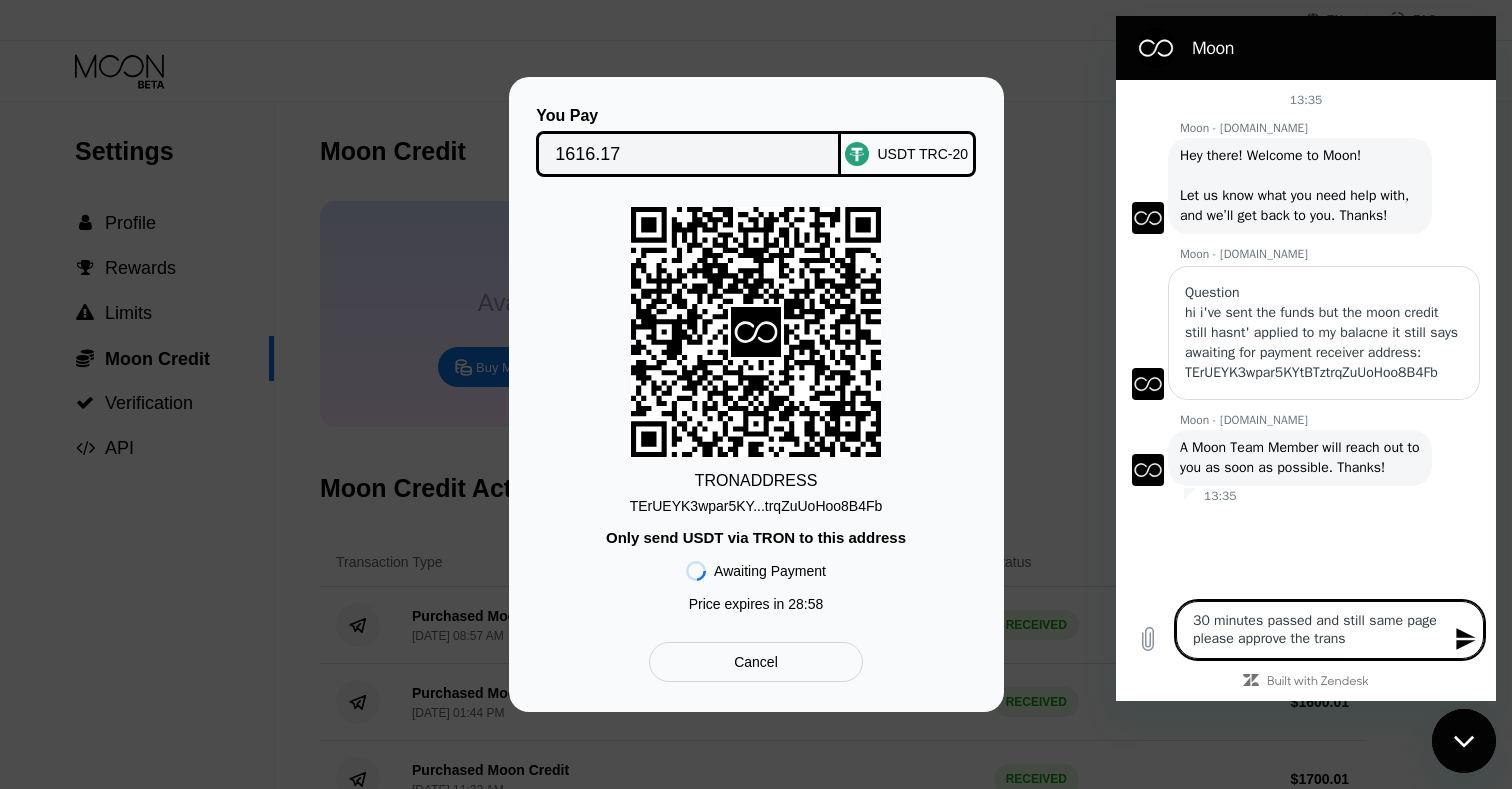 type on "30 minutes passed and still same page please approve the transa" 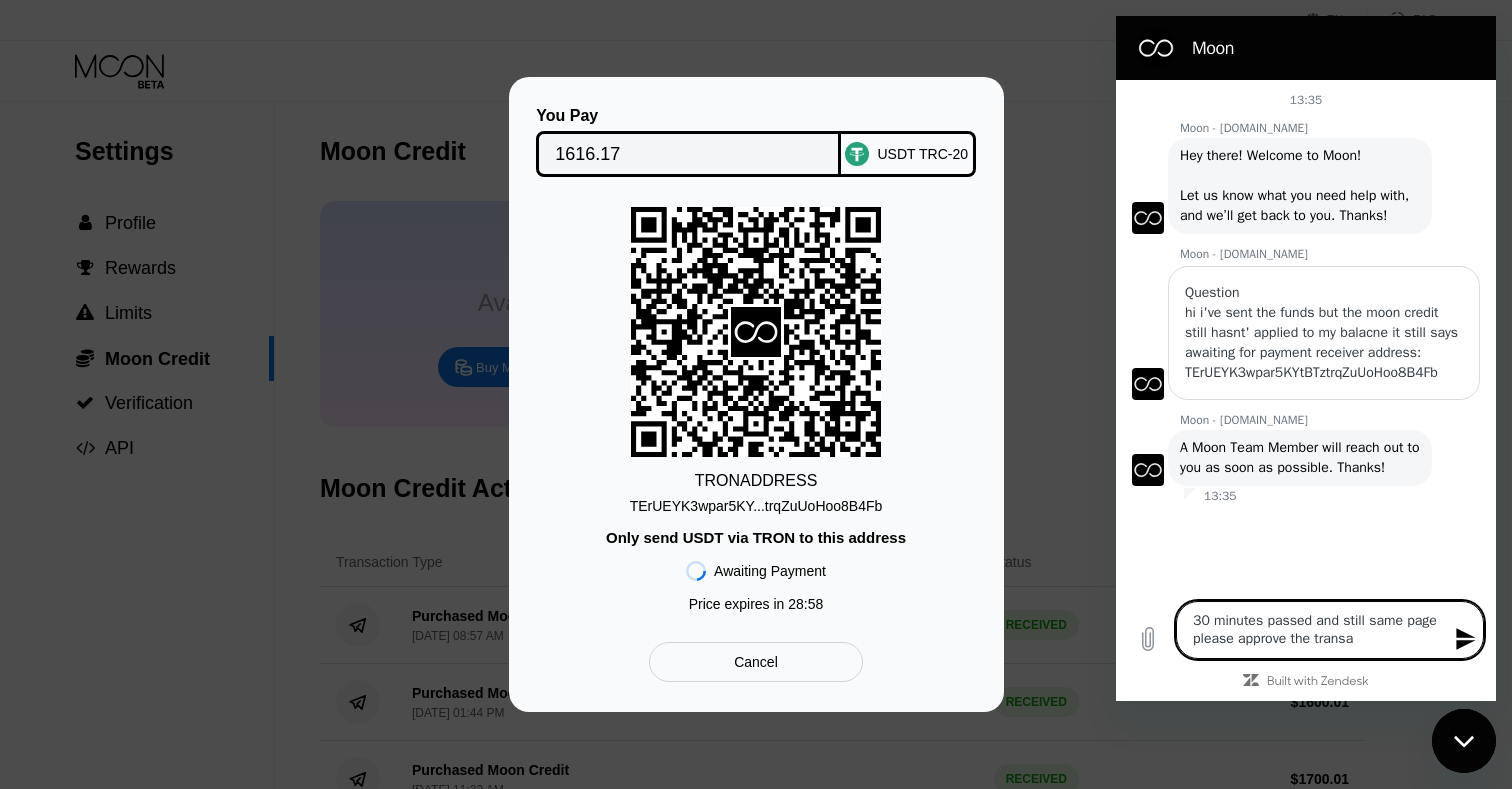 type on "30 minutes passed and still same page please approve the transac" 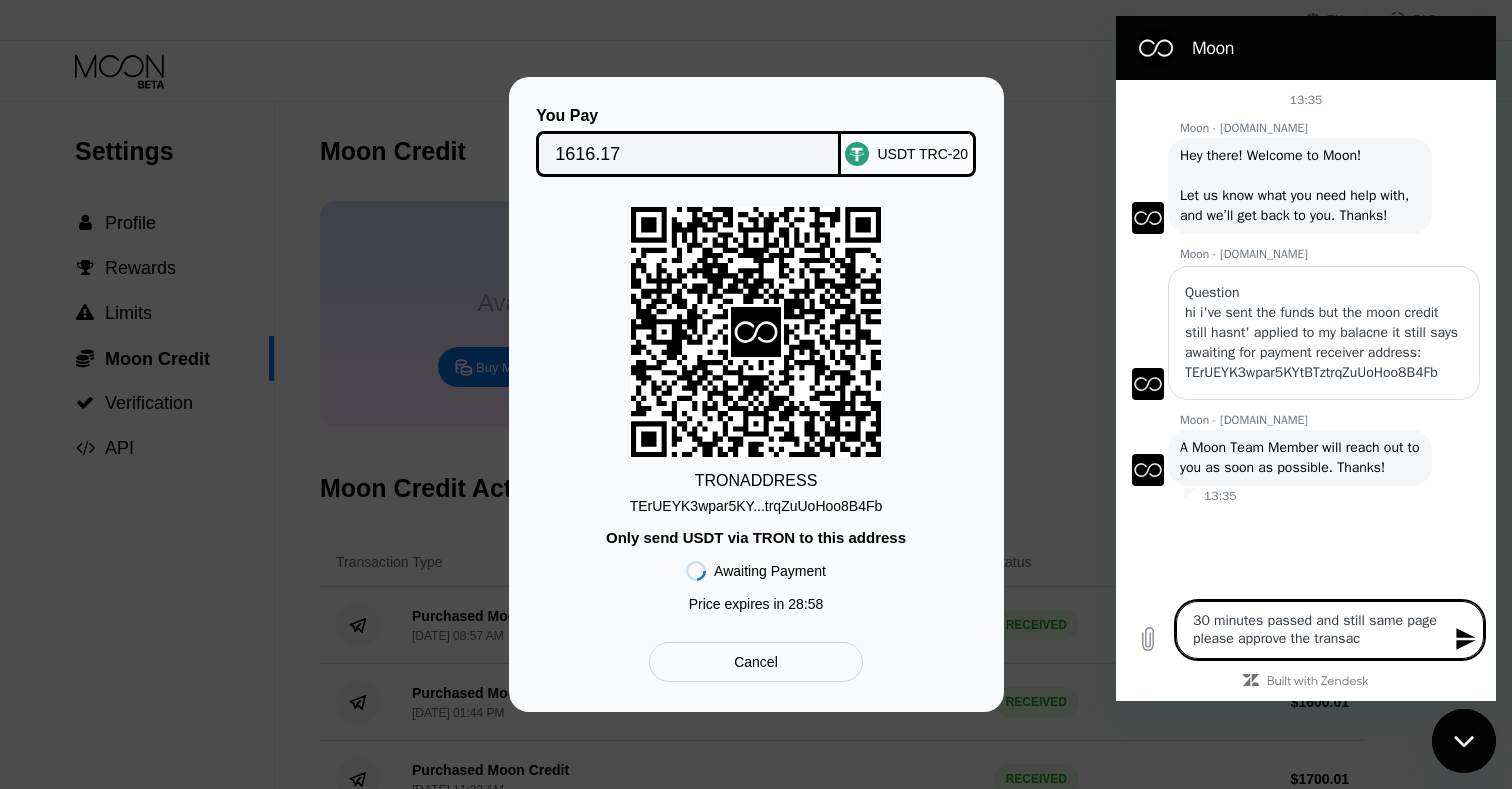 type on "30 minutes passed and still same page please approve the transact" 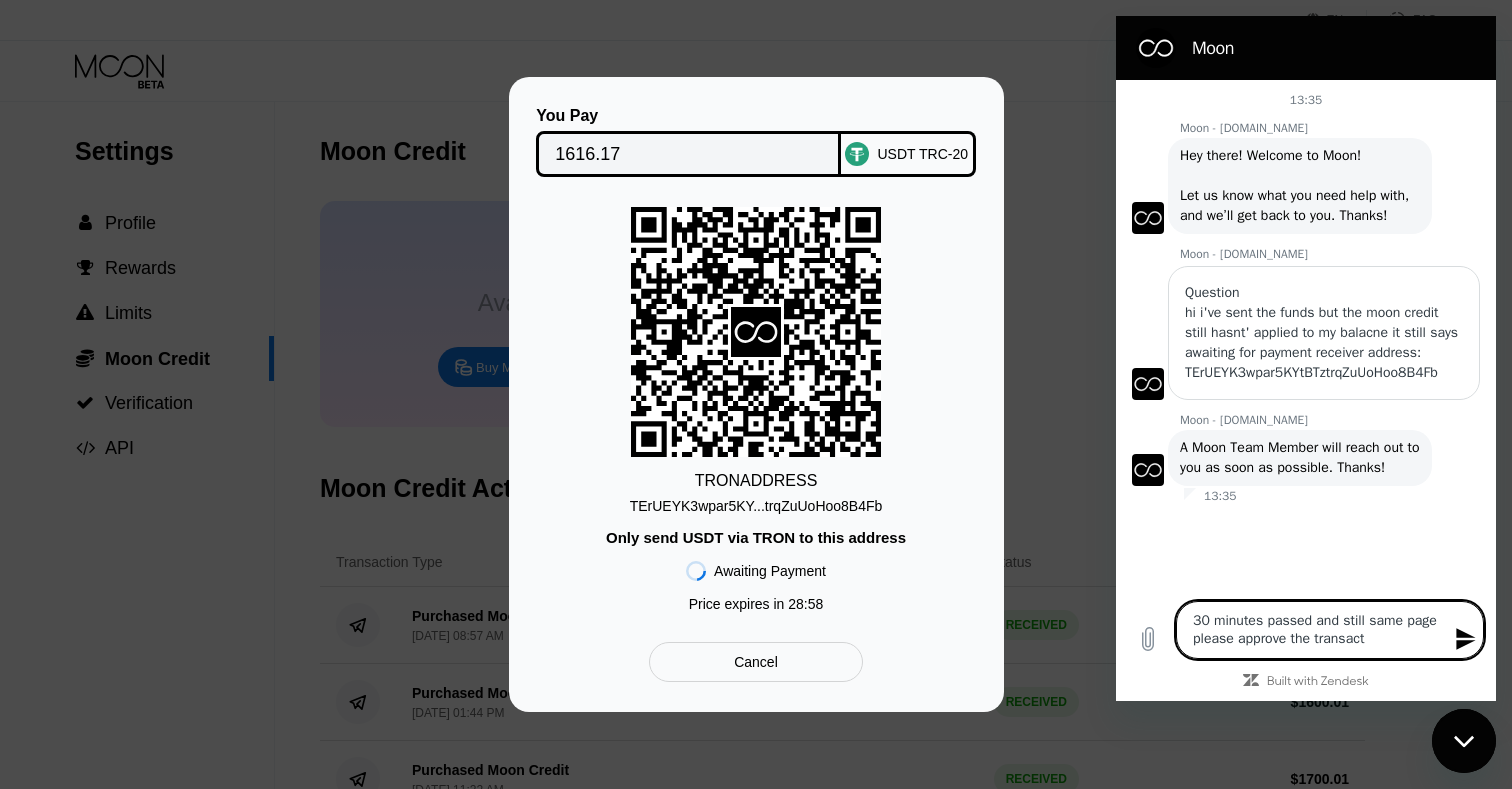 type on "30 minutes passed and still same page please approve the transacti" 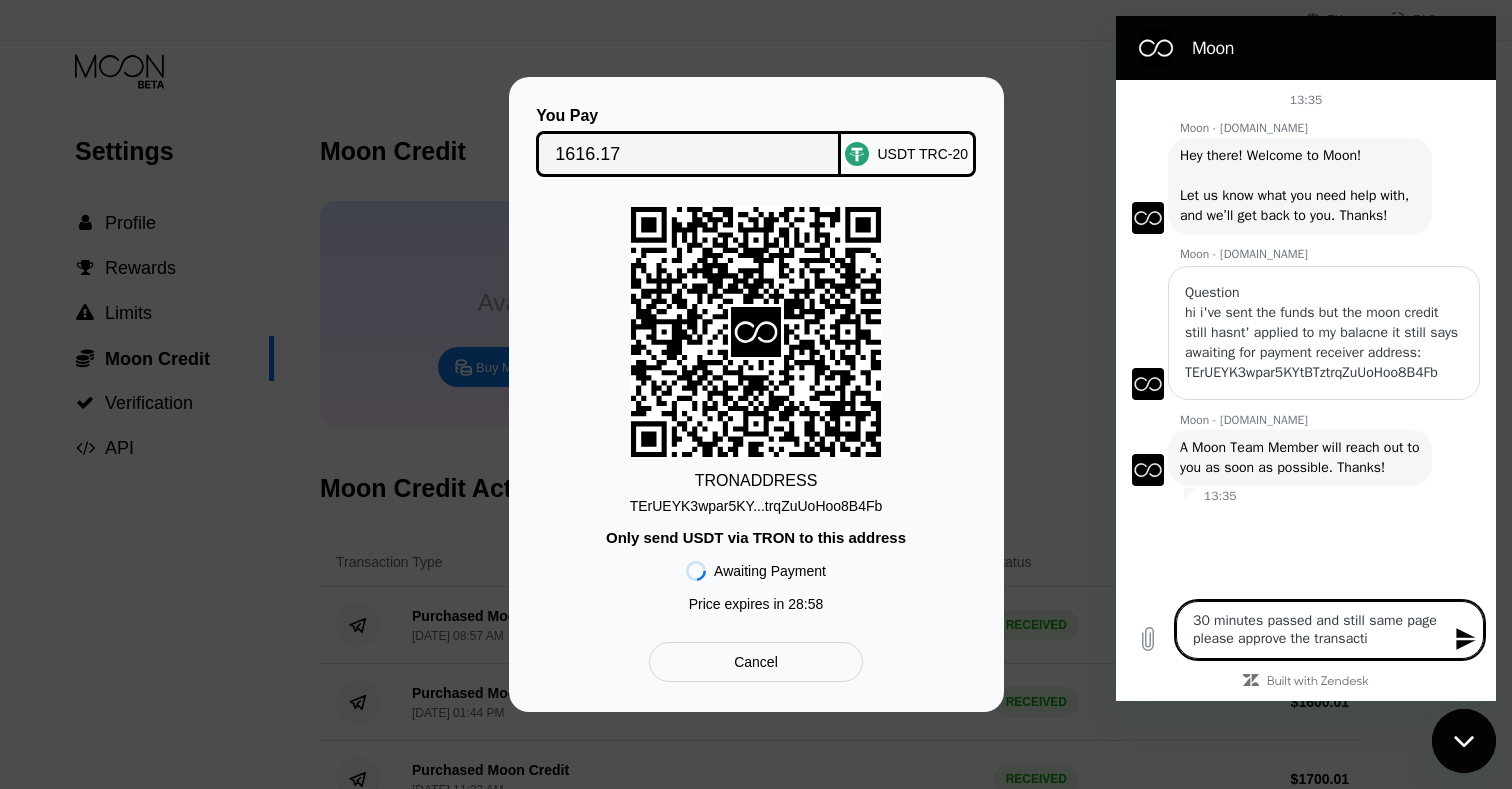 type on "30 minutes passed and still same page please approve the transactio" 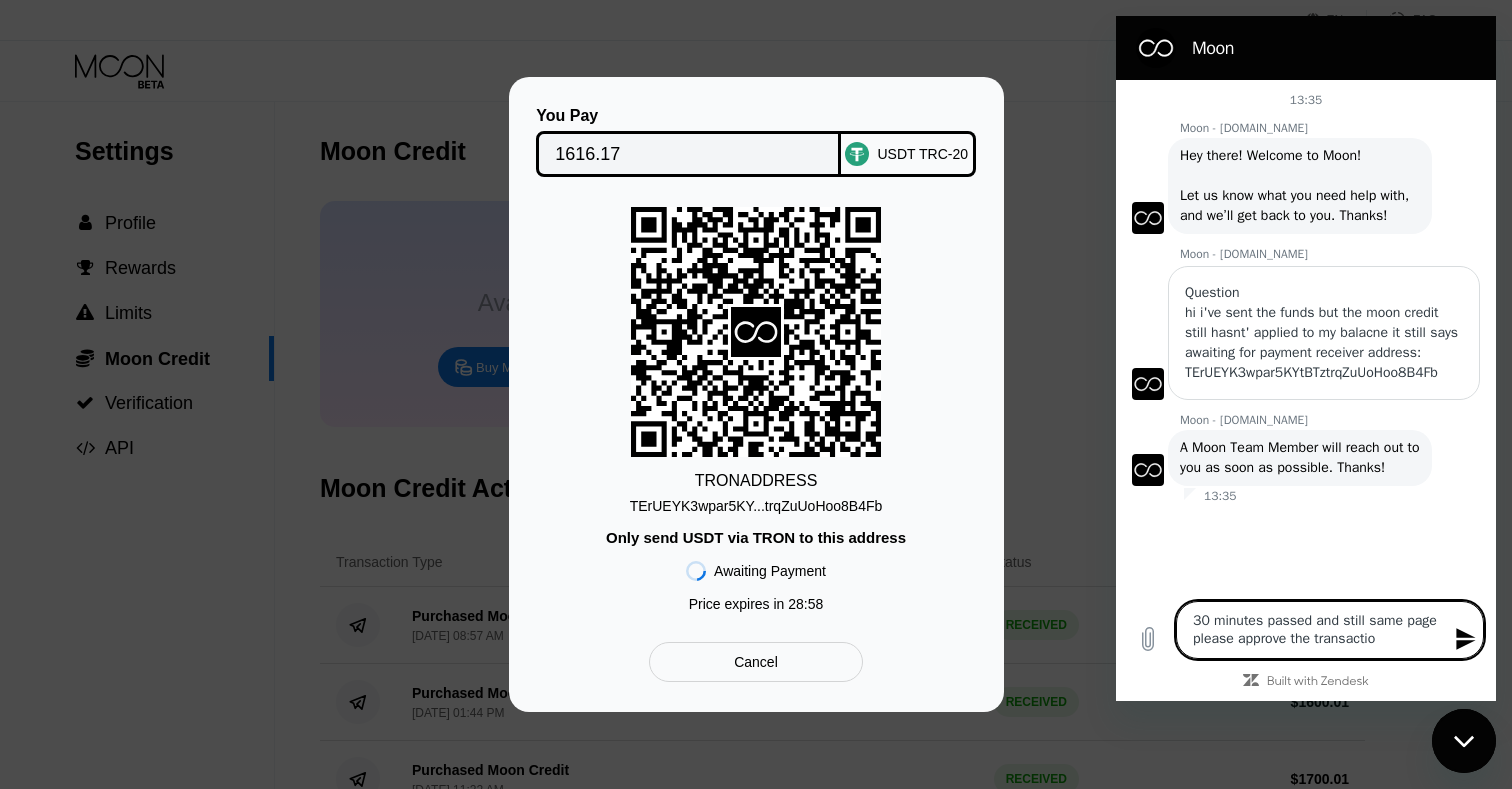 type on "30 minutes passed and still same page please approve the transaction" 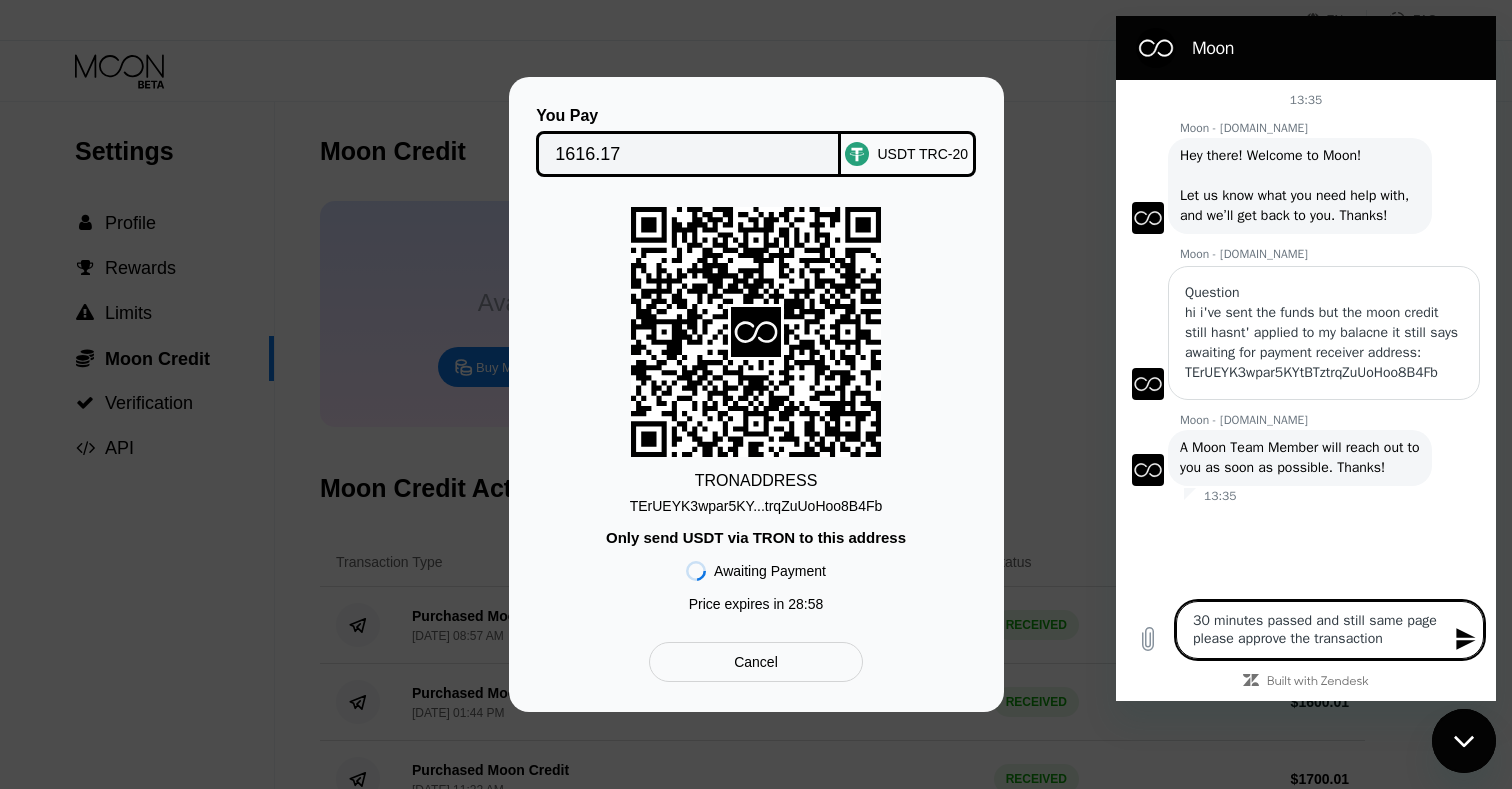 type on "30 minutes passed and still same page please approve the transaction" 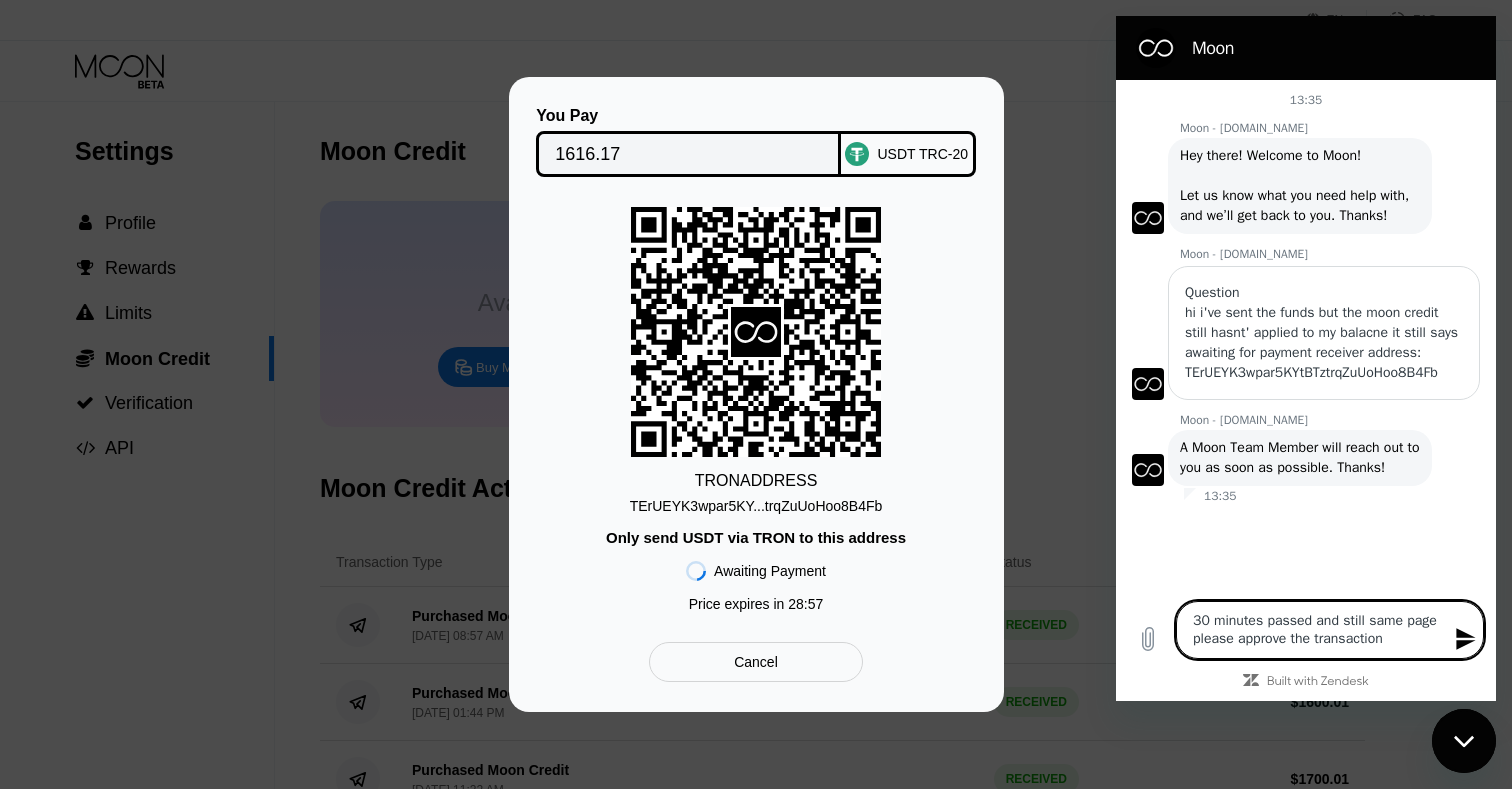 type on "30 minutes passed and still same page please approve the transaction b" 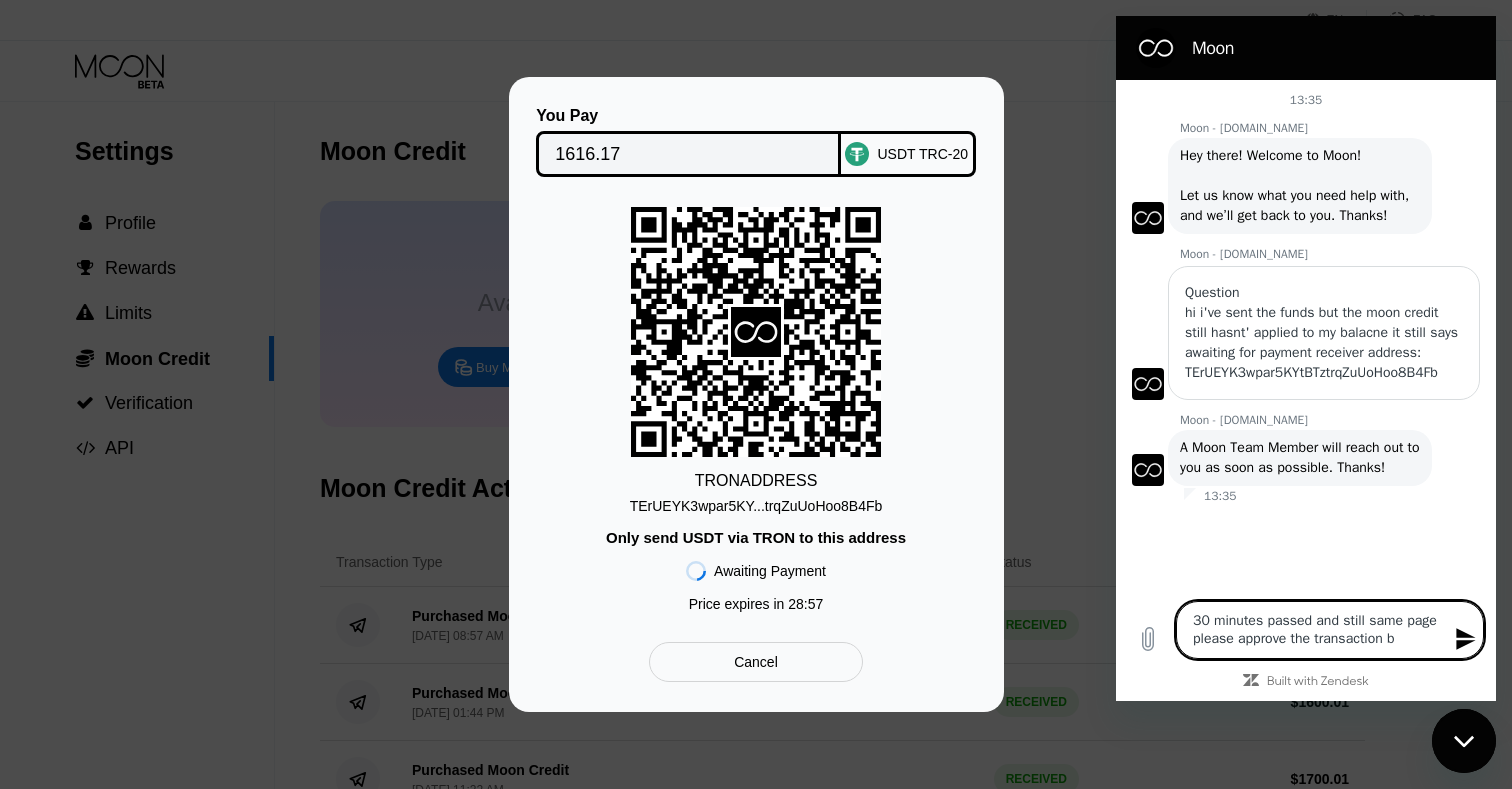 type on "30 minutes passed and still same page please approve the transaction be" 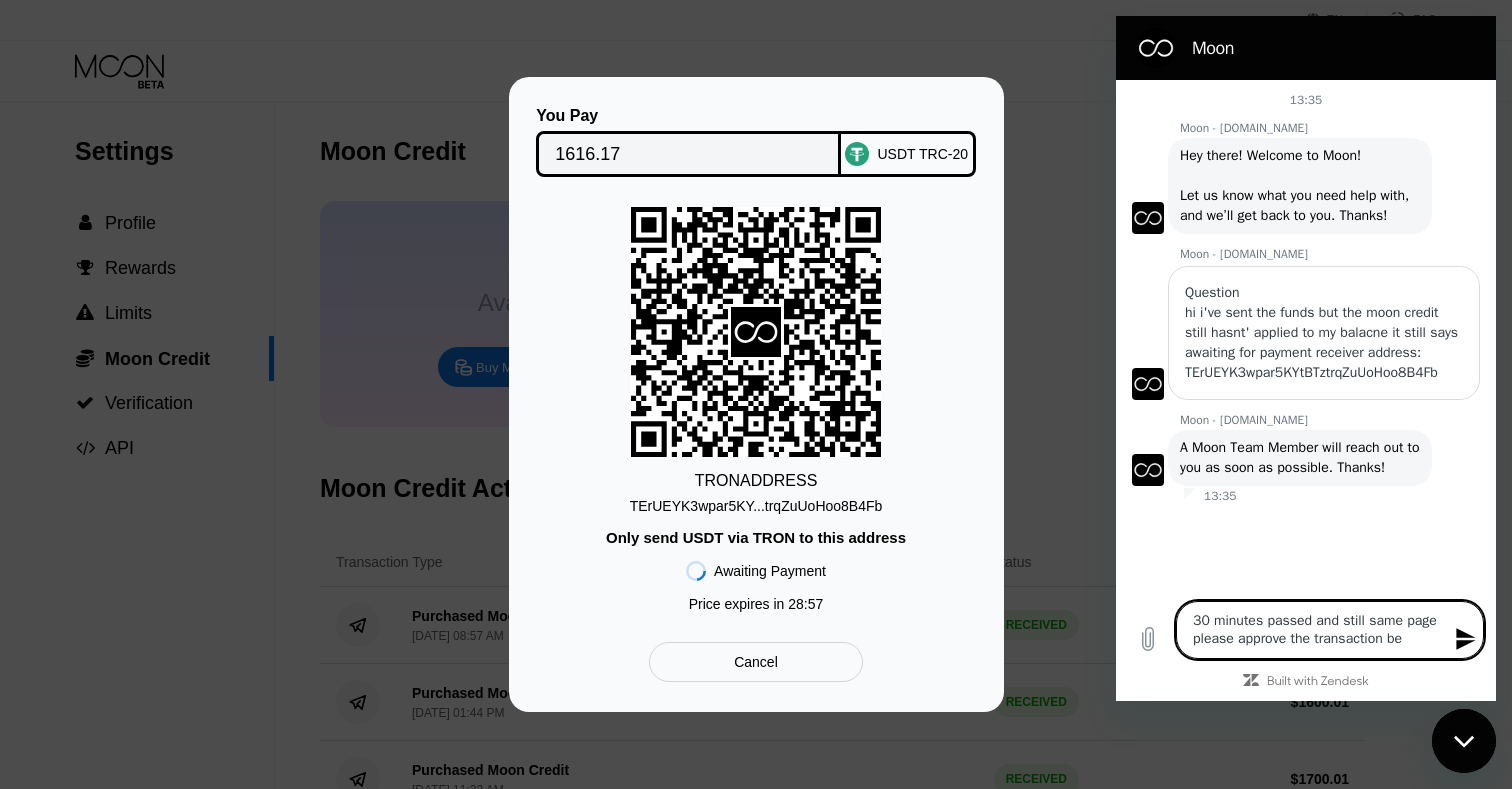 type on "30 minutes passed and still same page please approve the transaction bet" 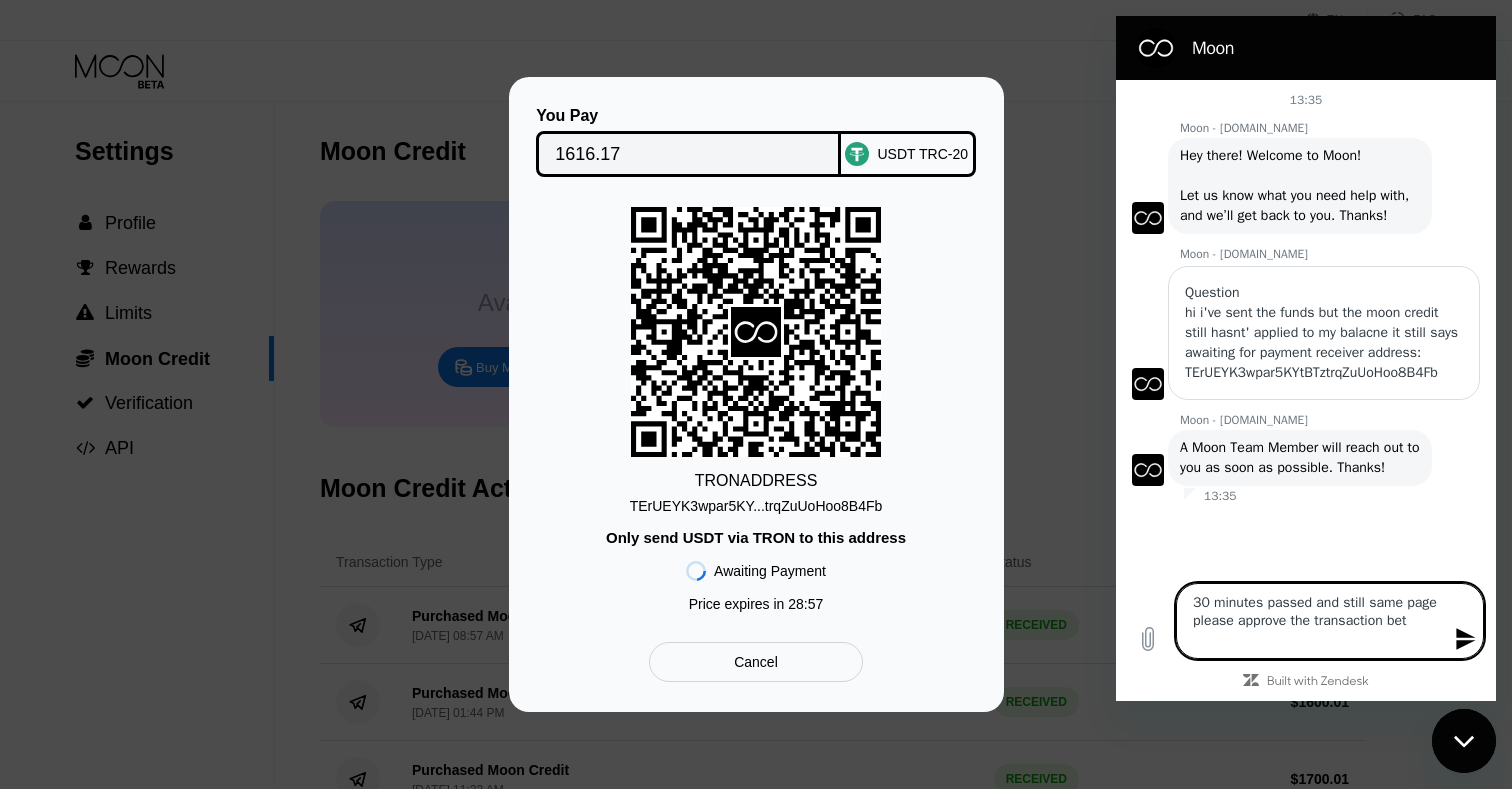 type on "30 minutes passed and still same page please approve the transaction be" 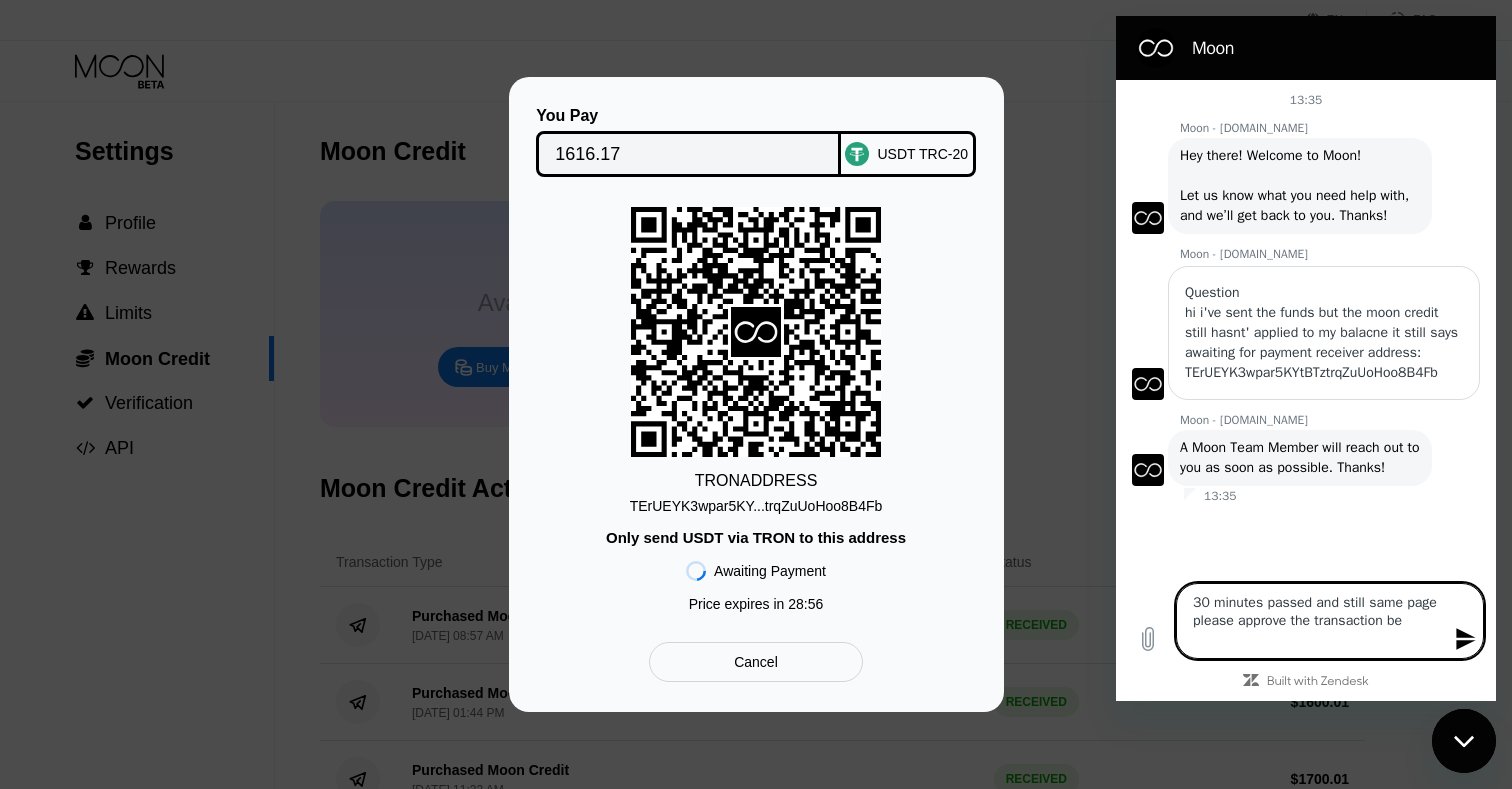 type on "30 minutes passed and still same page please approve the transaction bee" 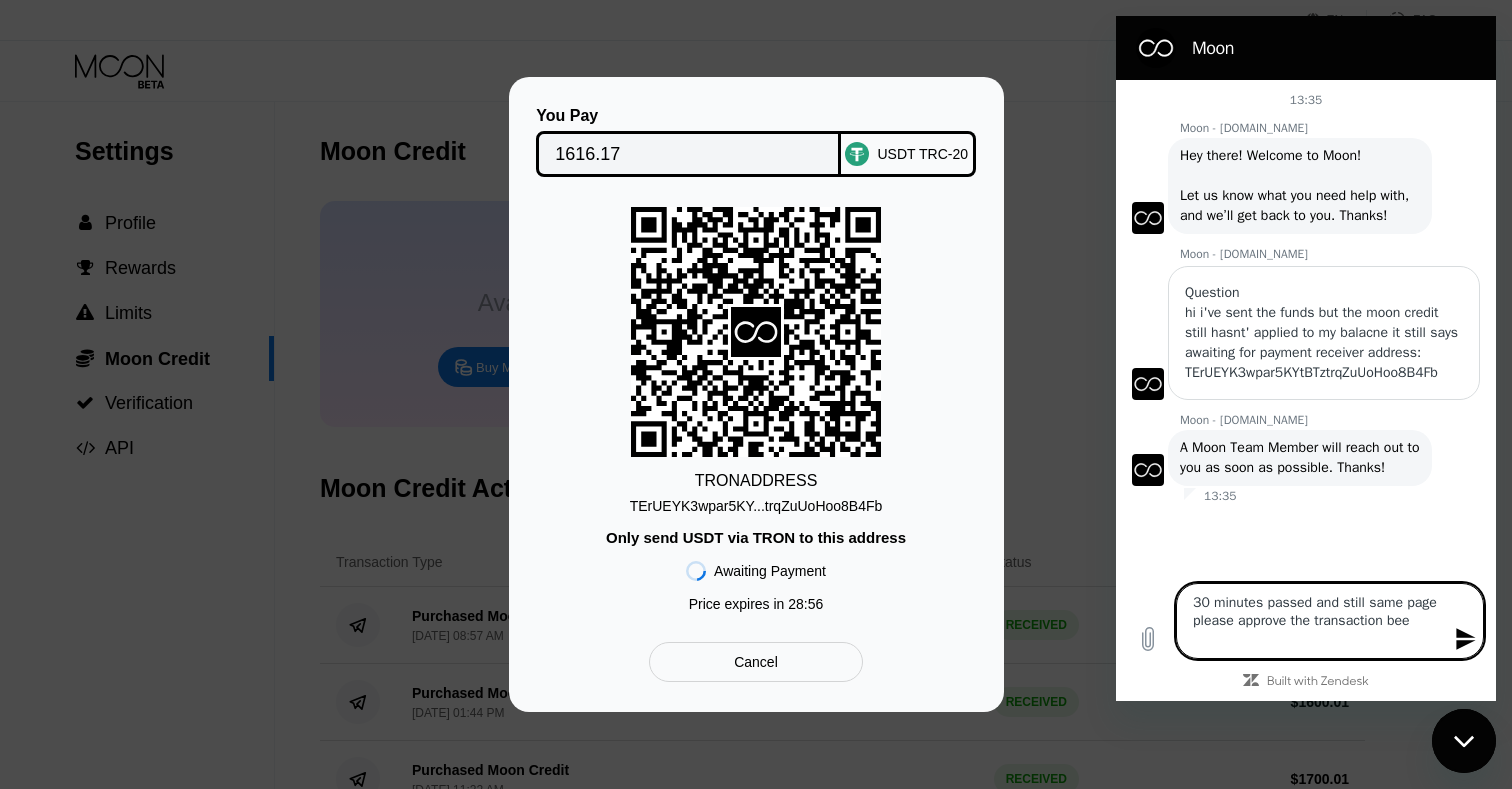 type on "30 minutes passed and still same page please approve the transaction be" 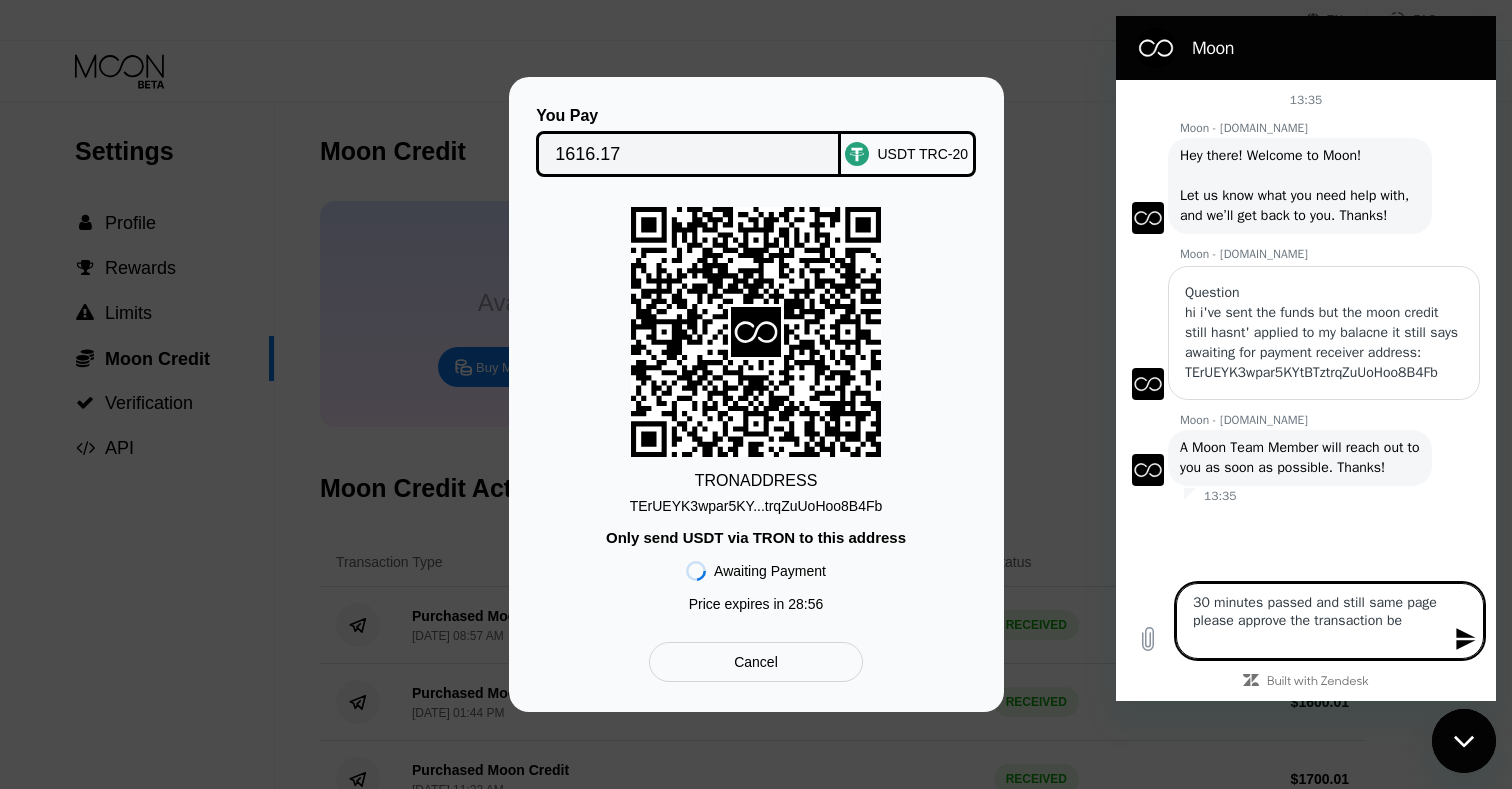 type on "30 minutes passed and still same page please approve the transaction bec" 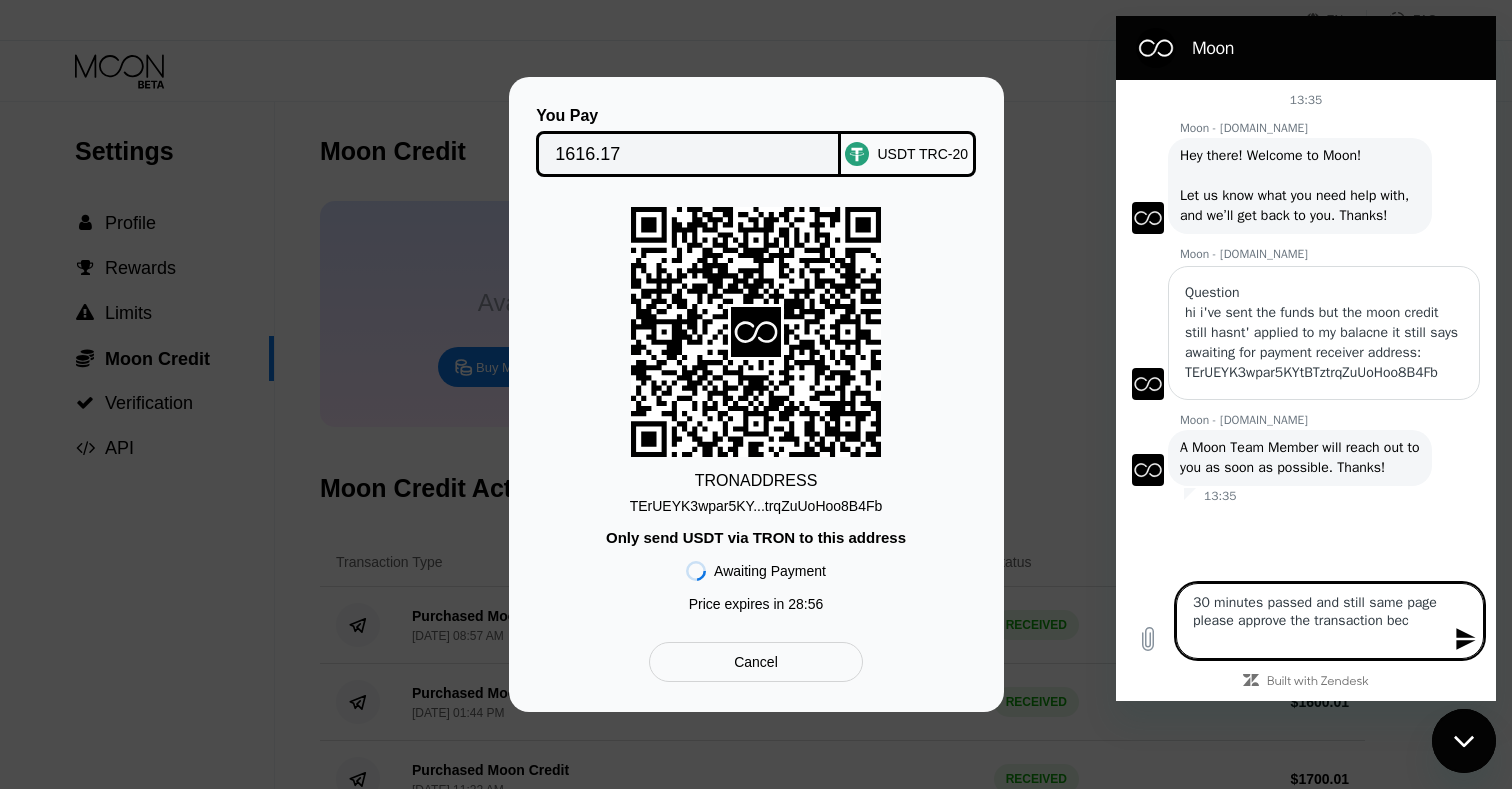 type on "30 minutes passed and still same page please approve the transaction beca" 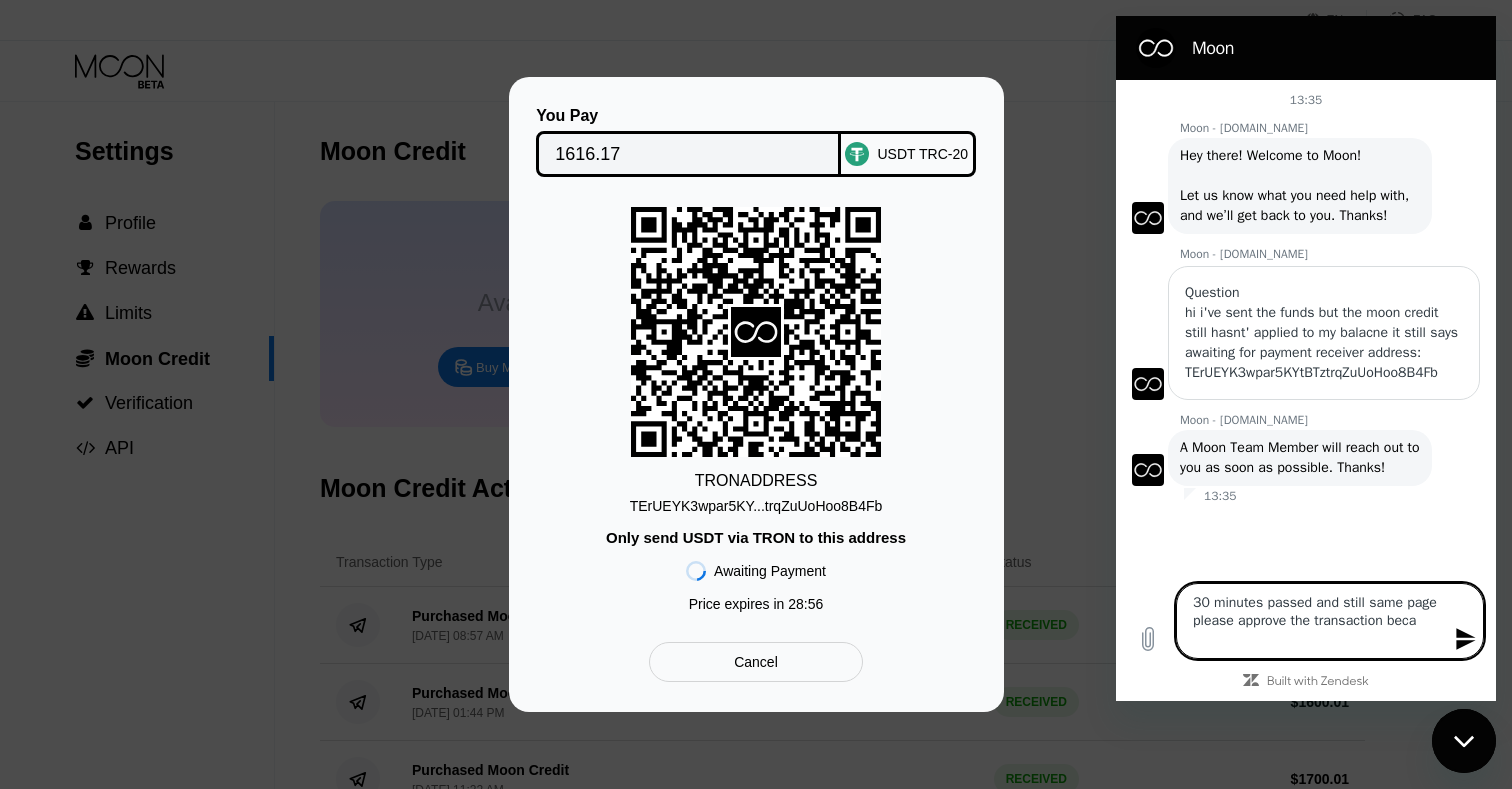 type on "30 minutes passed and still same page please approve the transaction becau" 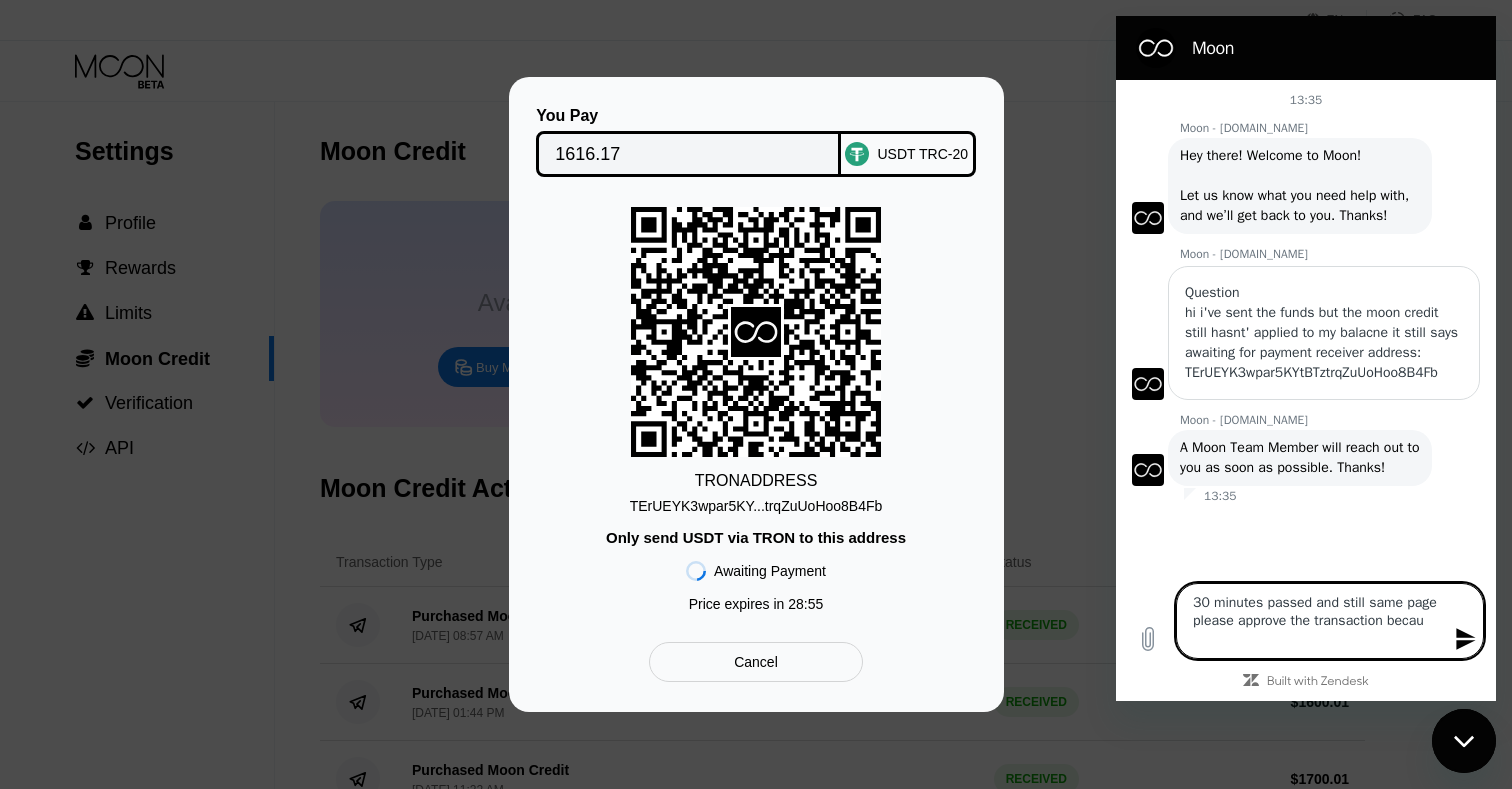 type on "30 minutes passed and still same page please approve the transaction becaus" 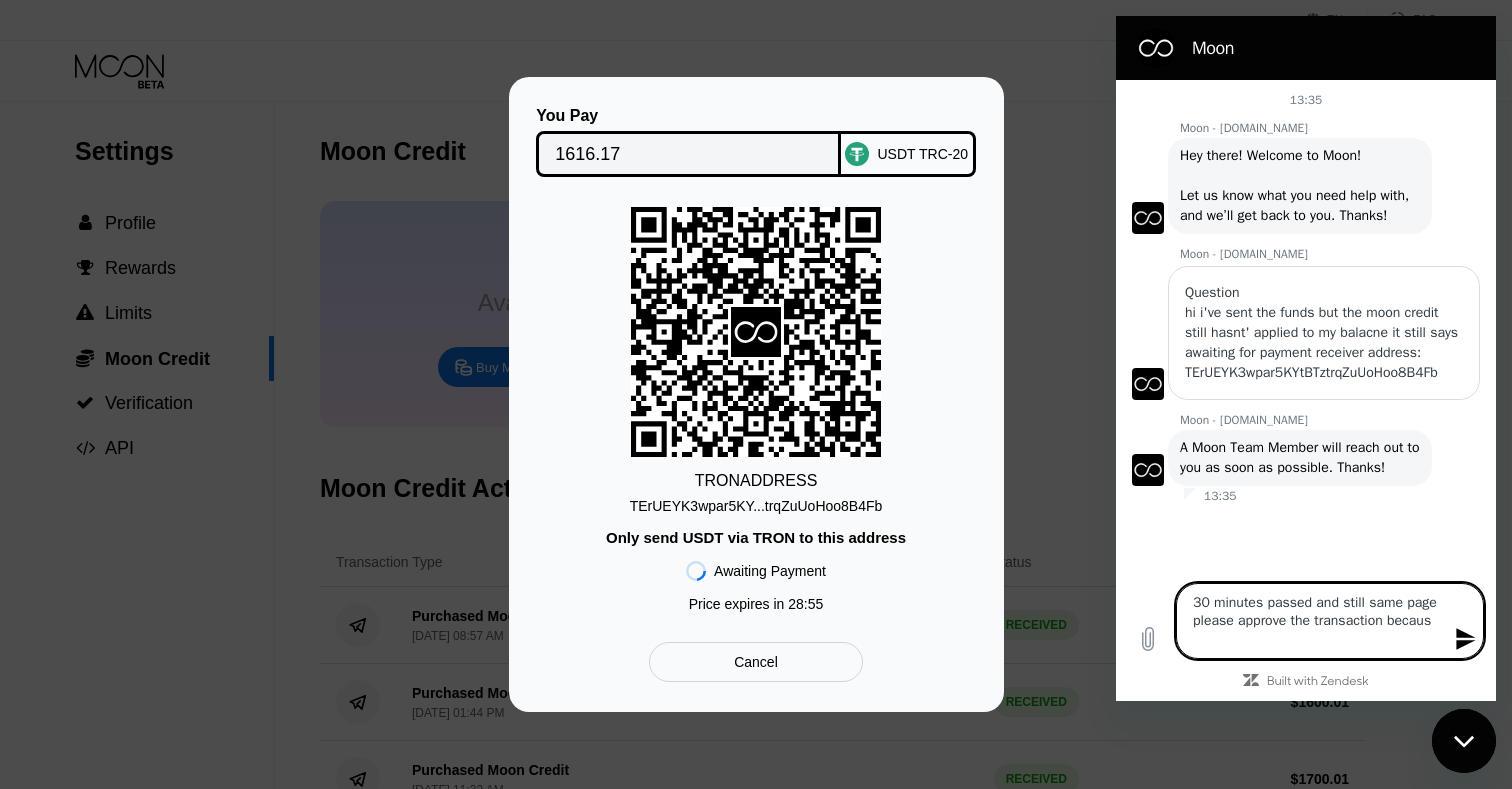 type on "30 minutes passed and still same page please approve the transaction because" 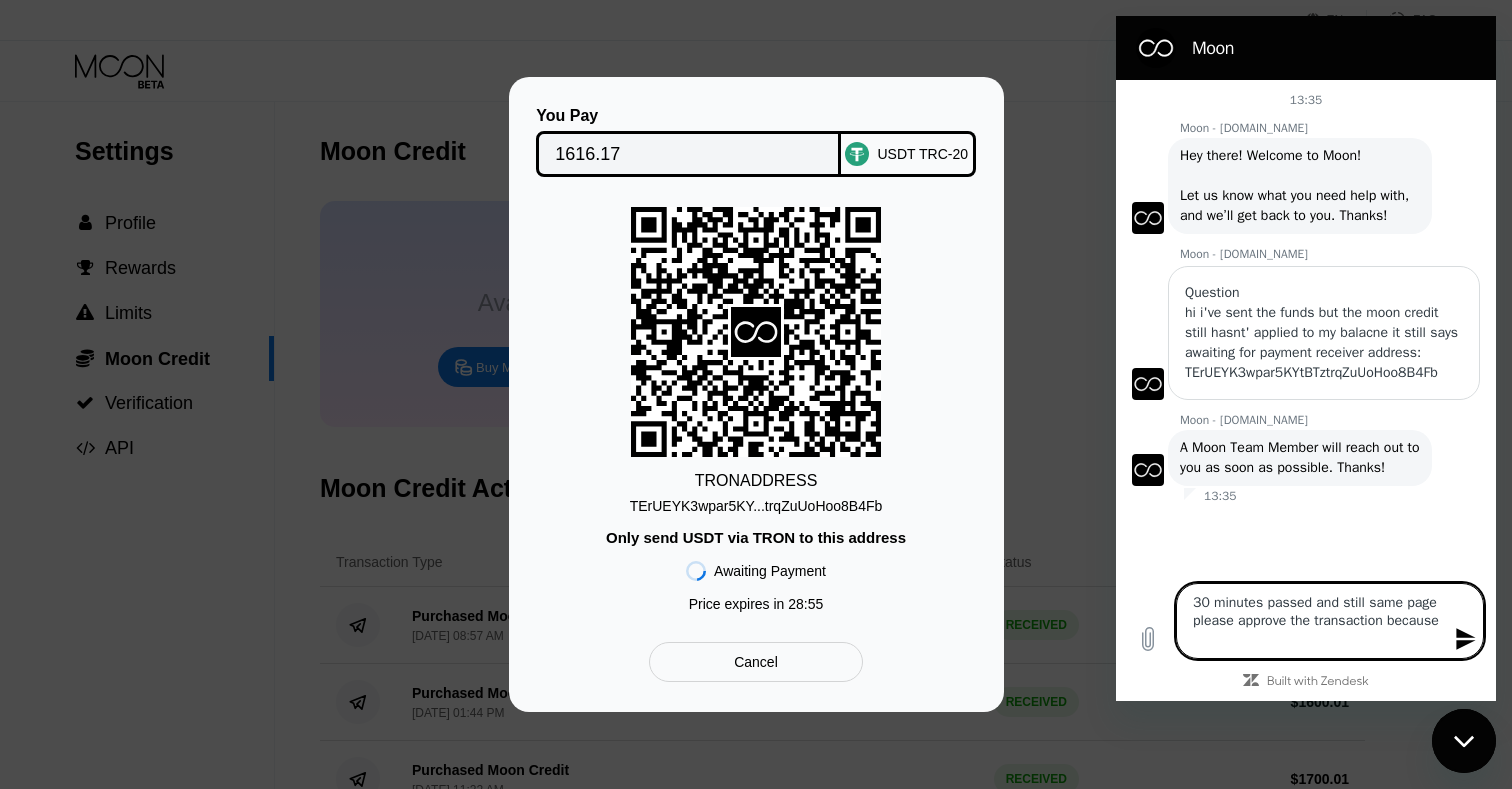 type on "30 minutes passed and still same page please approve the transaction because" 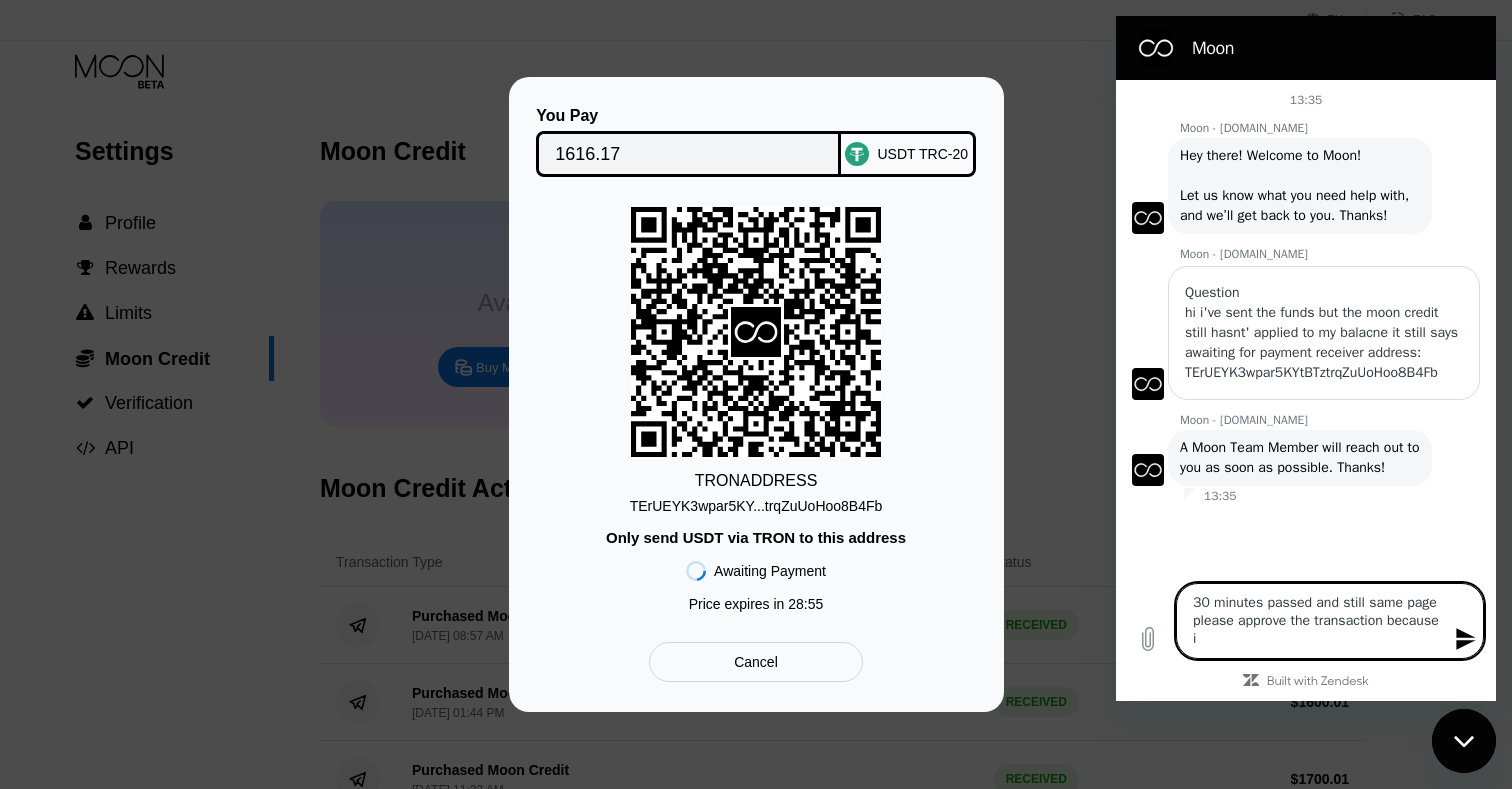 type on "30 minutes passed and still same page please approve the transaction because in" 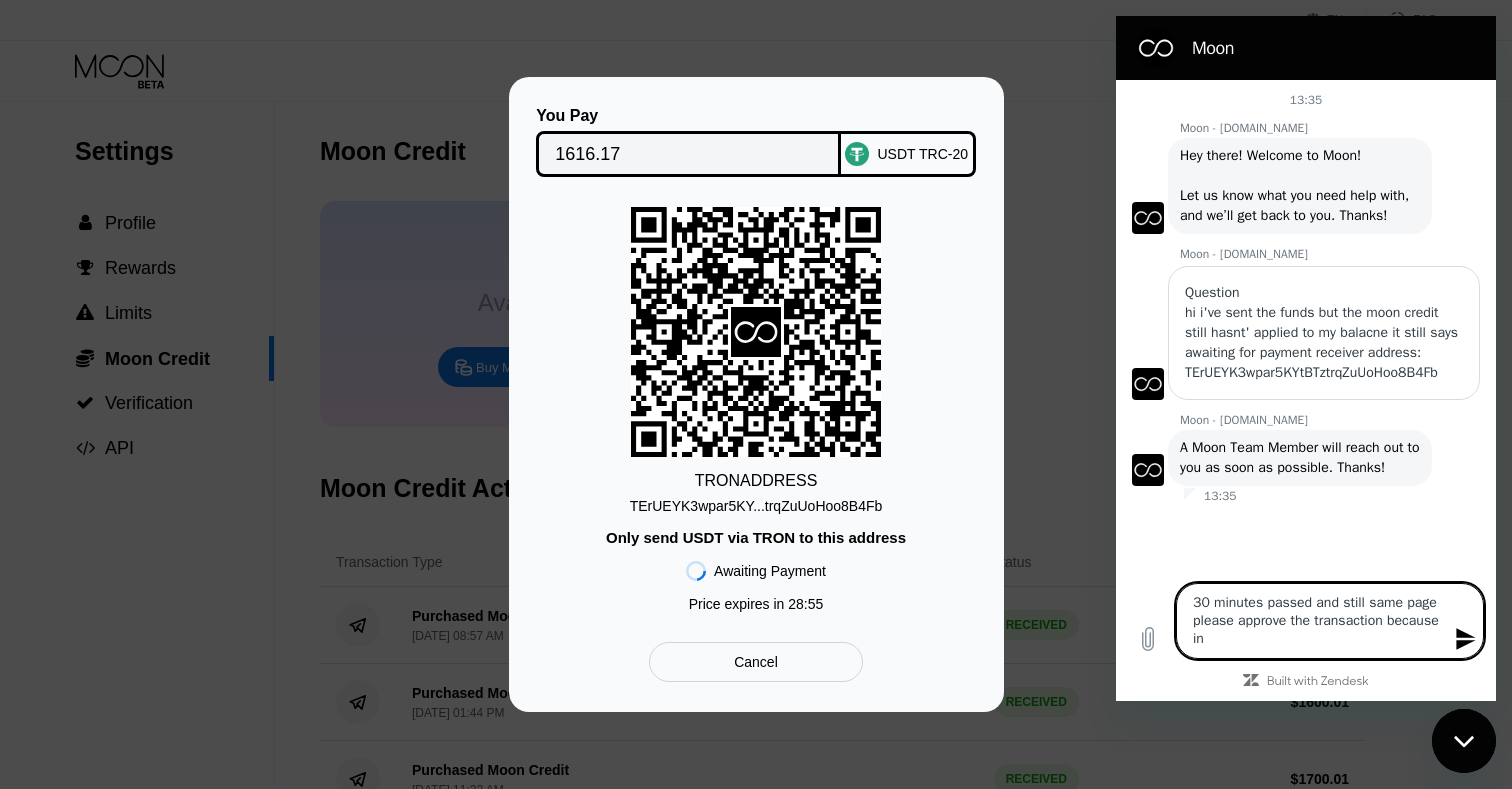 type on "30 minutes passed and still same page please approve the transaction because in" 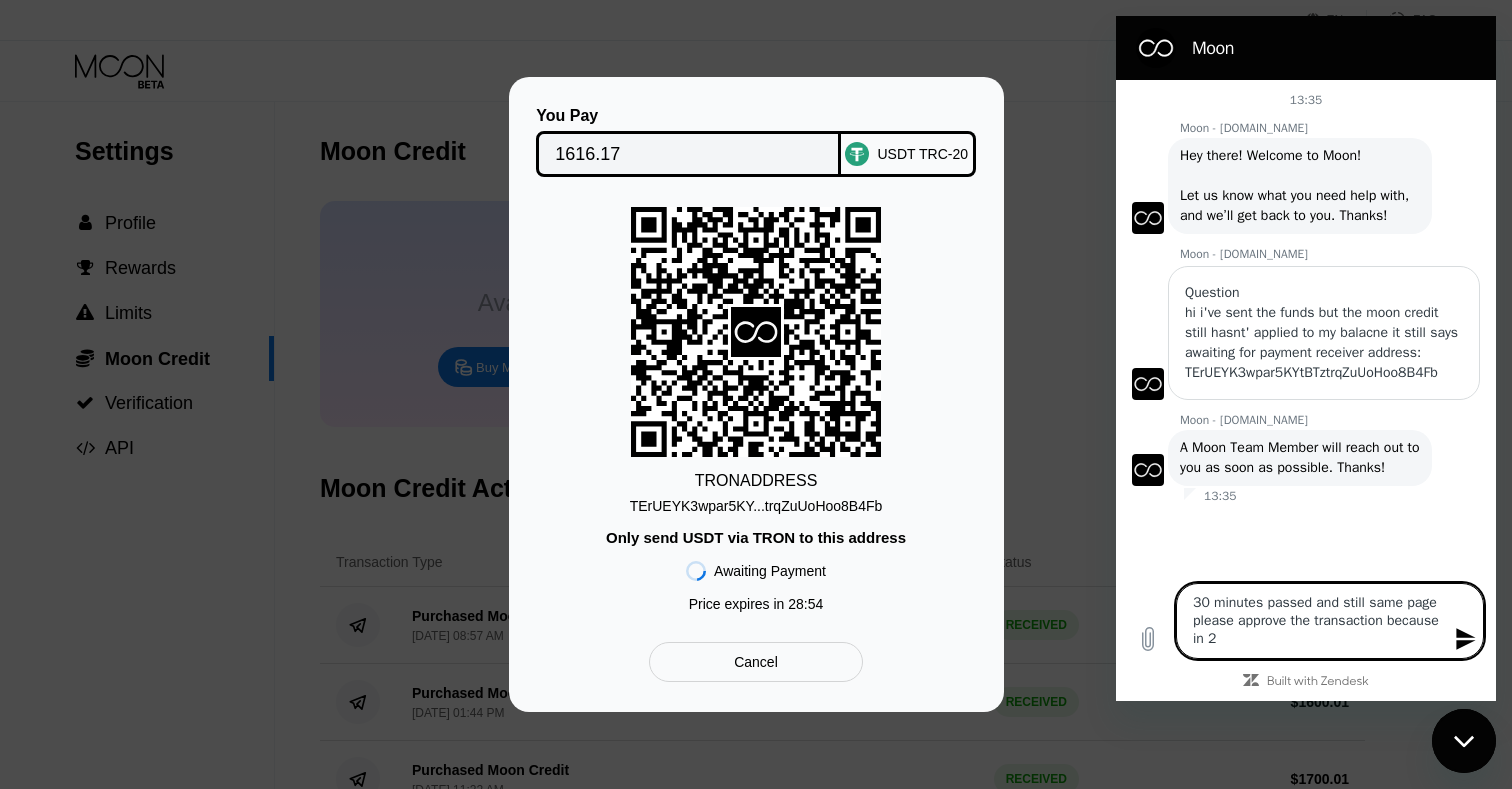 type on "30 minutes passed and still same page please approve the transaction because in 28" 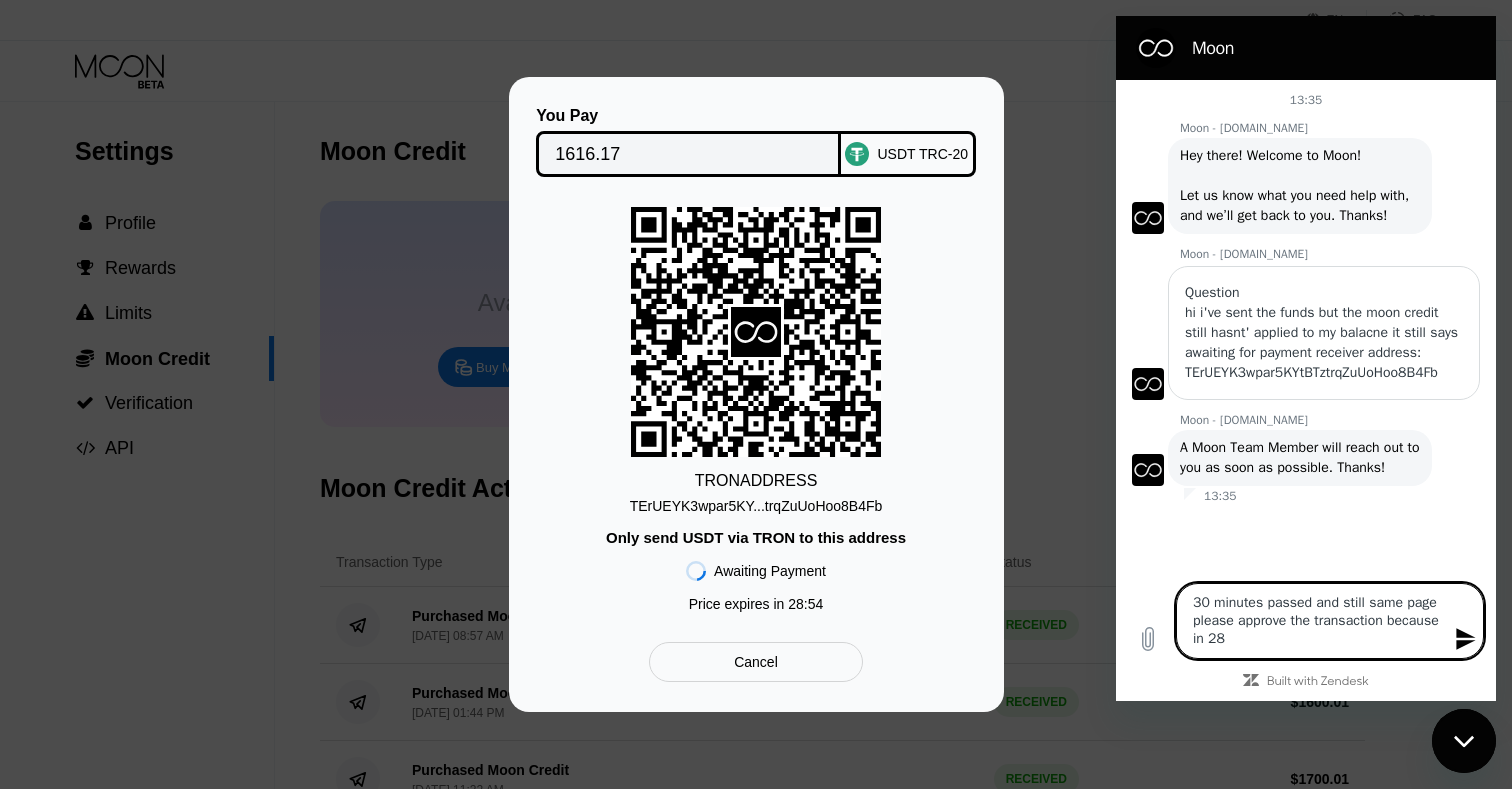 type on "30 minutes passed and still same page please approve the transaction because in 28" 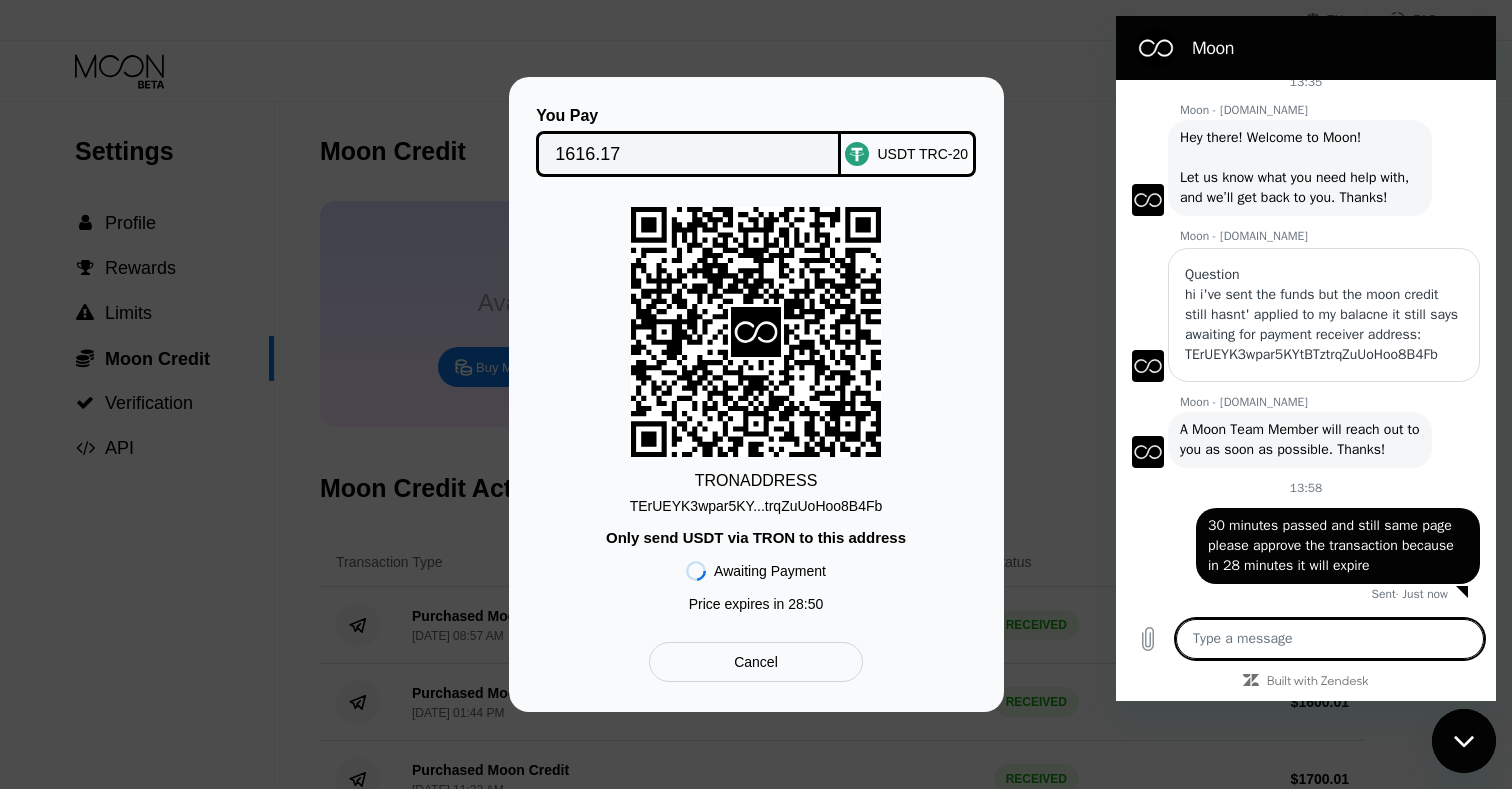 scroll, scrollTop: 58, scrollLeft: 0, axis: vertical 